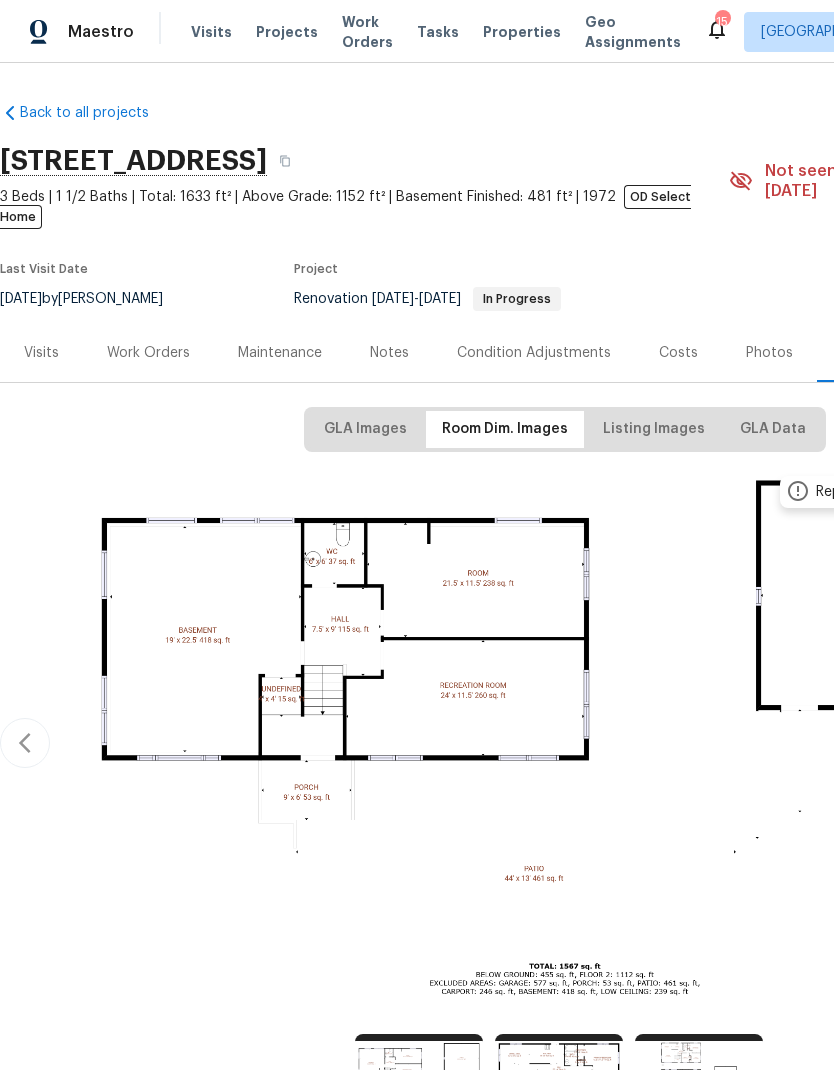 scroll, scrollTop: 333, scrollLeft: 206, axis: both 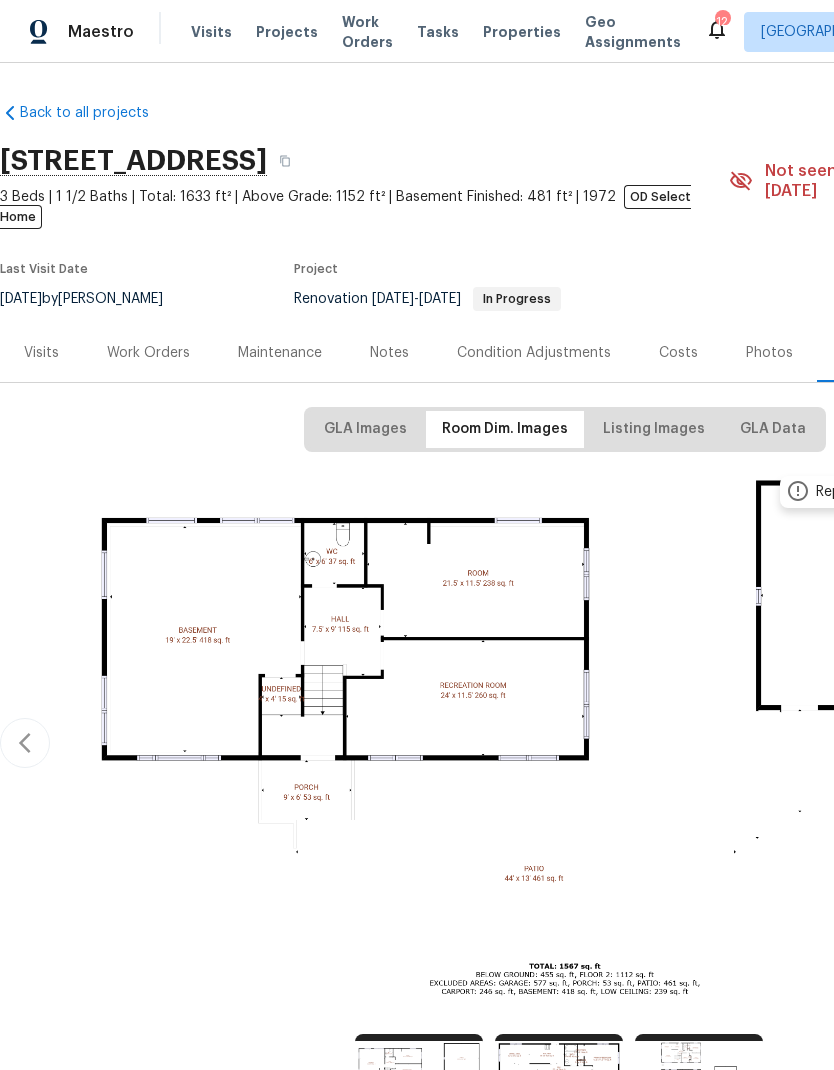 click on "Work Orders" at bounding box center [148, 353] 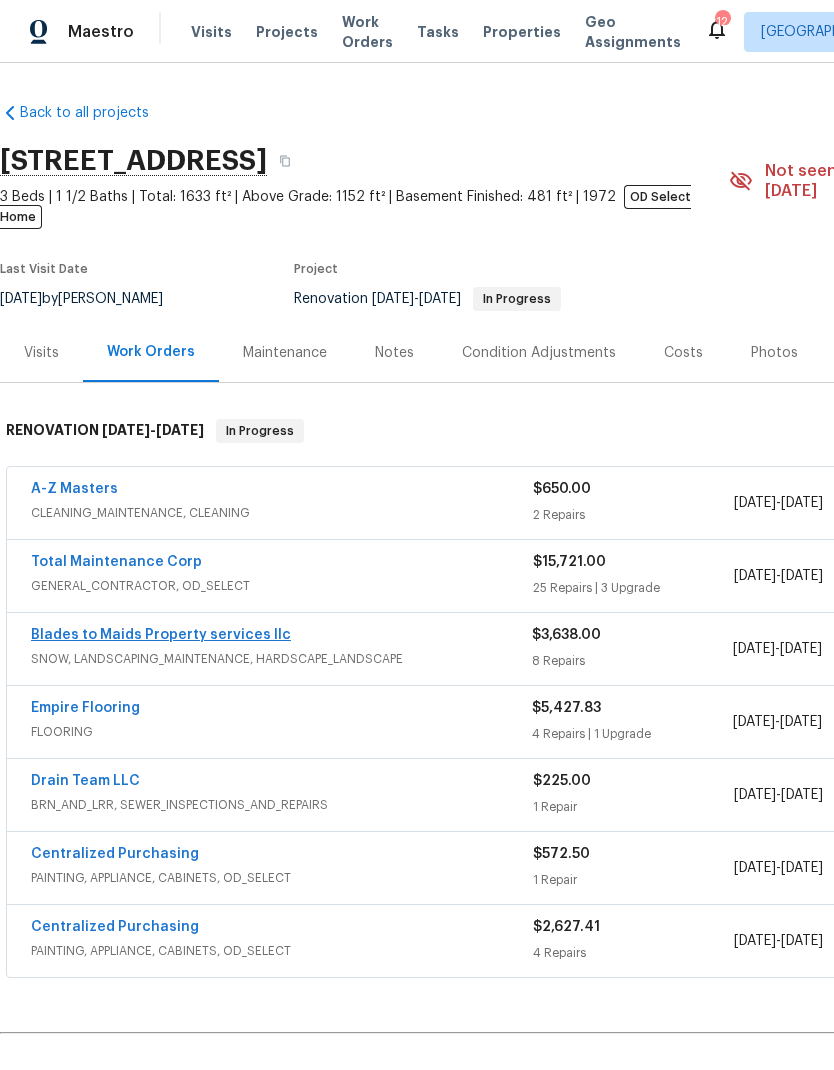 click on "Blades to Maids Property services llc" at bounding box center (161, 635) 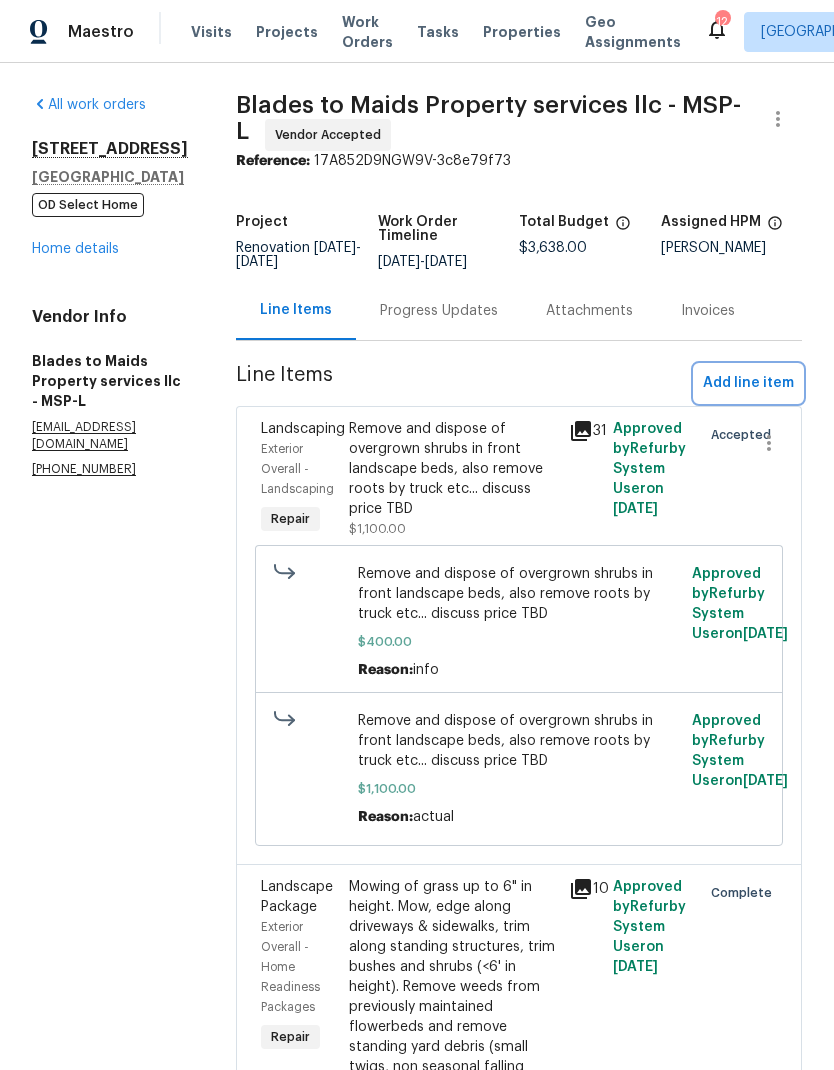 click on "Add line item" at bounding box center (748, 383) 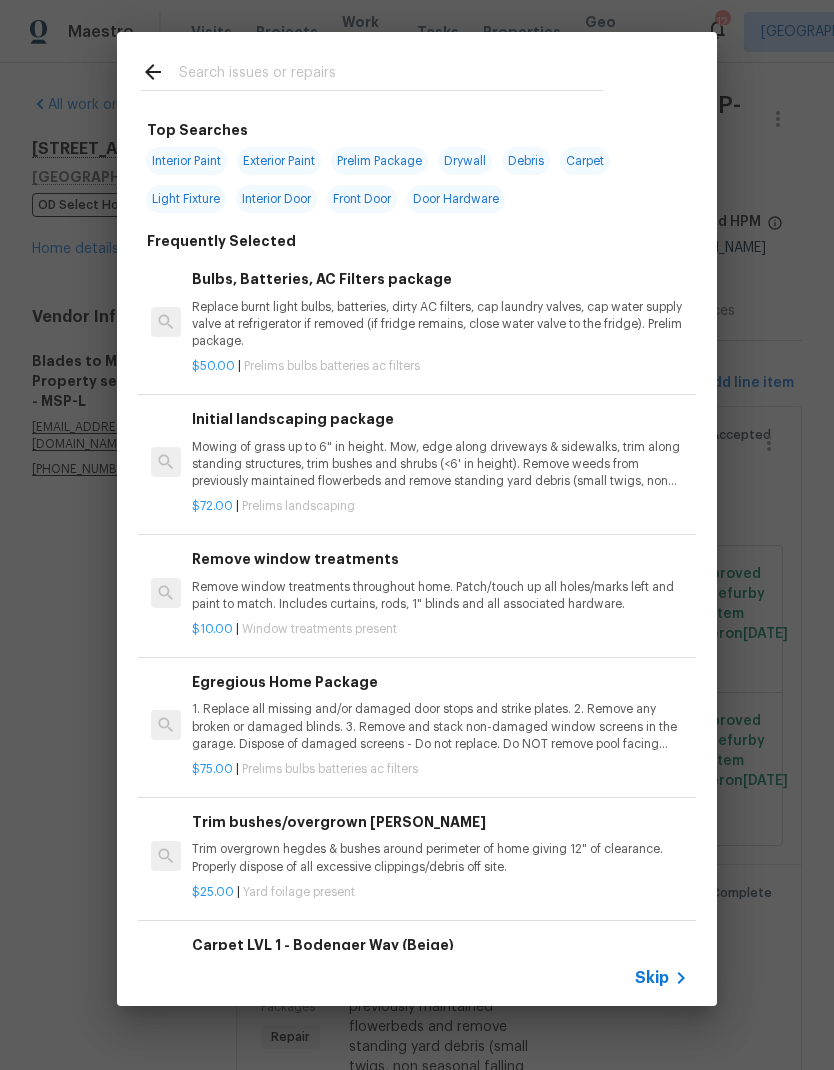 click at bounding box center [391, 75] 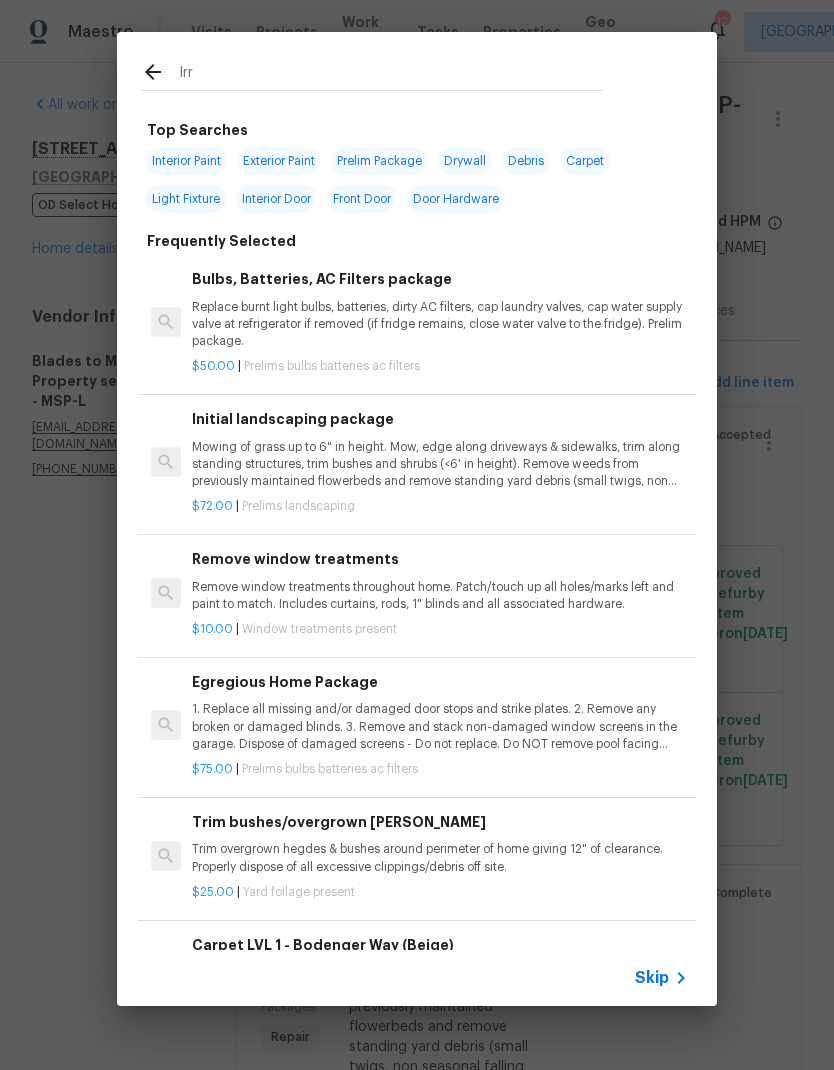 type on "Irra" 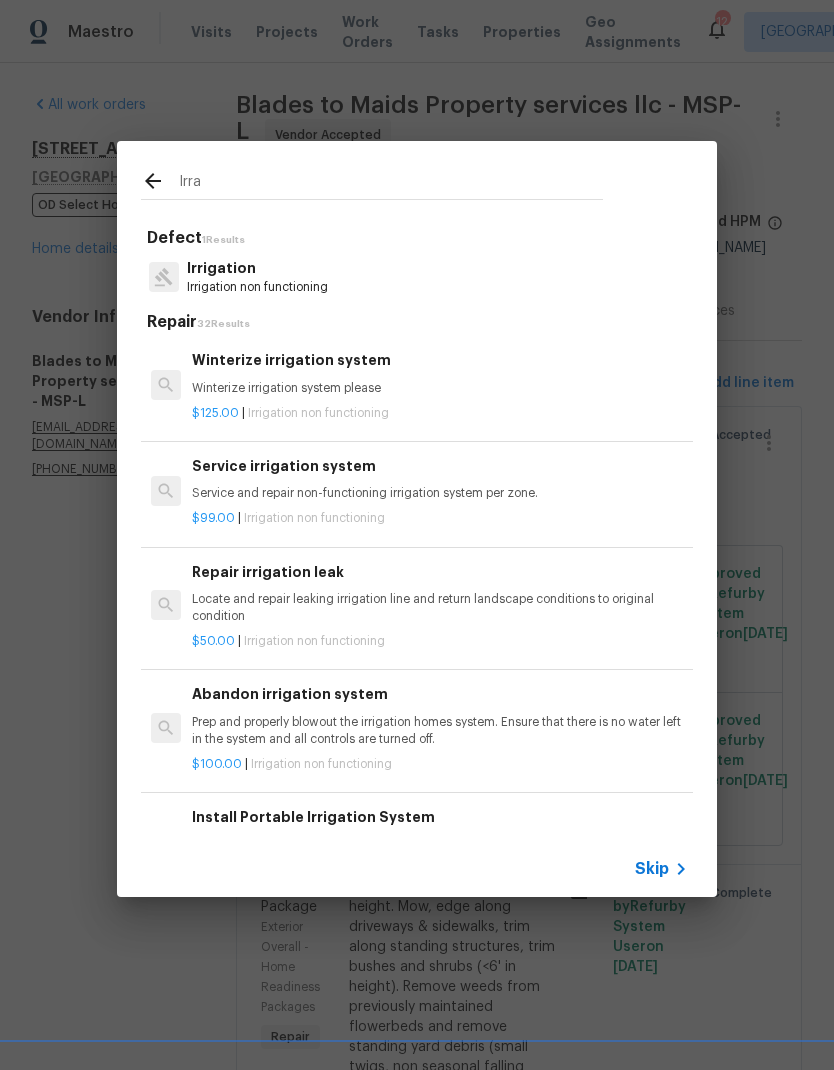 click on "$99.00   |   Irrigation non functioning" at bounding box center (440, 518) 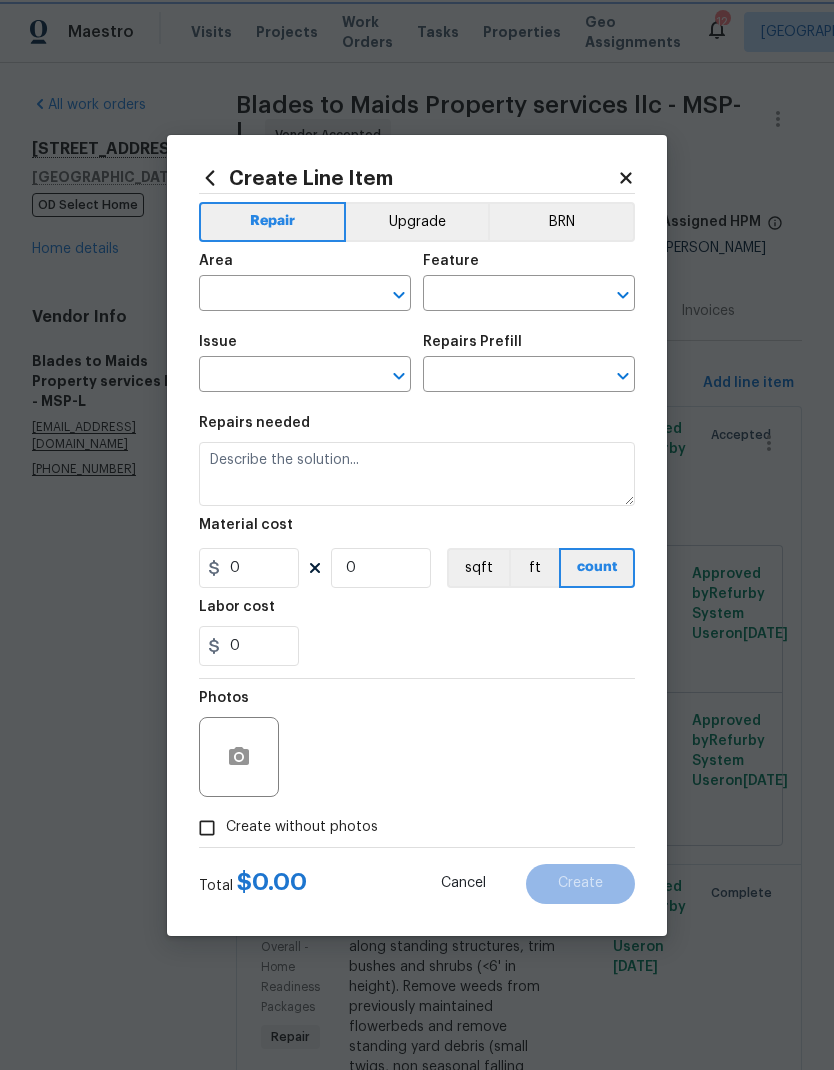 type on "Irrigation" 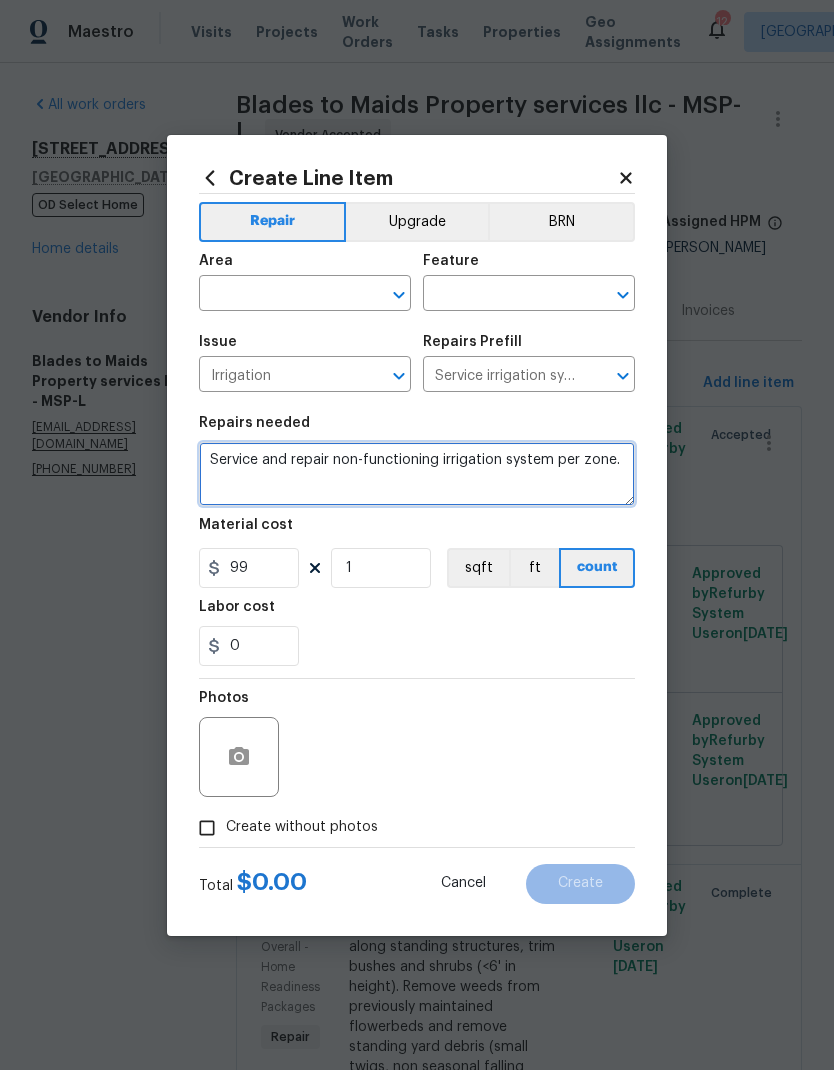 click on "Service and repair non-functioning irrigation system per zone." at bounding box center (417, 474) 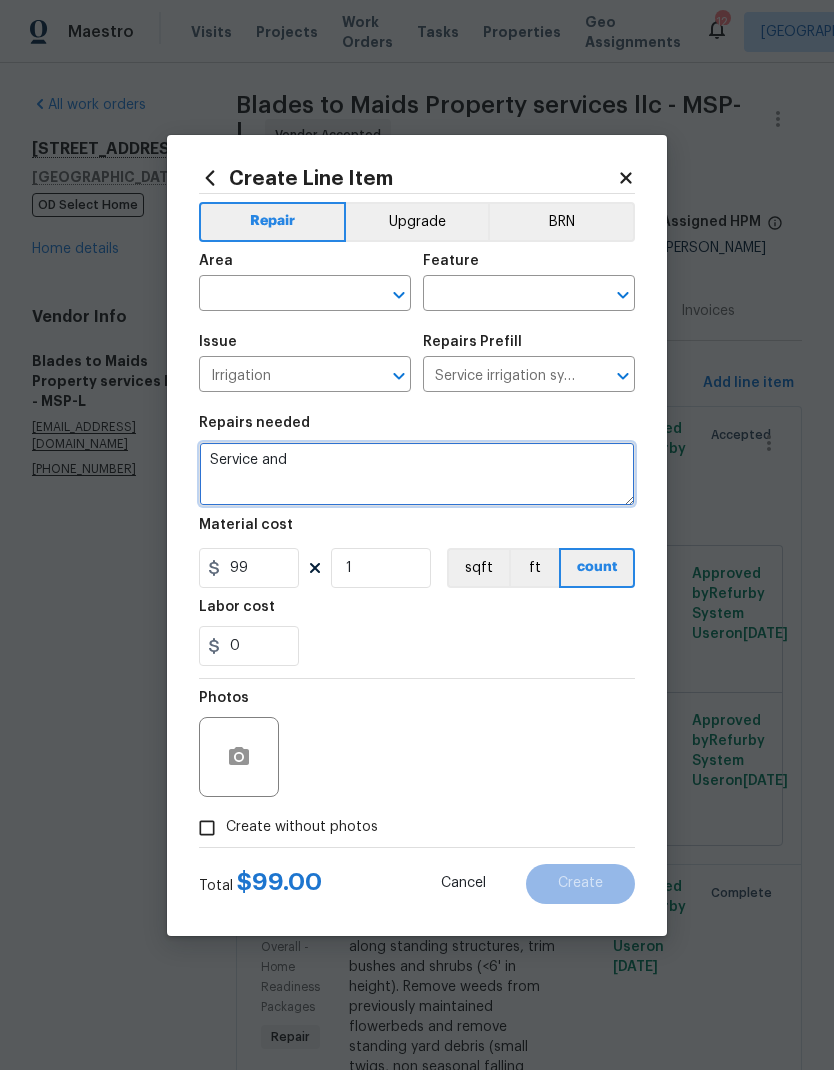 type on "Service" 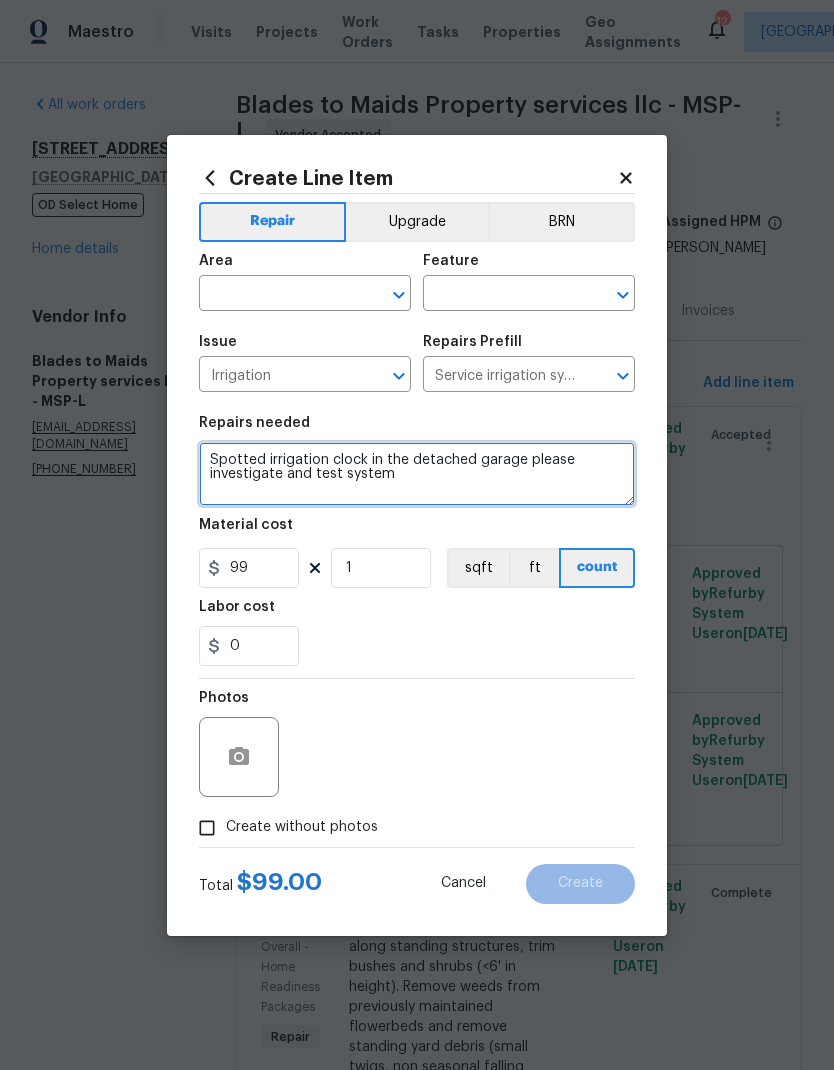 type on "Spotted irrigation clock in the detached garage please investigate and test system" 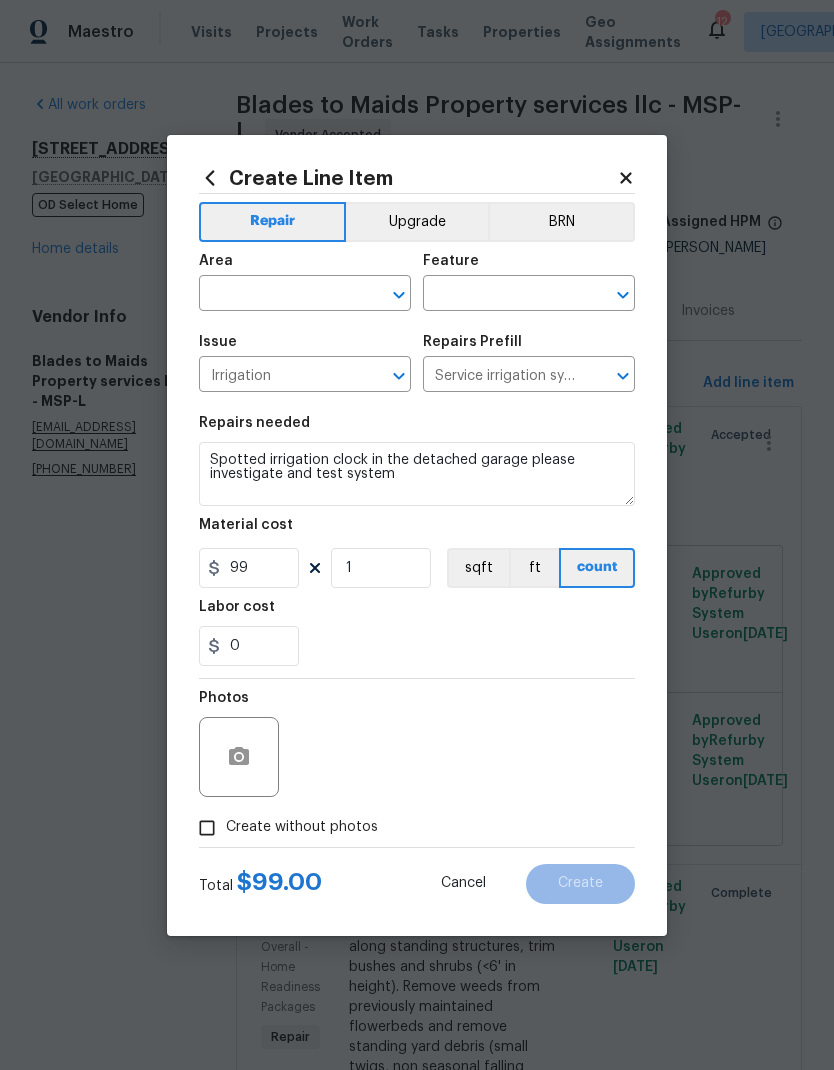 click on "0" at bounding box center [417, 646] 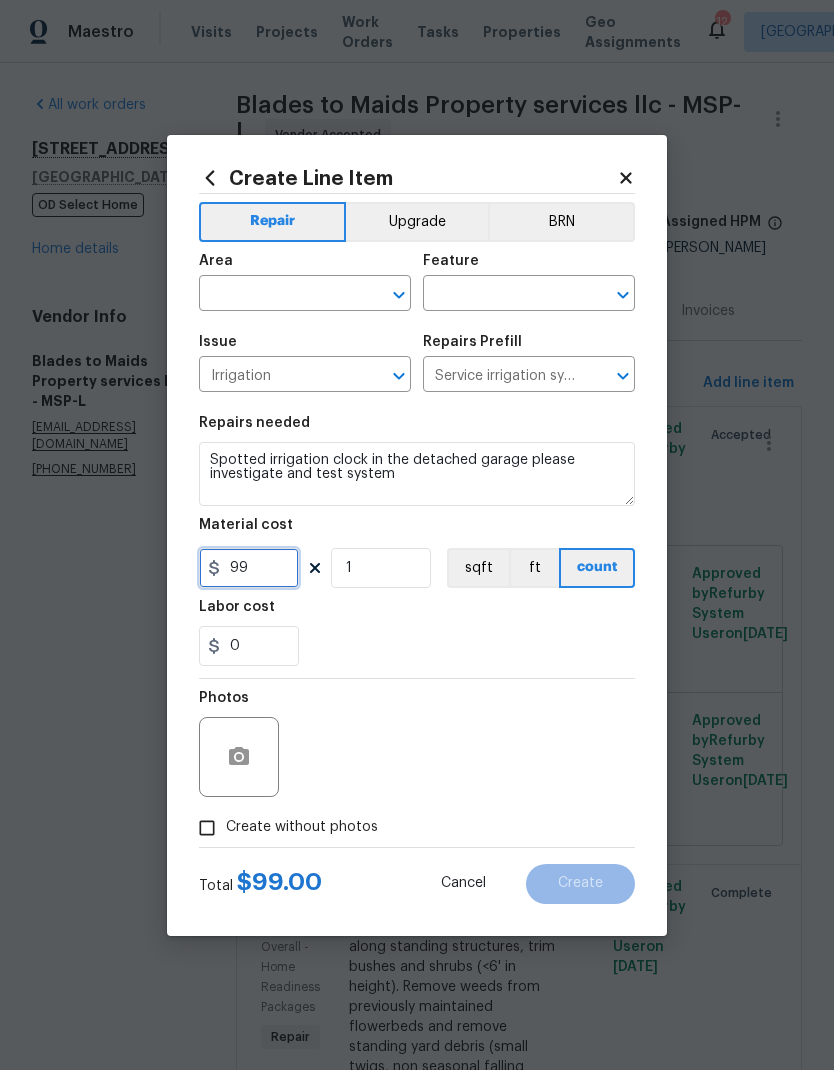 click on "99" at bounding box center (249, 568) 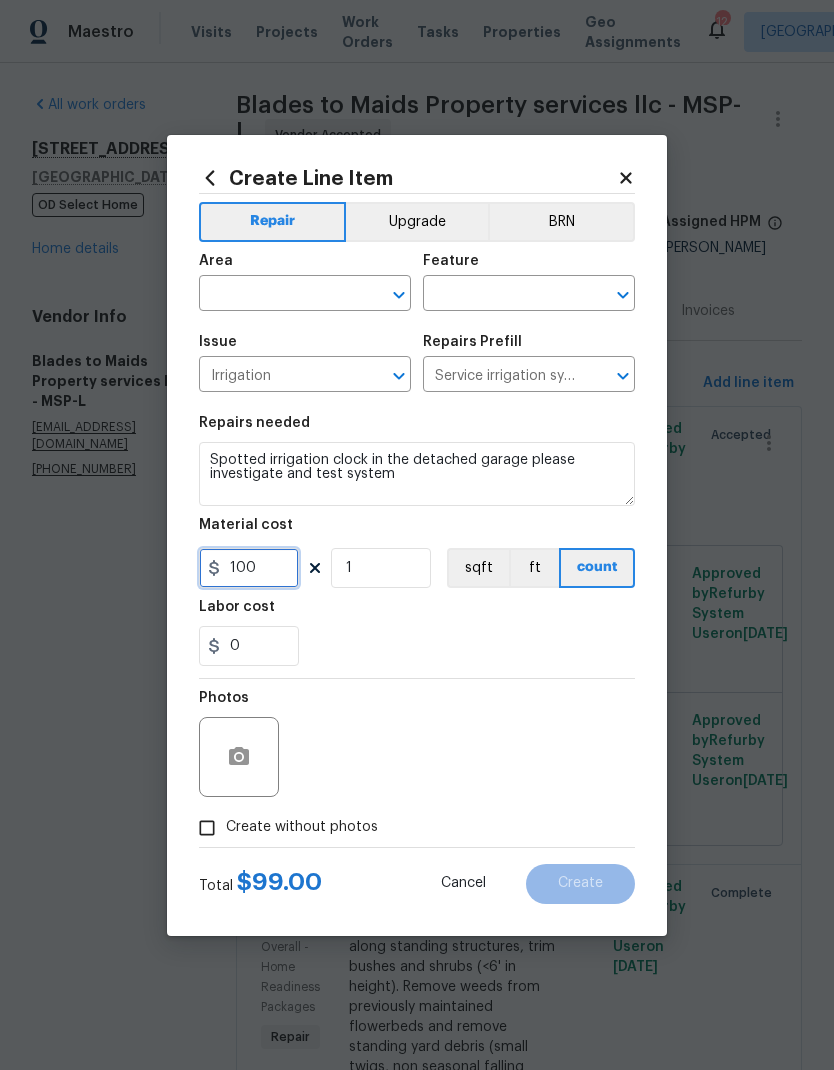 type on "100" 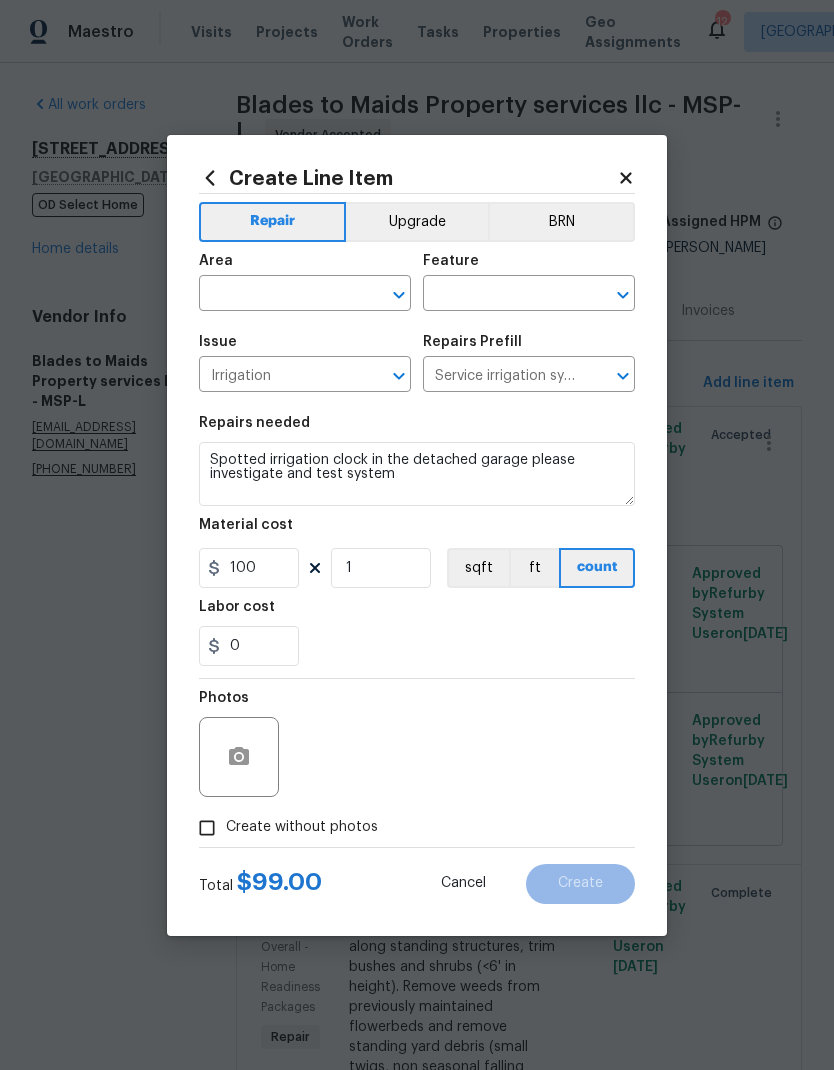 click on "0" at bounding box center (417, 646) 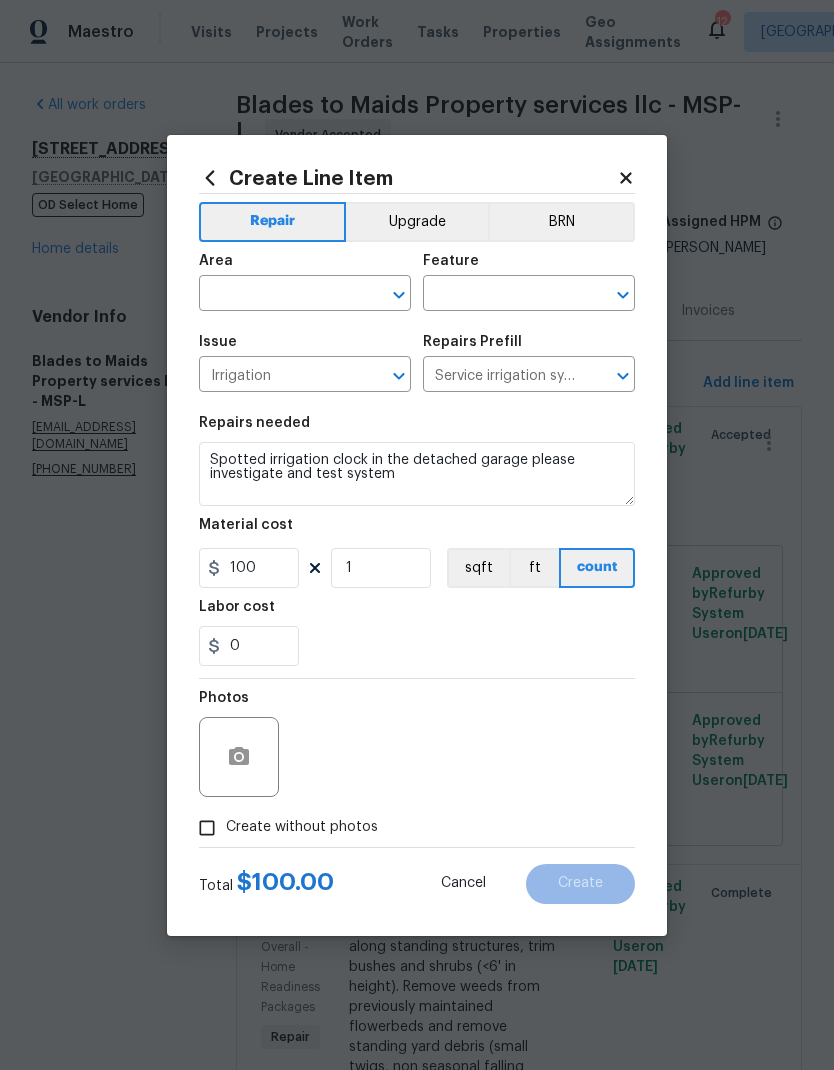 click on "Area" at bounding box center [305, 267] 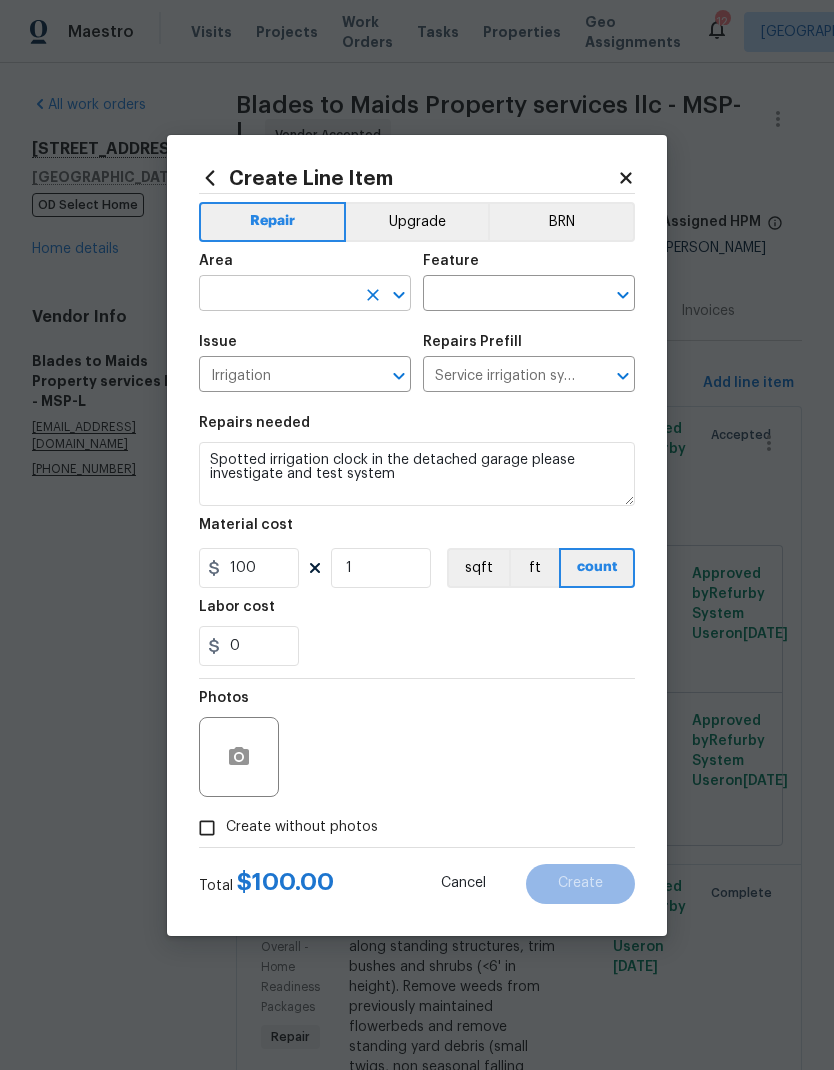 click at bounding box center [277, 295] 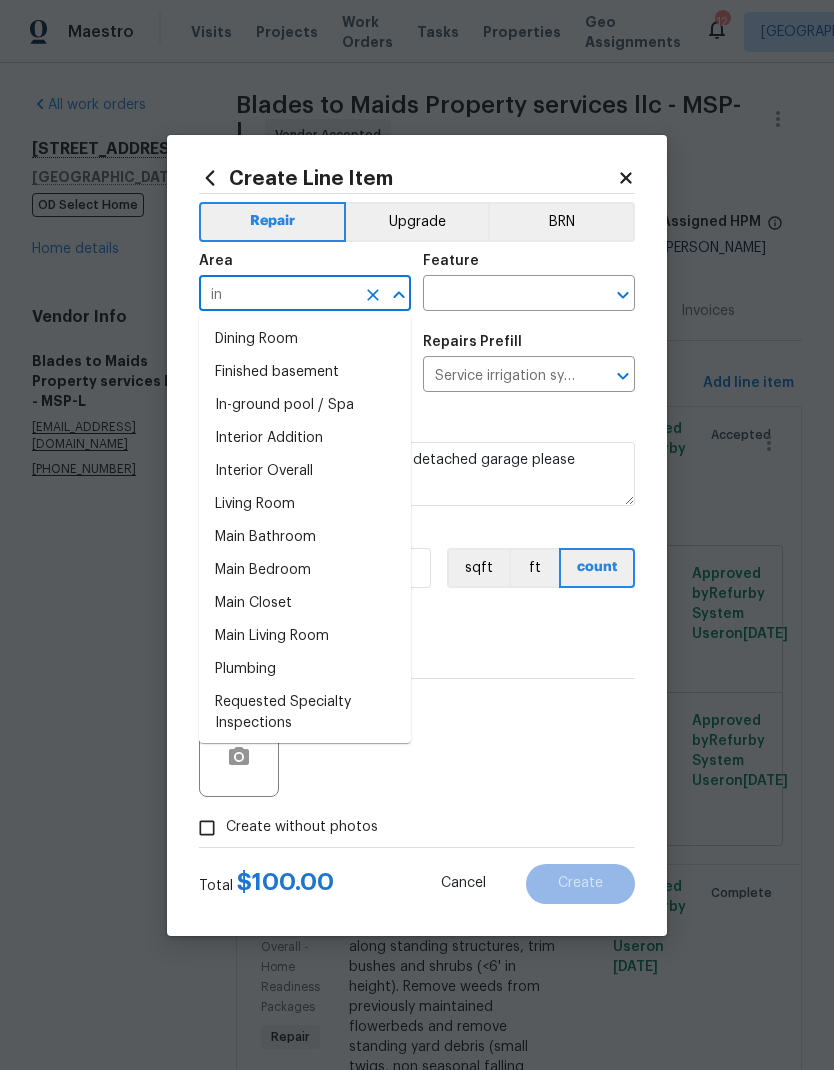 type on "i" 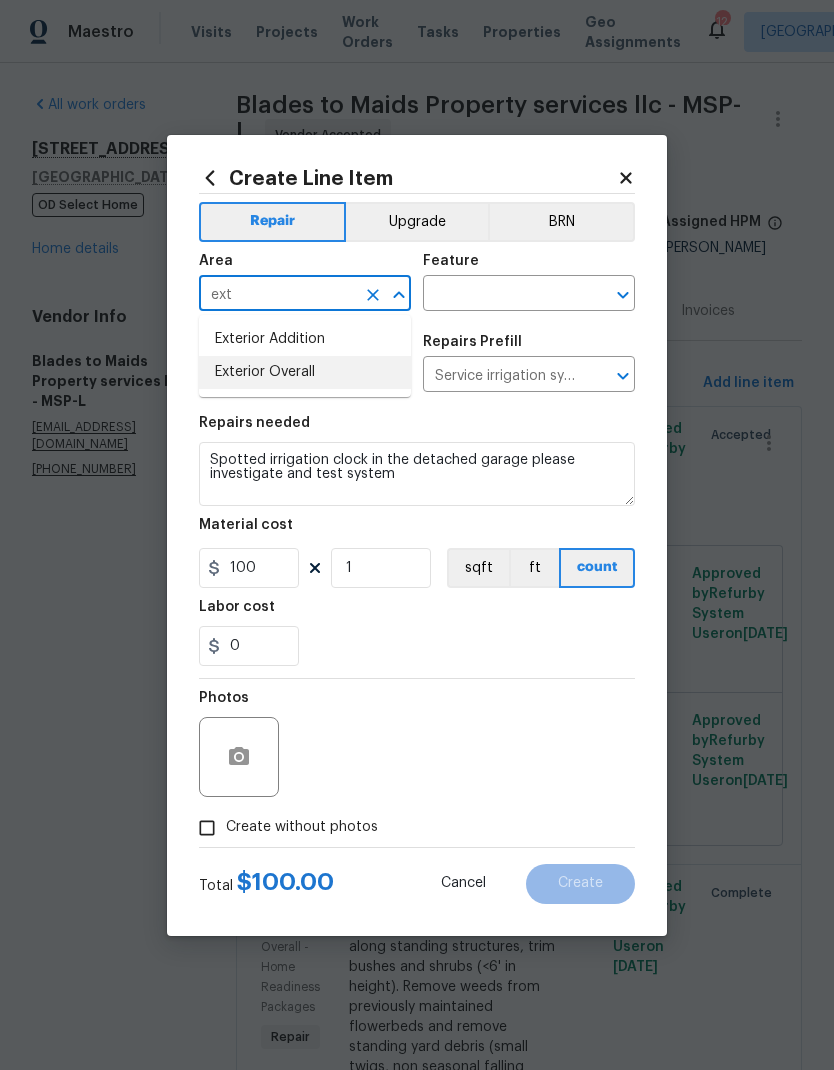 click on "Exterior Overall" at bounding box center (305, 372) 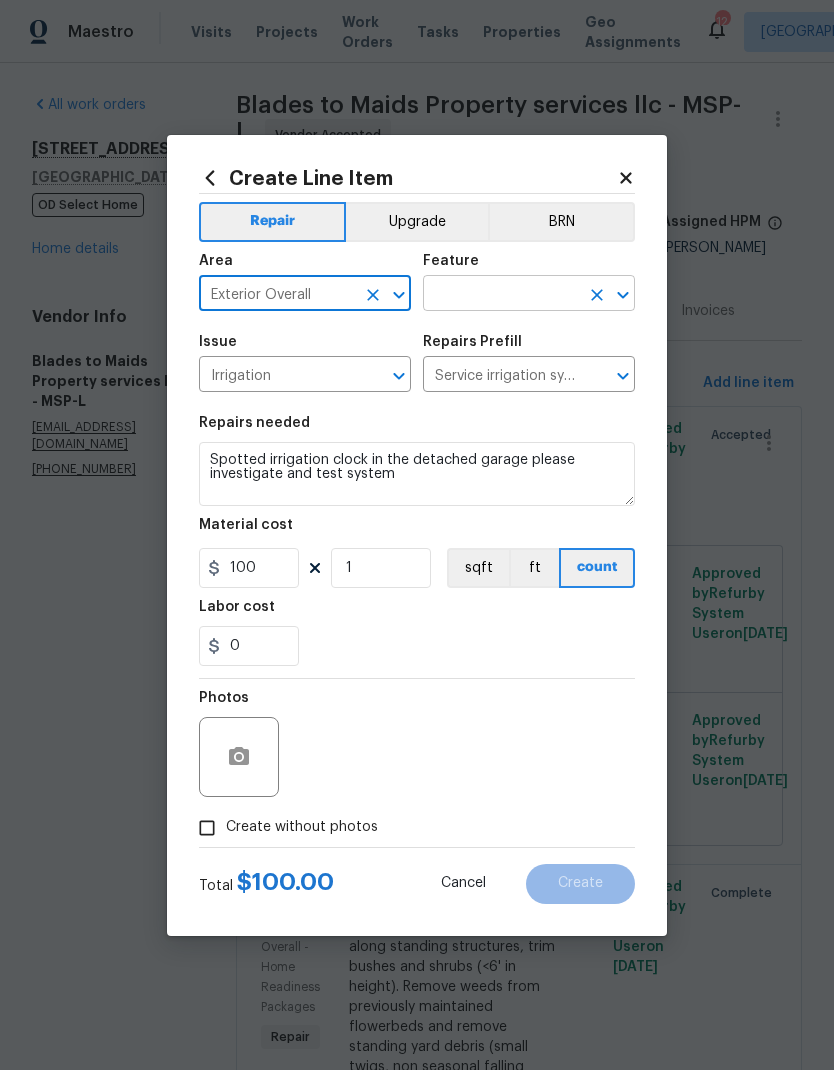 click at bounding box center (501, 295) 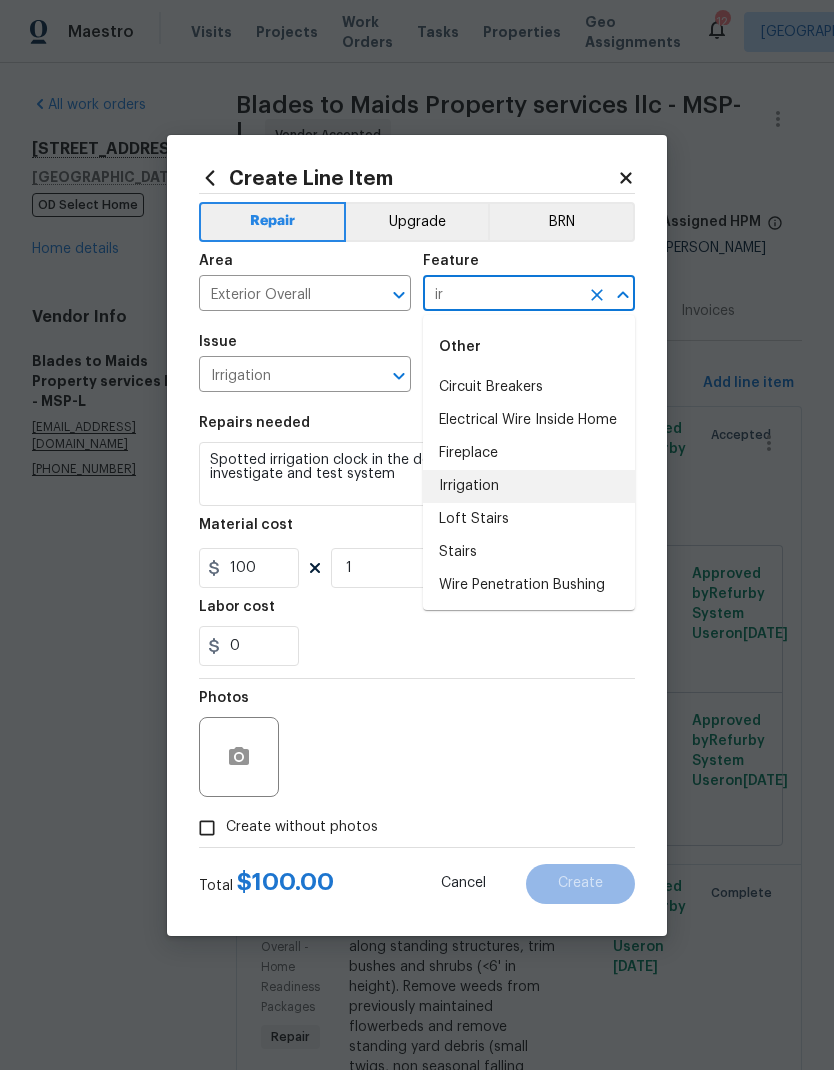 click on "Irrigation" at bounding box center (529, 486) 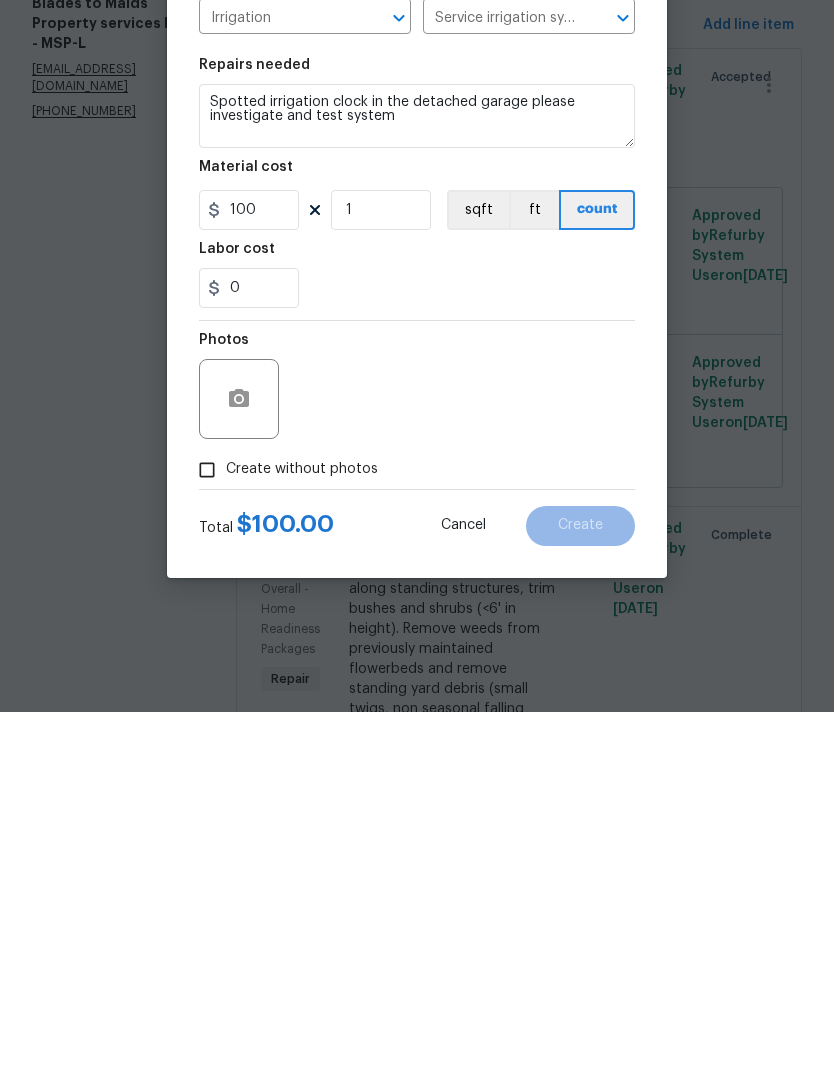 click on "Create without photos" at bounding box center [207, 828] 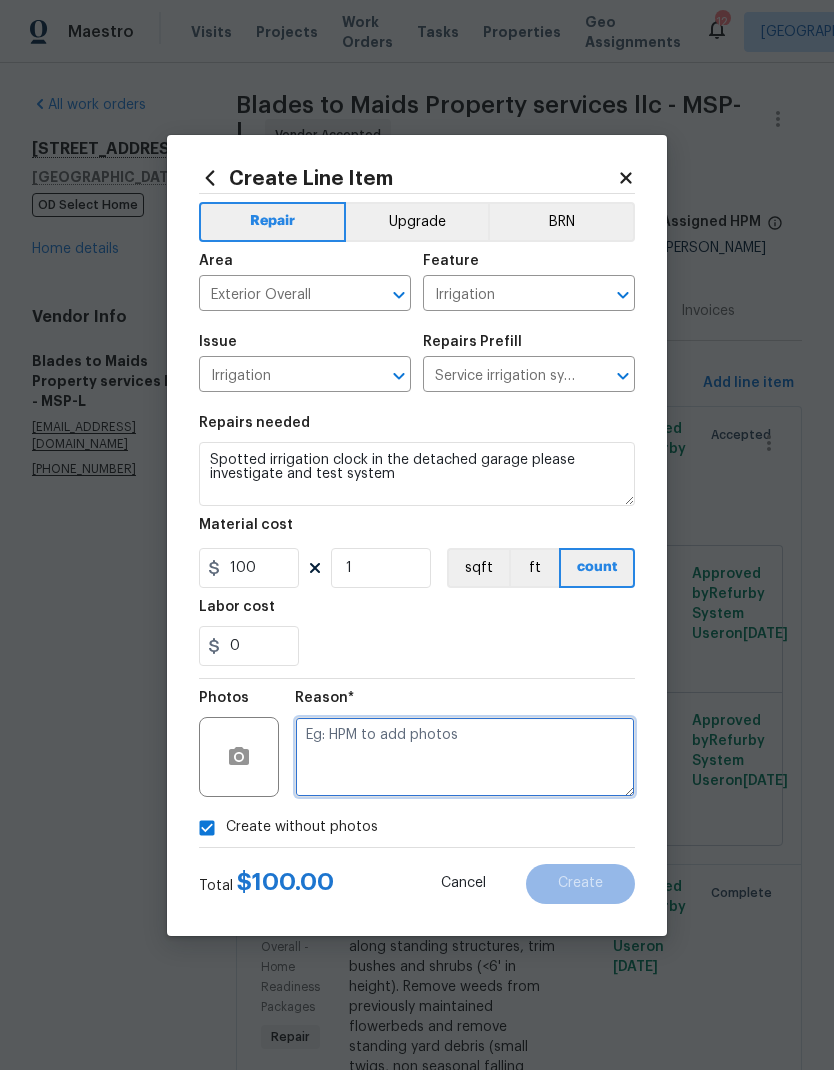 click at bounding box center (465, 757) 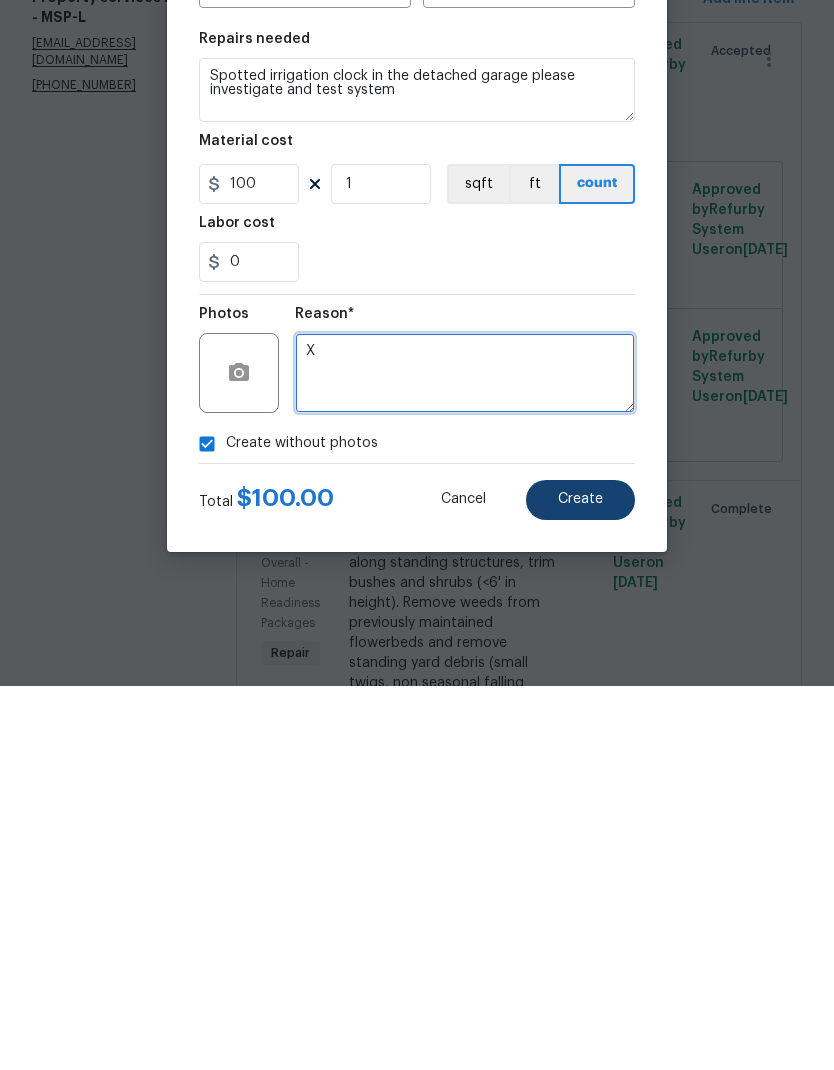 type on "X" 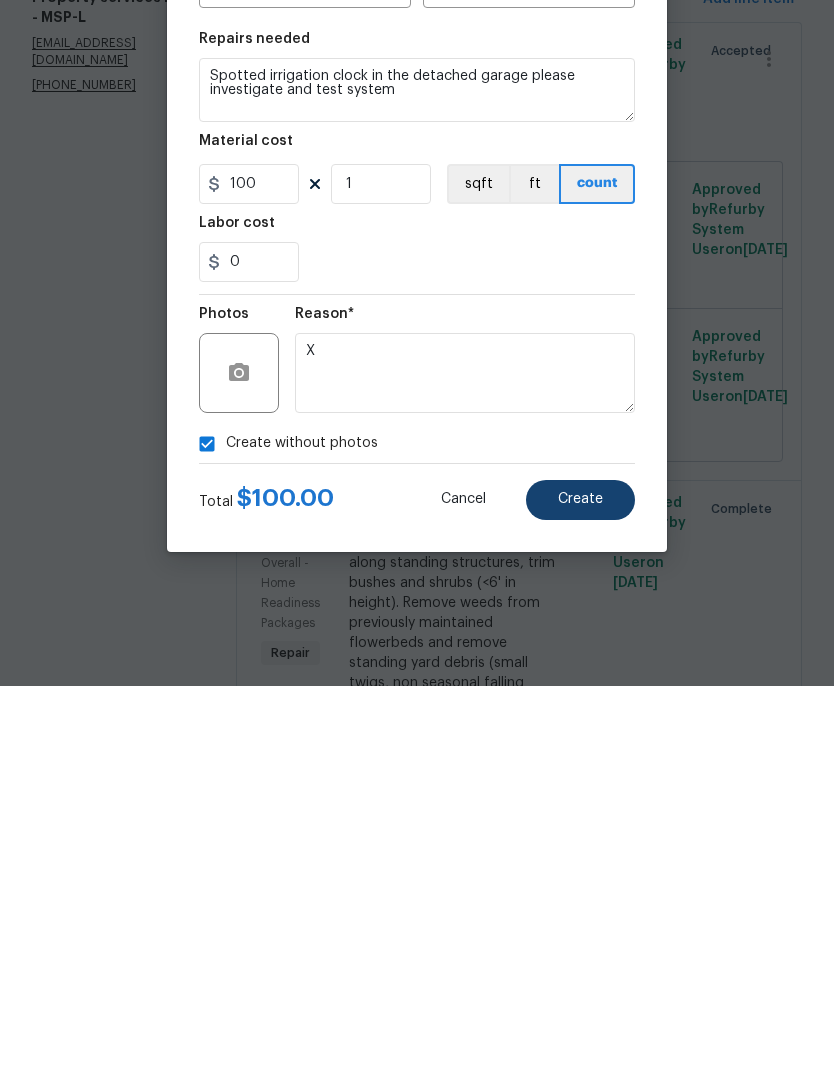 click on "Create" at bounding box center [580, 883] 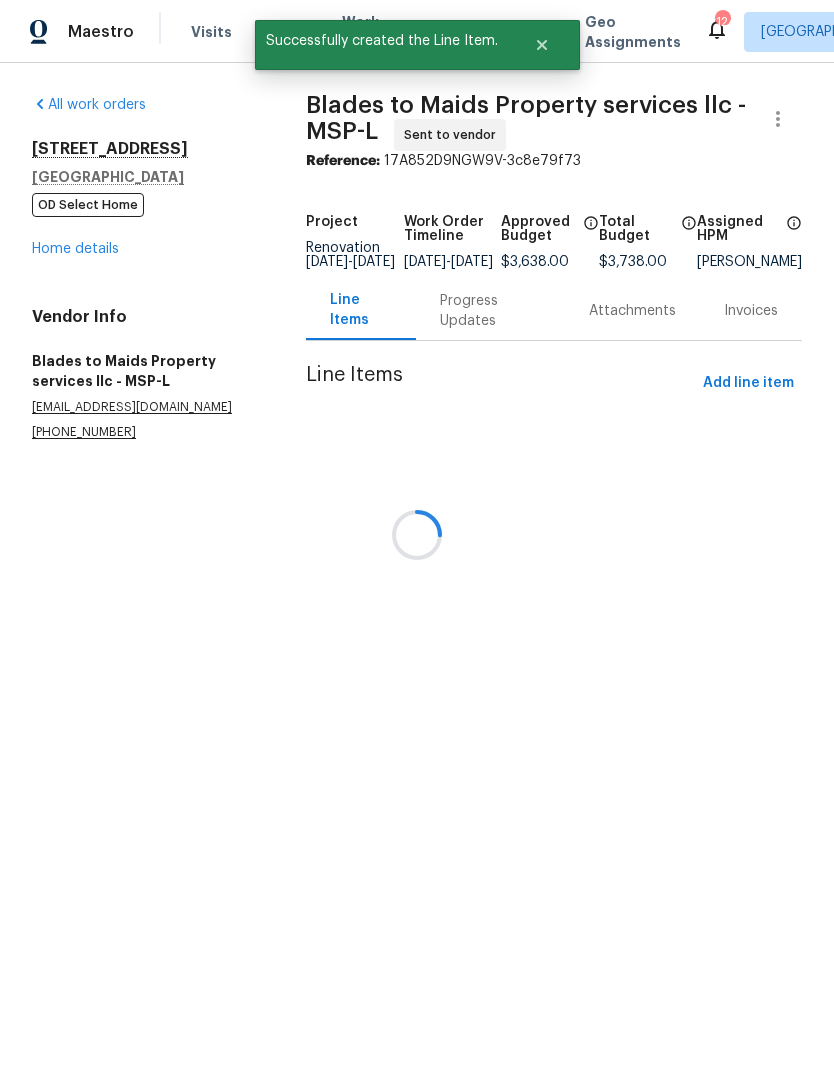scroll, scrollTop: 0, scrollLeft: 0, axis: both 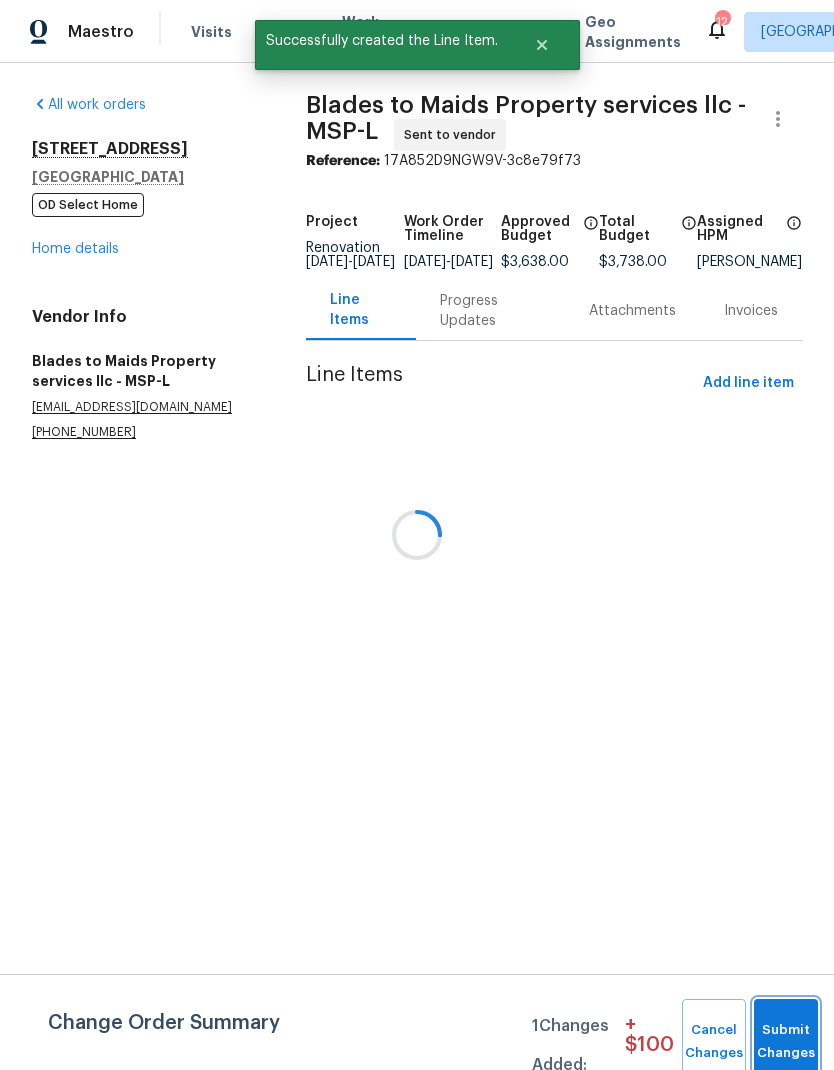 click on "Submit Changes" at bounding box center (786, 1042) 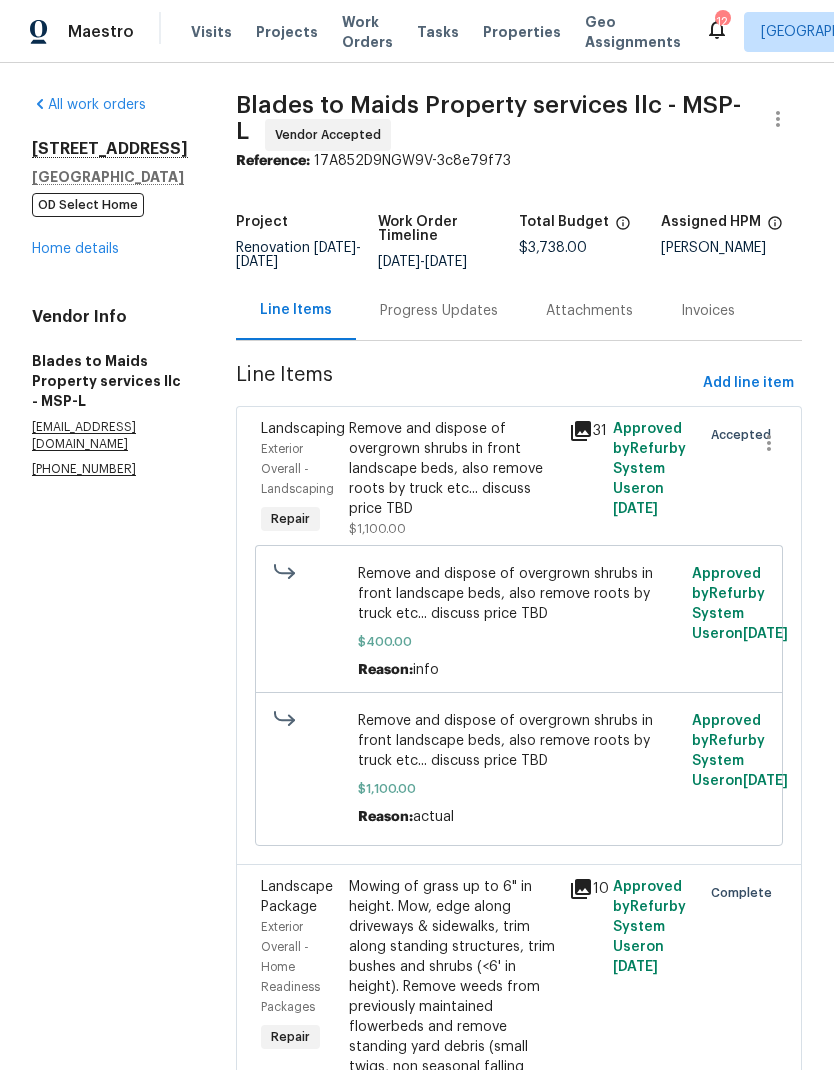 click on "Progress Updates" at bounding box center (439, 311) 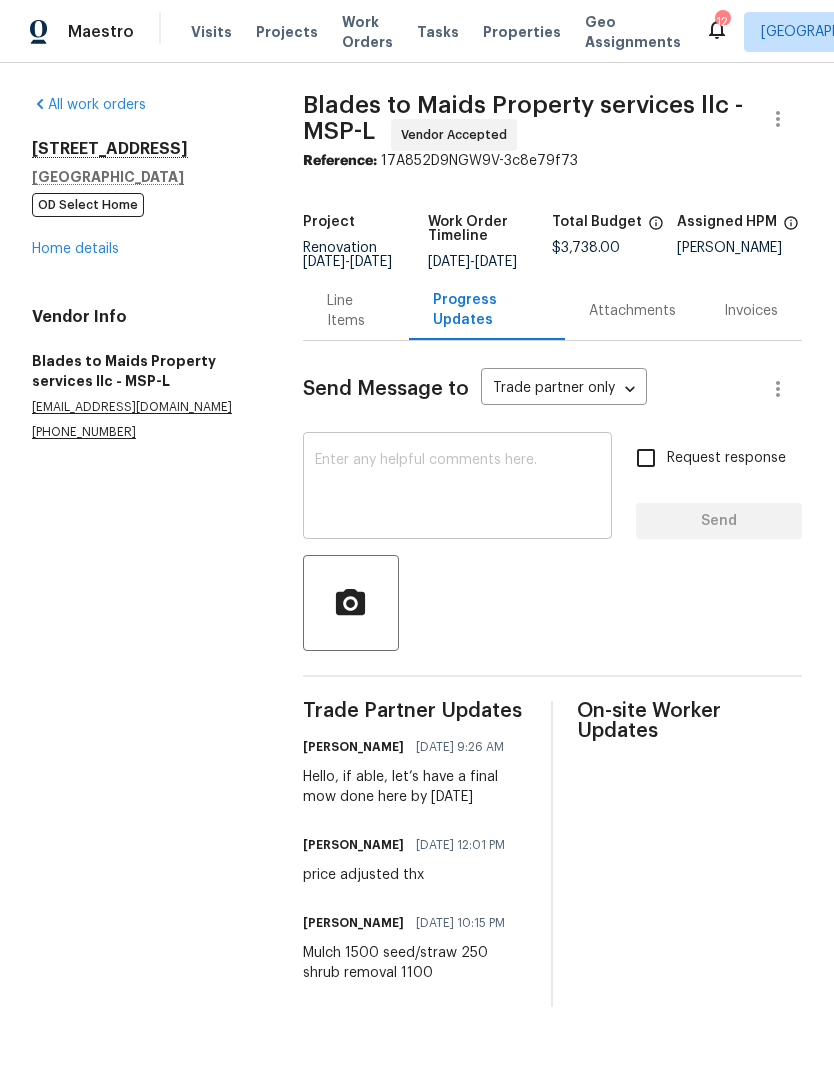 click at bounding box center [457, 488] 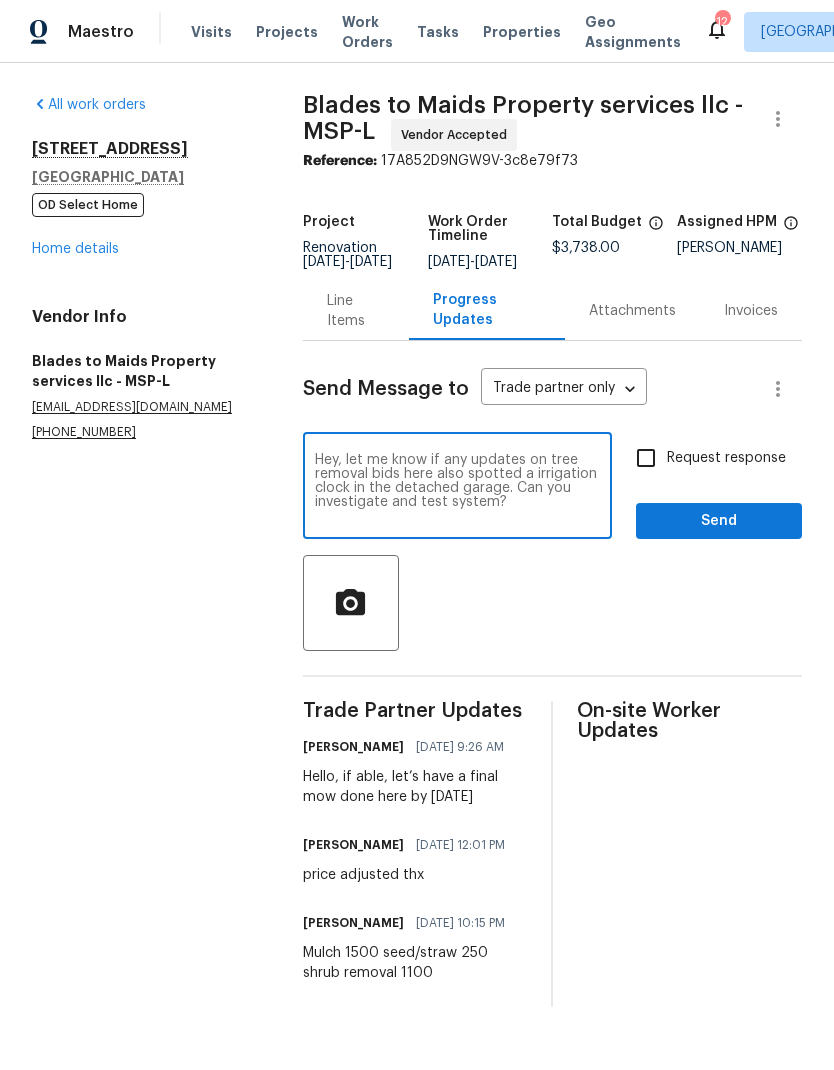 type on "Hey, let me know if any updates on tree removal bids here also spotted a irrigation clock in the detached garage. Can you investigate and test system?" 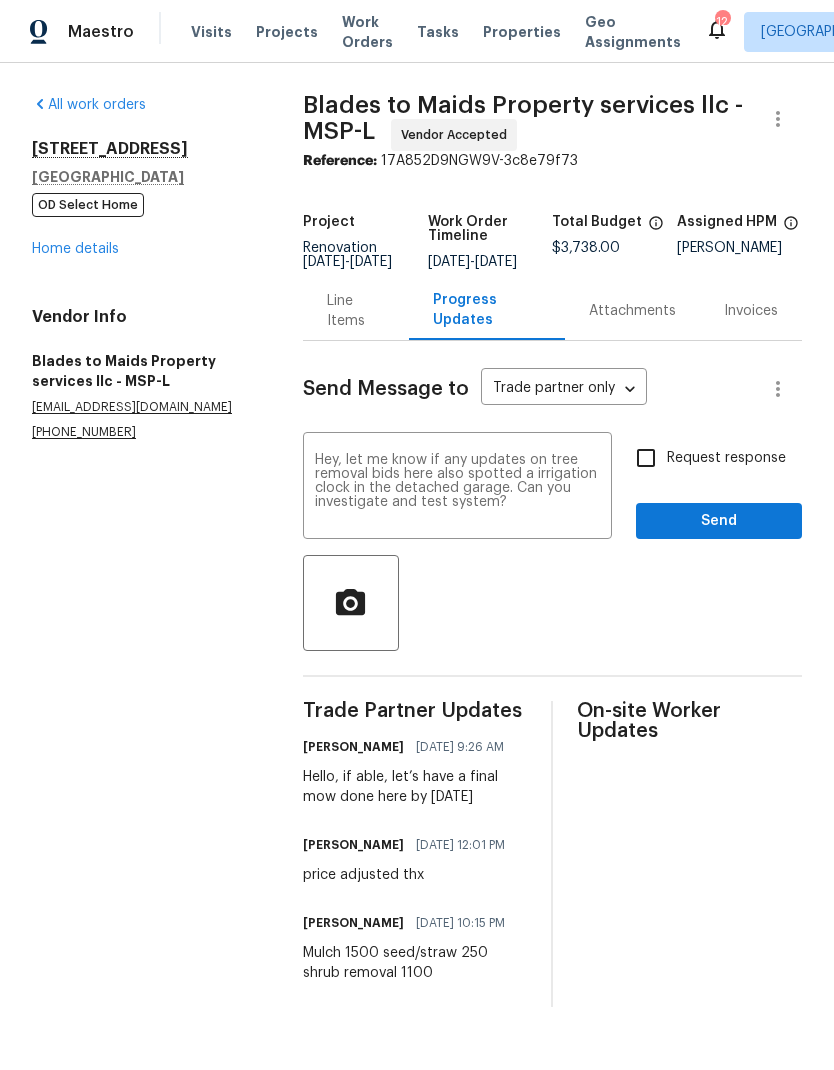 click on "Request response" at bounding box center (646, 458) 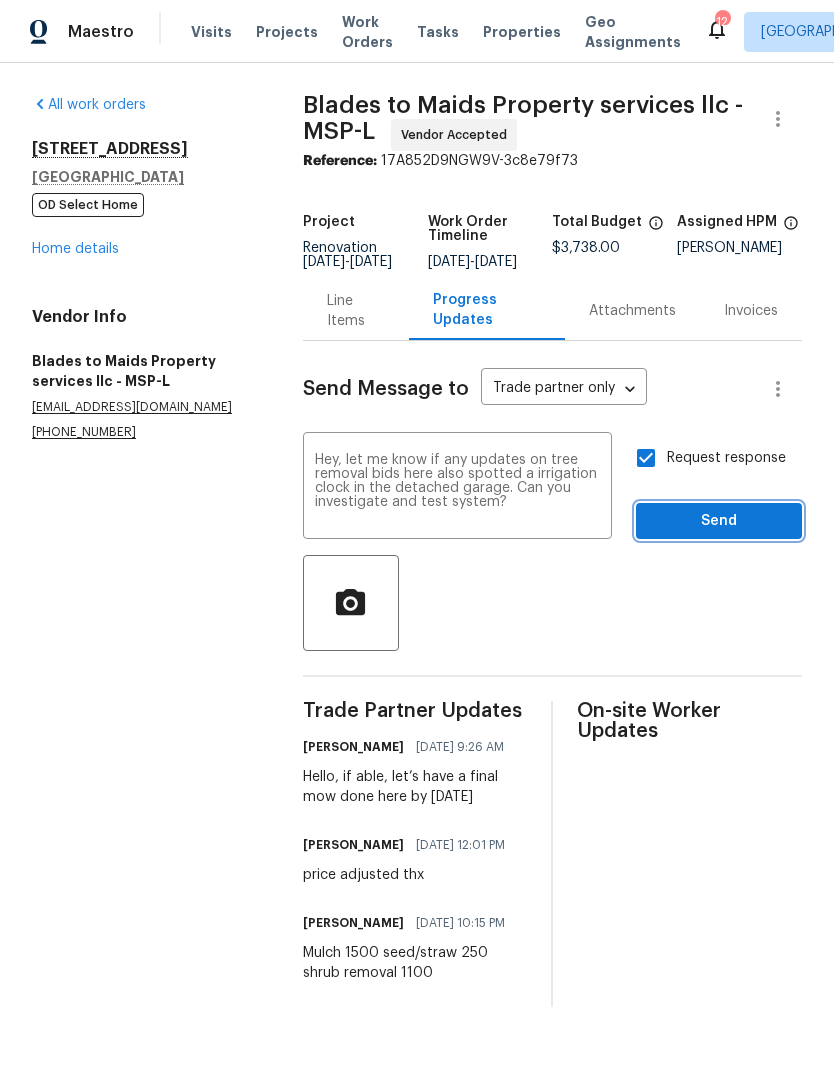 click on "Send" at bounding box center (719, 521) 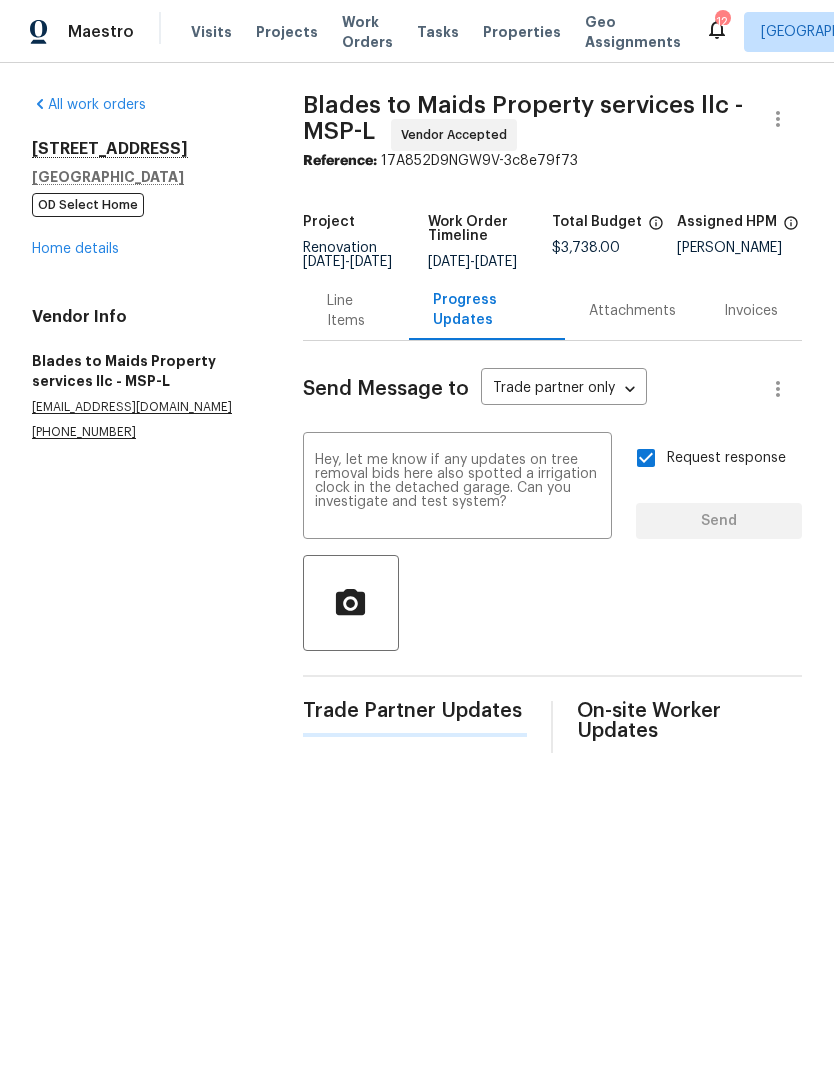 type 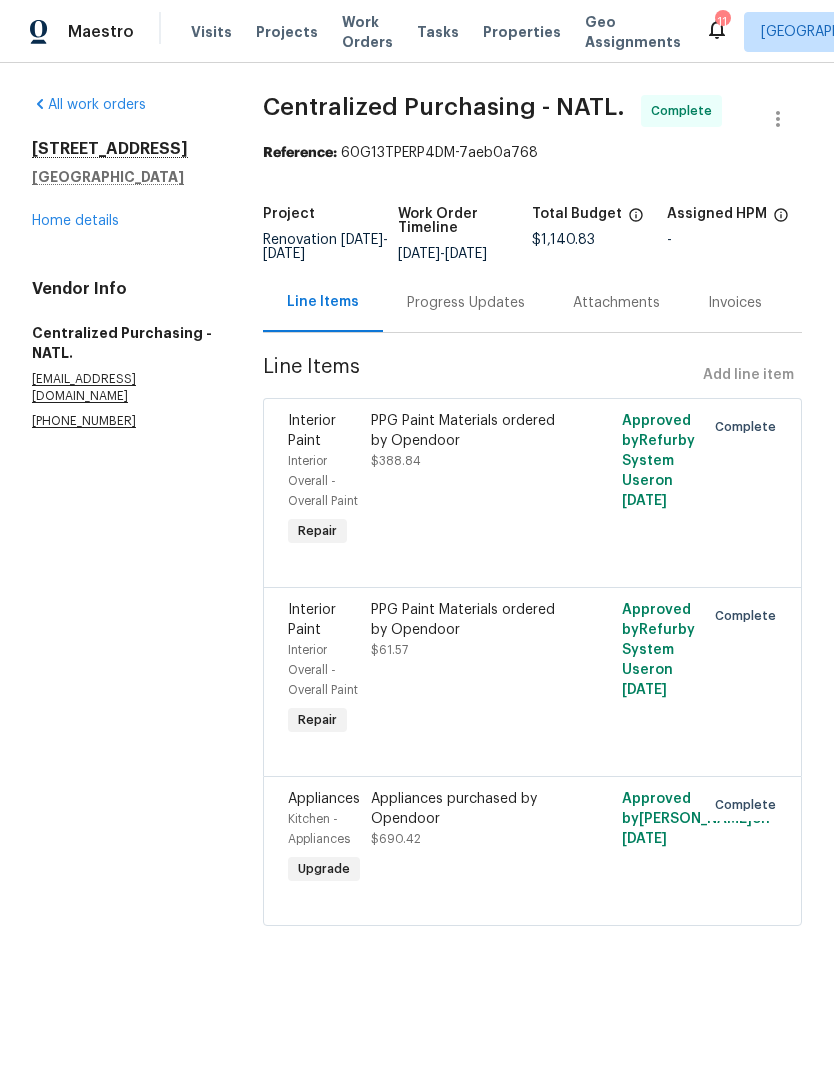 scroll, scrollTop: -253, scrollLeft: -144, axis: both 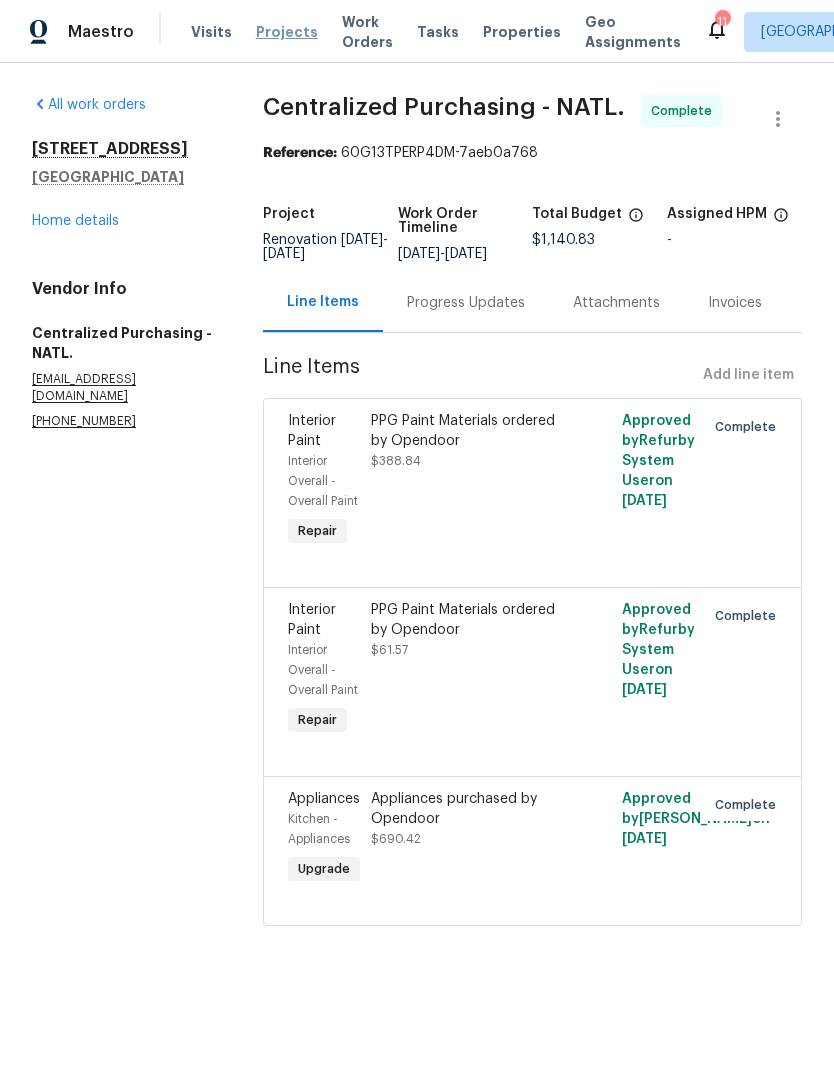 click on "Projects" at bounding box center (287, 32) 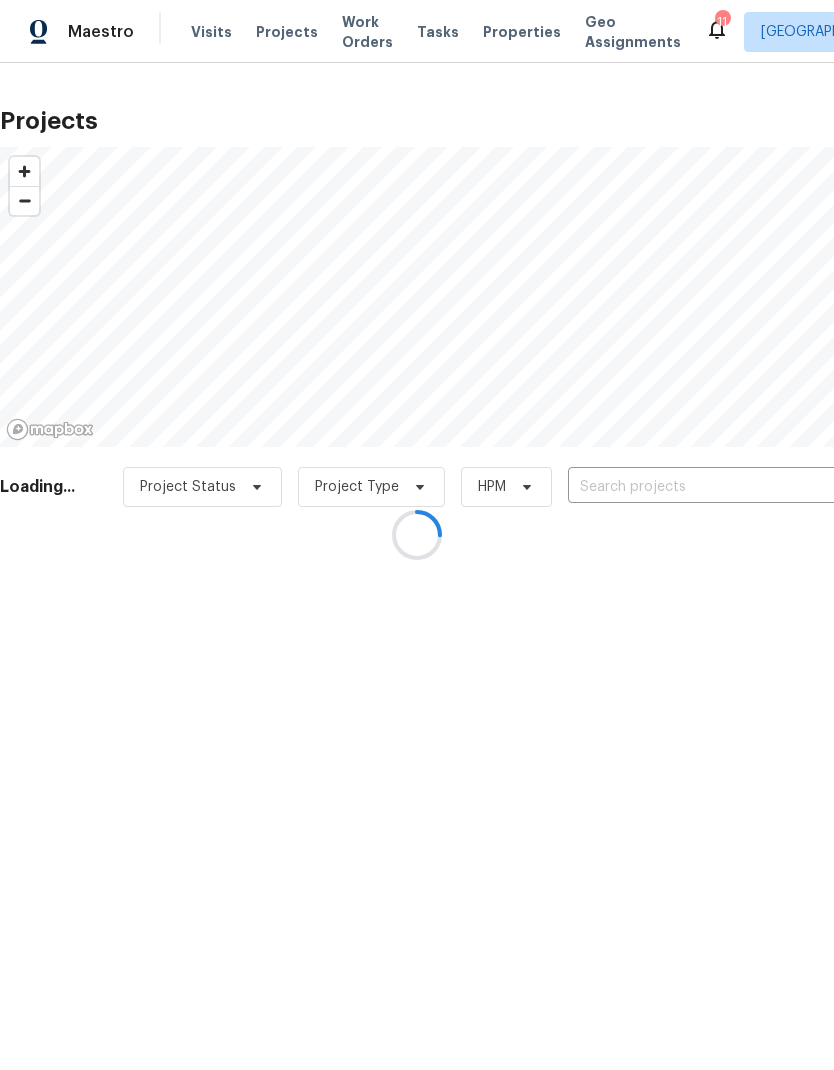 click at bounding box center (417, 535) 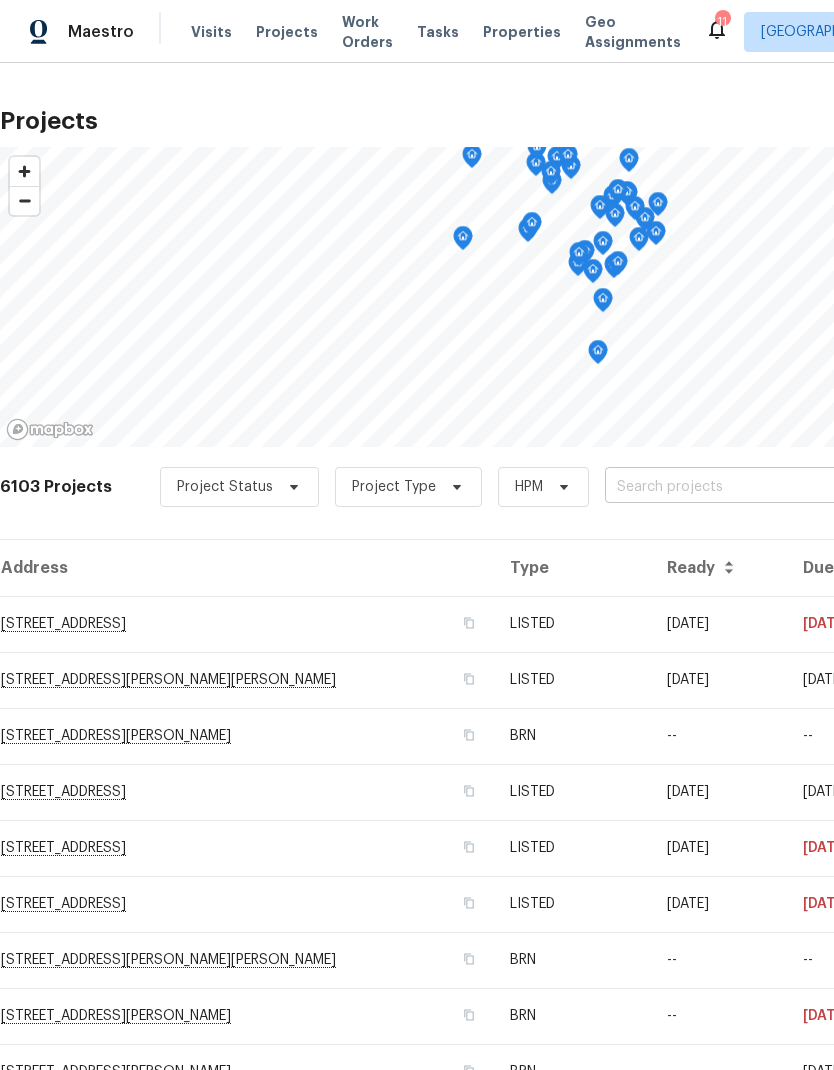 click at bounding box center (719, 487) 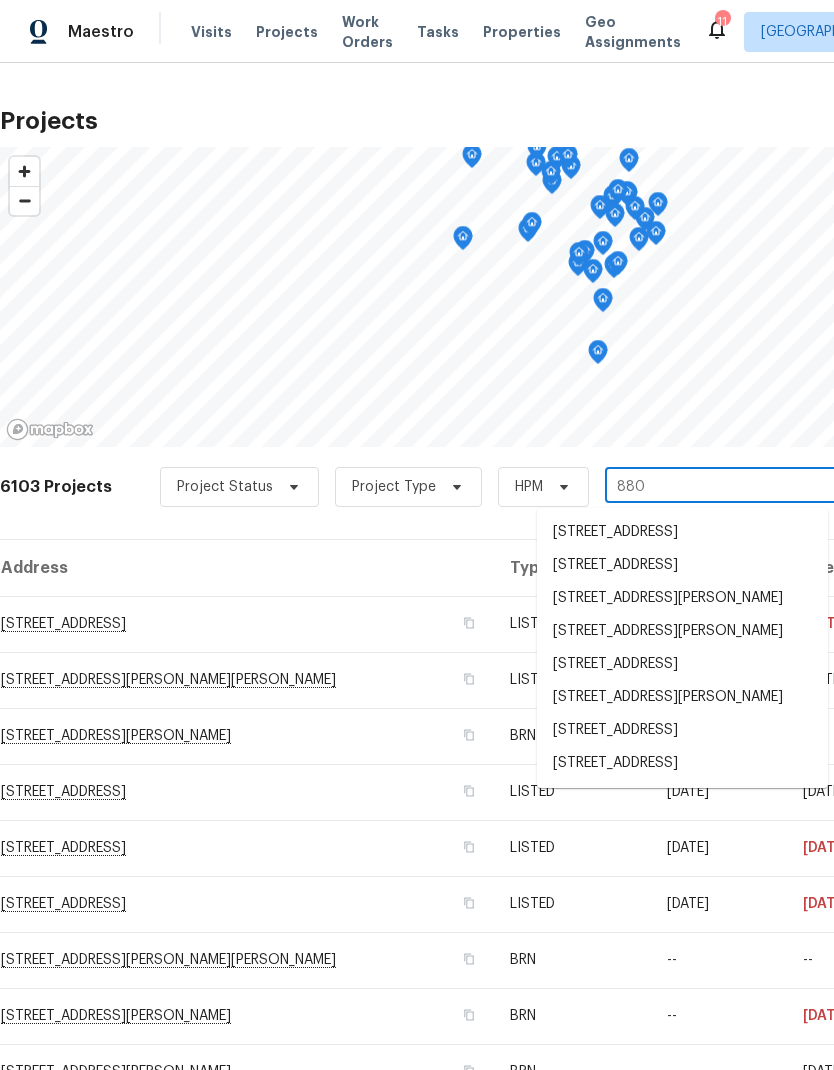 type on "8803" 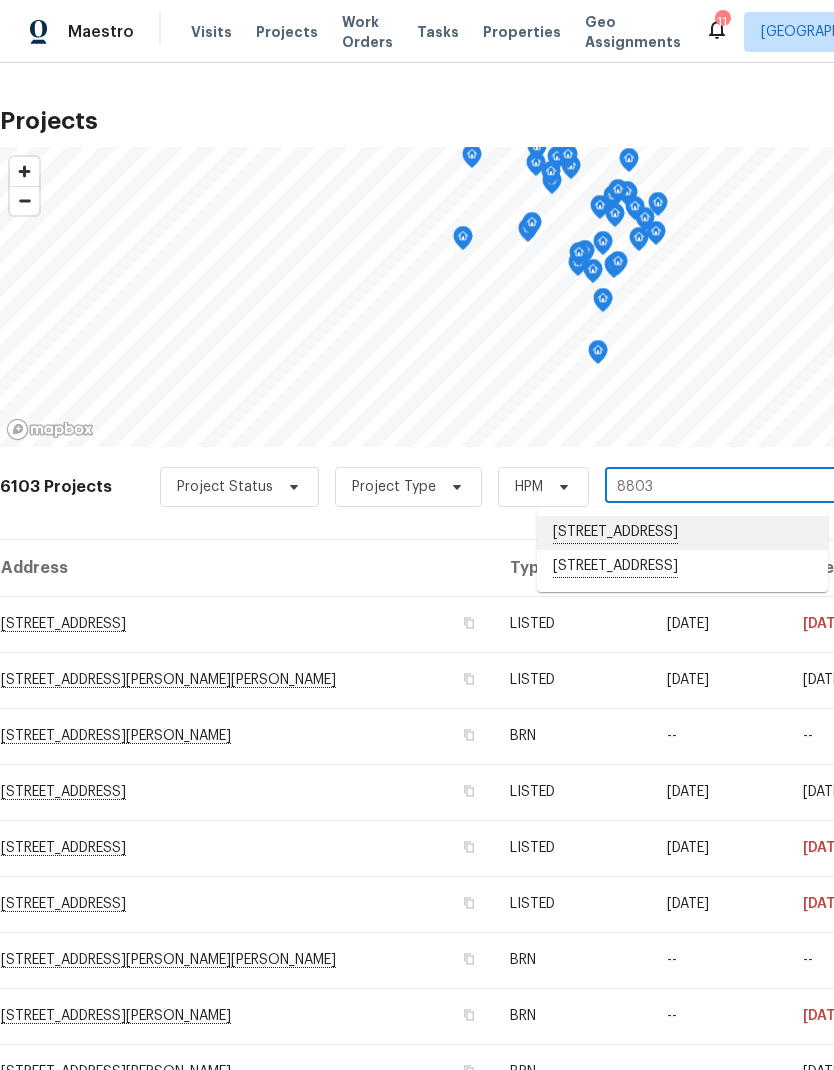 click on "[STREET_ADDRESS]" at bounding box center [682, 533] 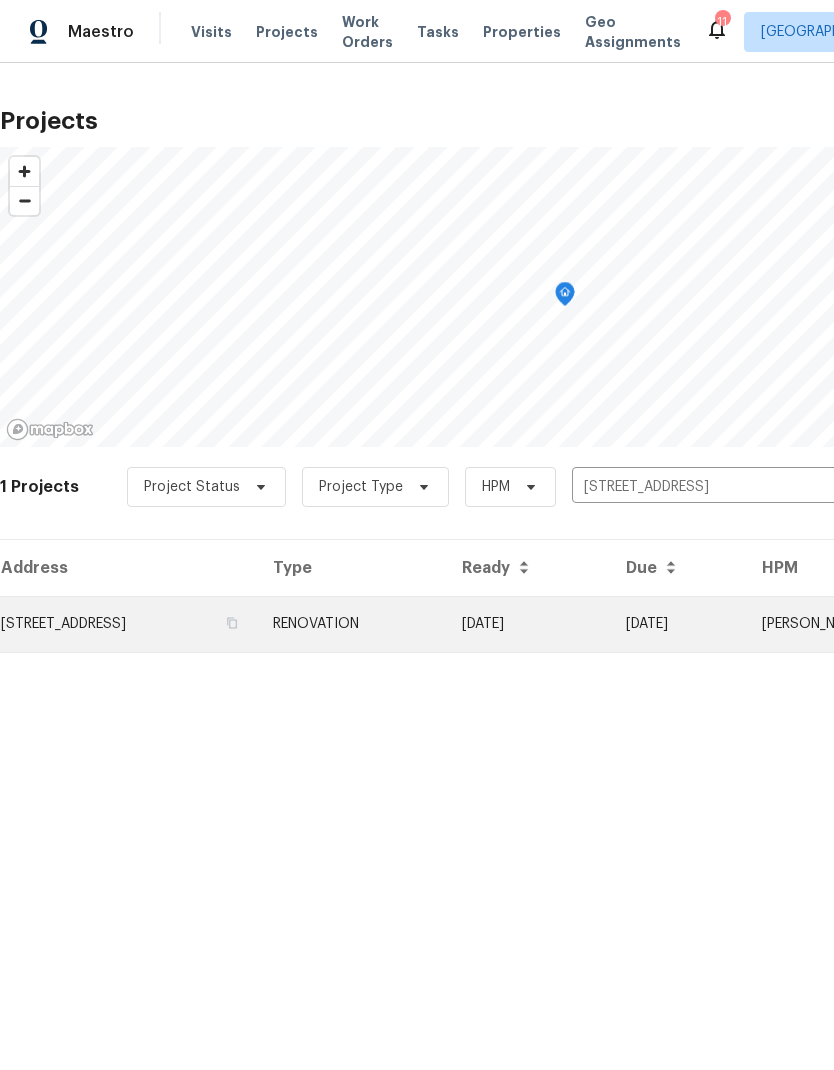 click on "[STREET_ADDRESS]" at bounding box center (128, 624) 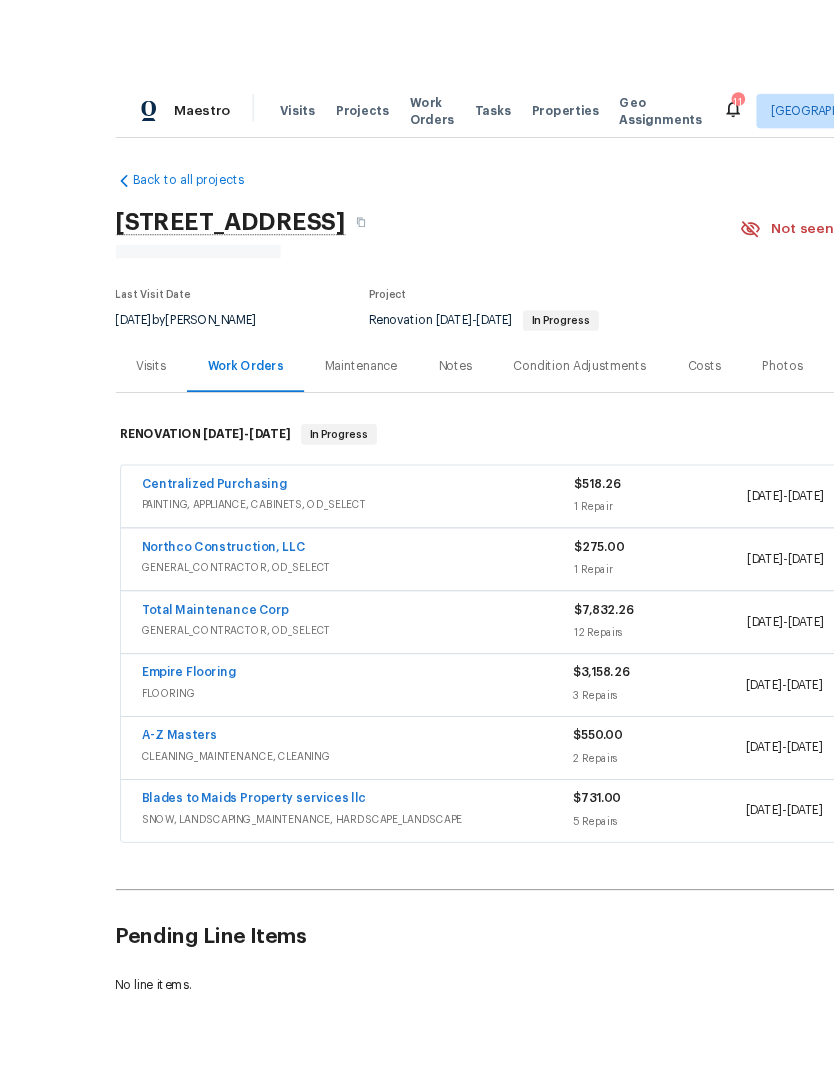 scroll, scrollTop: 68, scrollLeft: 0, axis: vertical 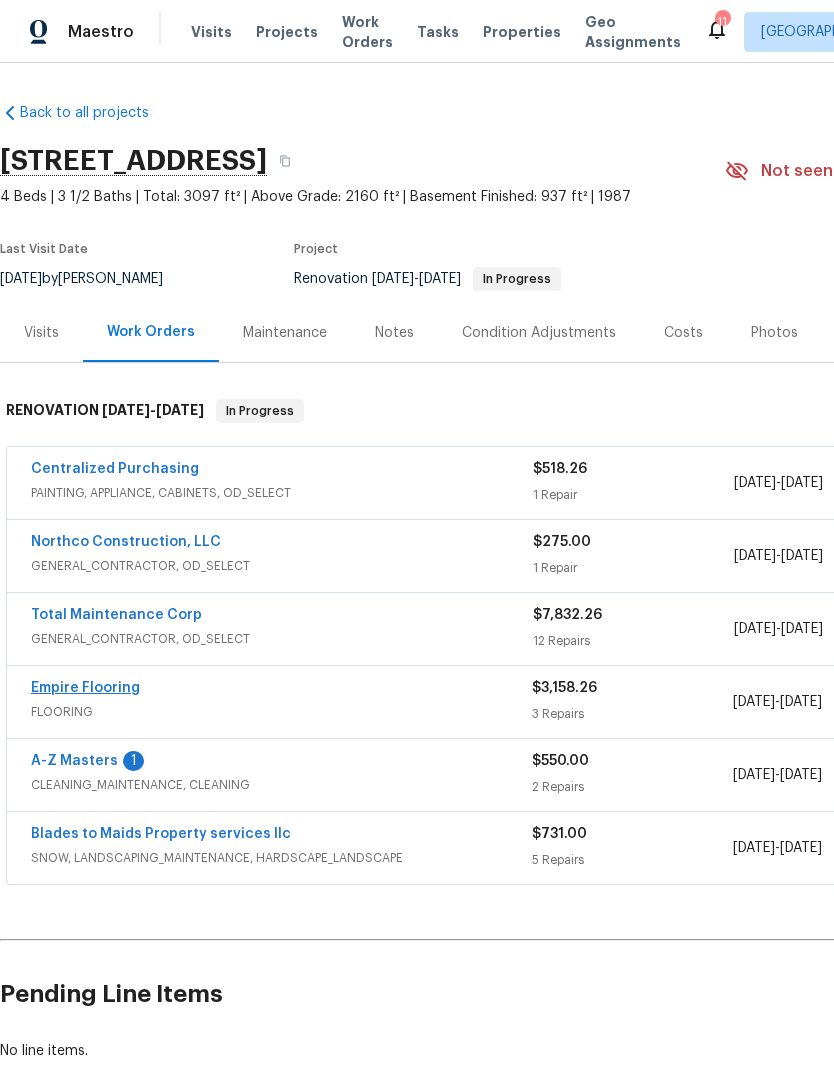 click on "Empire Flooring" at bounding box center (85, 688) 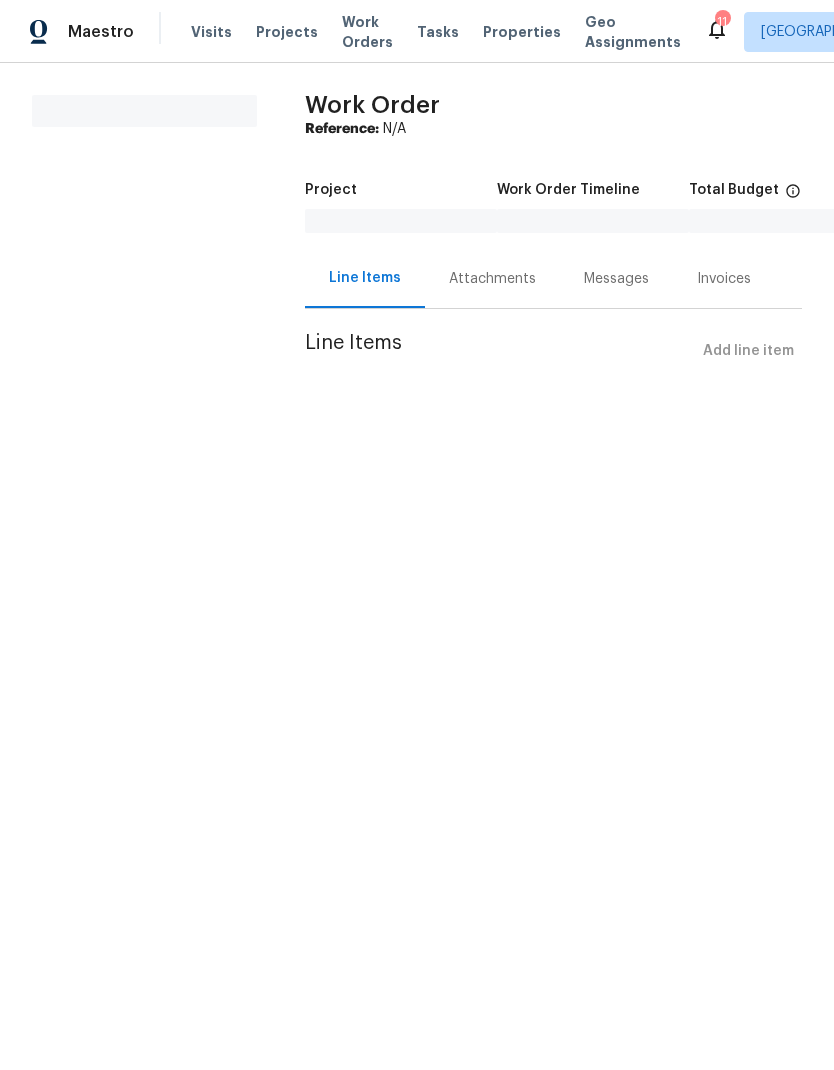 scroll, scrollTop: 0, scrollLeft: 0, axis: both 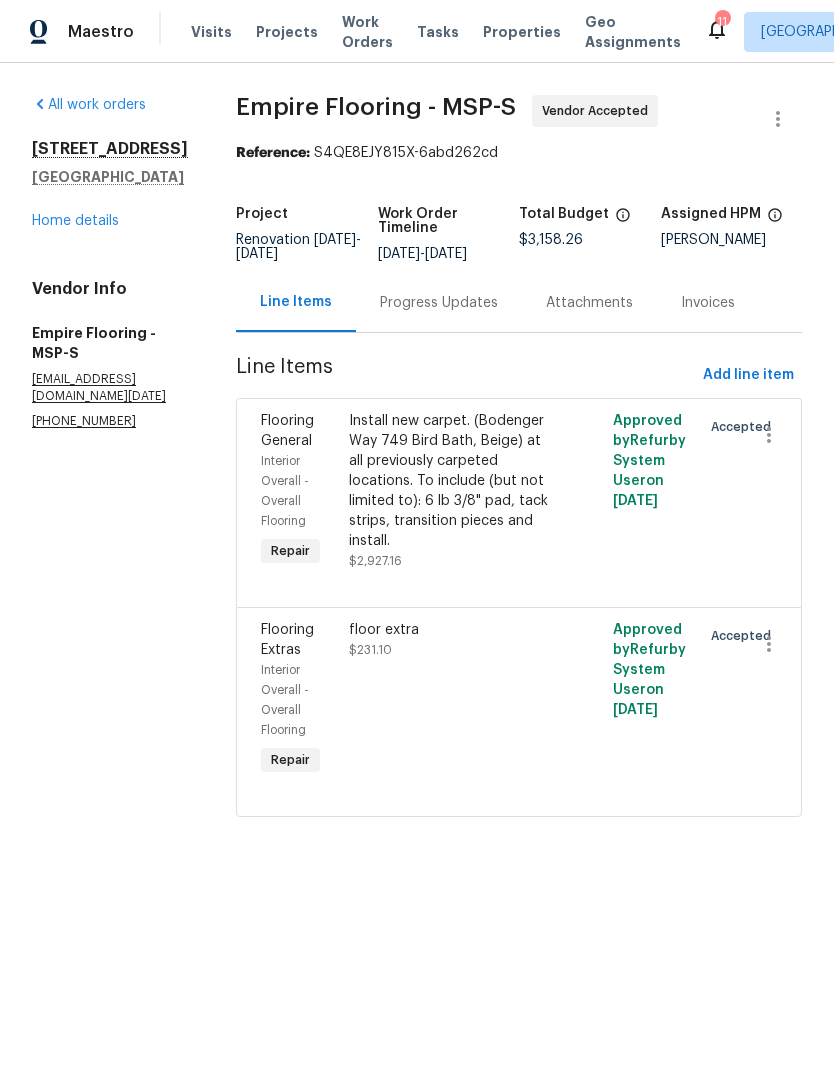 click on "Progress Updates" at bounding box center (439, 303) 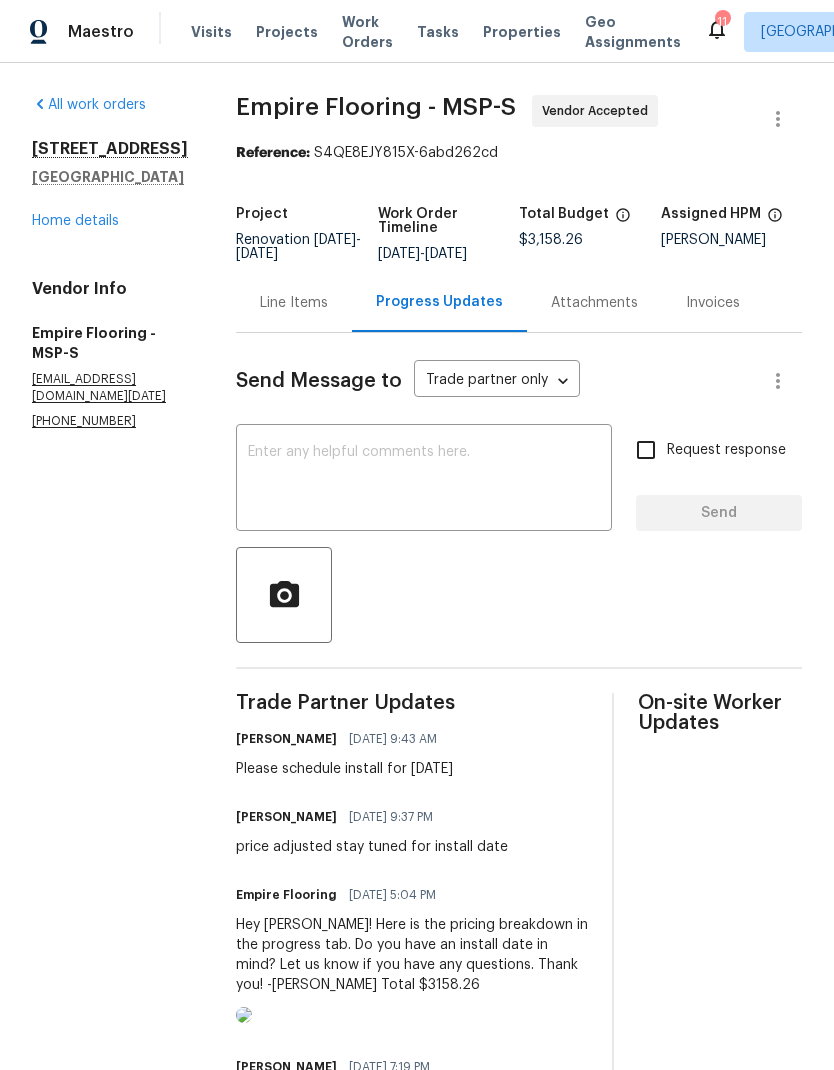 scroll, scrollTop: 0, scrollLeft: 0, axis: both 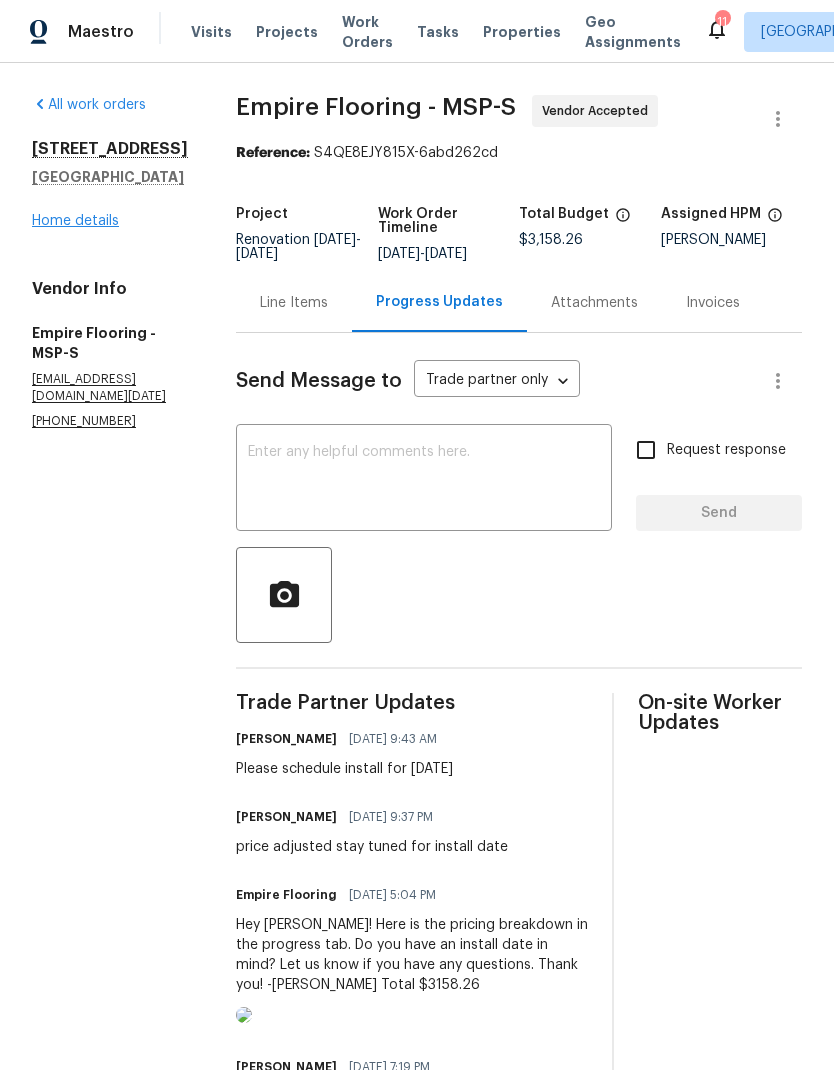 click on "Home details" at bounding box center [75, 221] 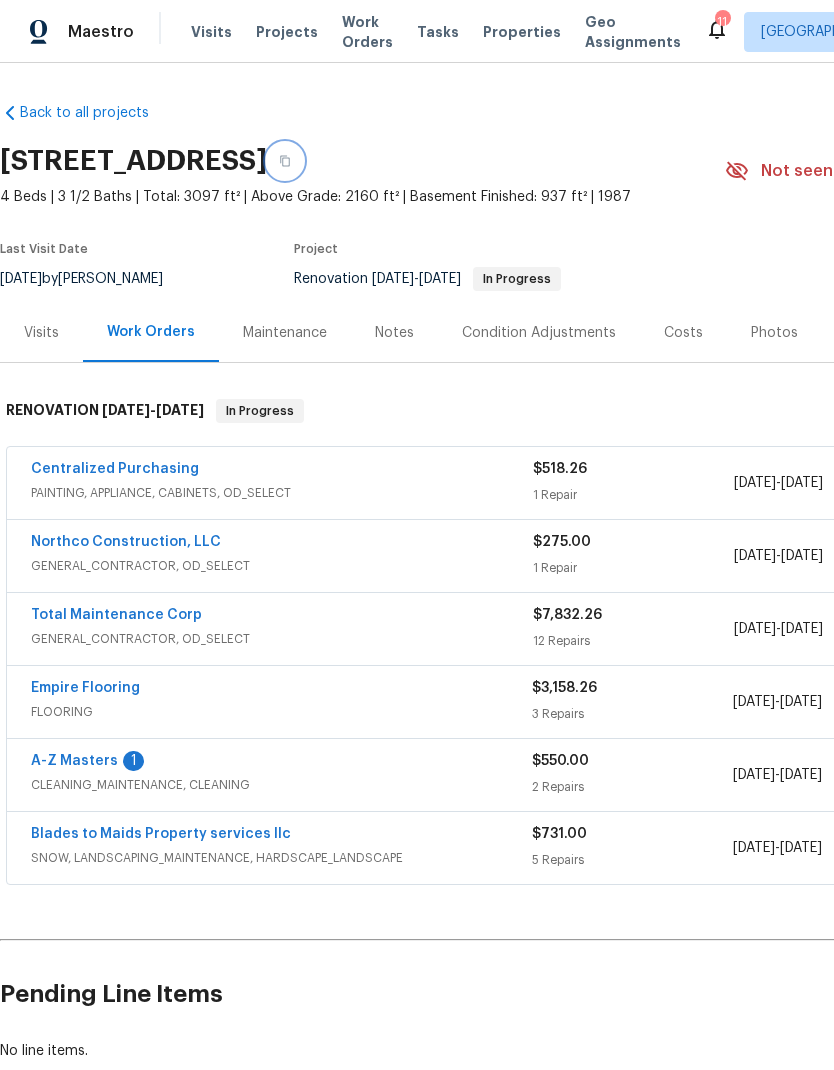 click at bounding box center [285, 161] 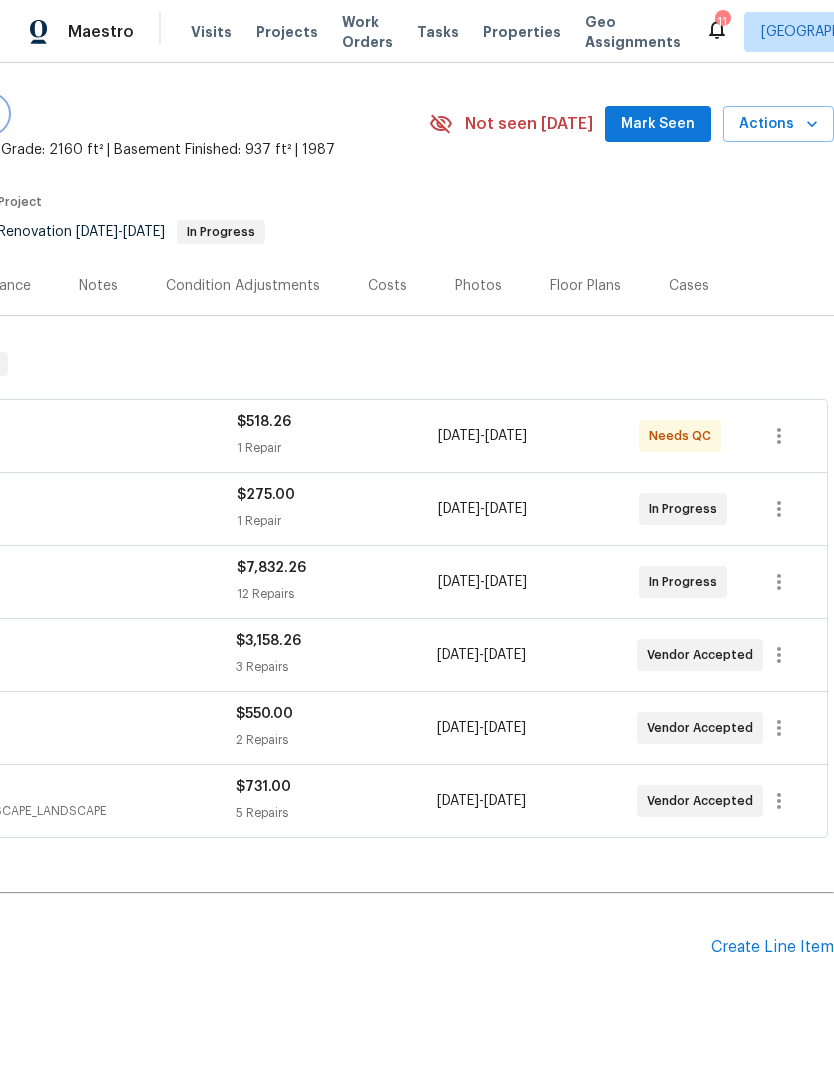 scroll, scrollTop: 46, scrollLeft: 296, axis: both 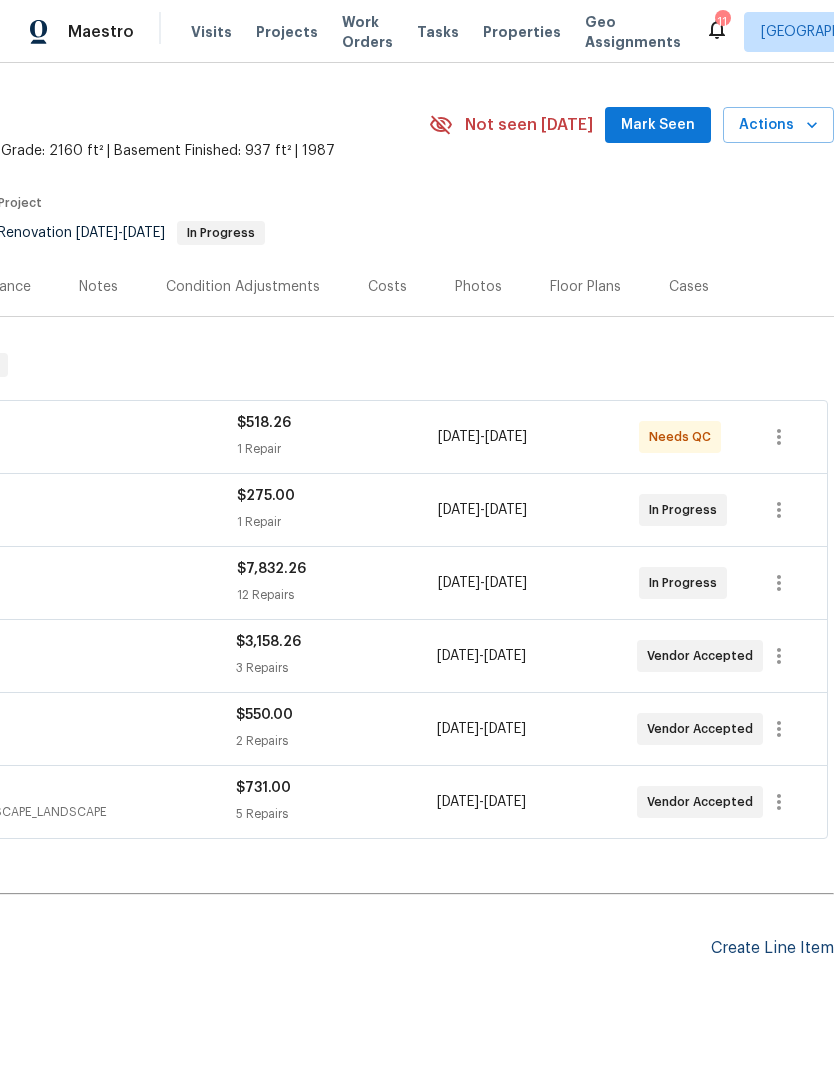 click on "Create Line Item" at bounding box center [772, 948] 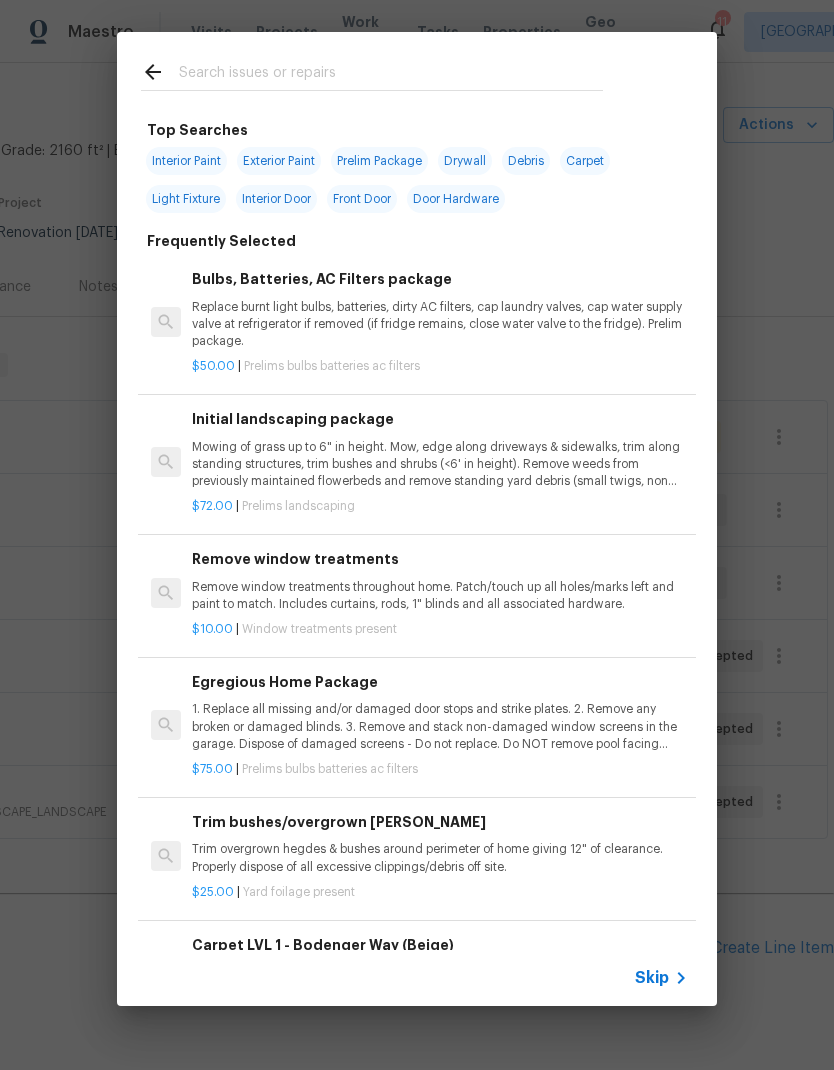 click at bounding box center (391, 75) 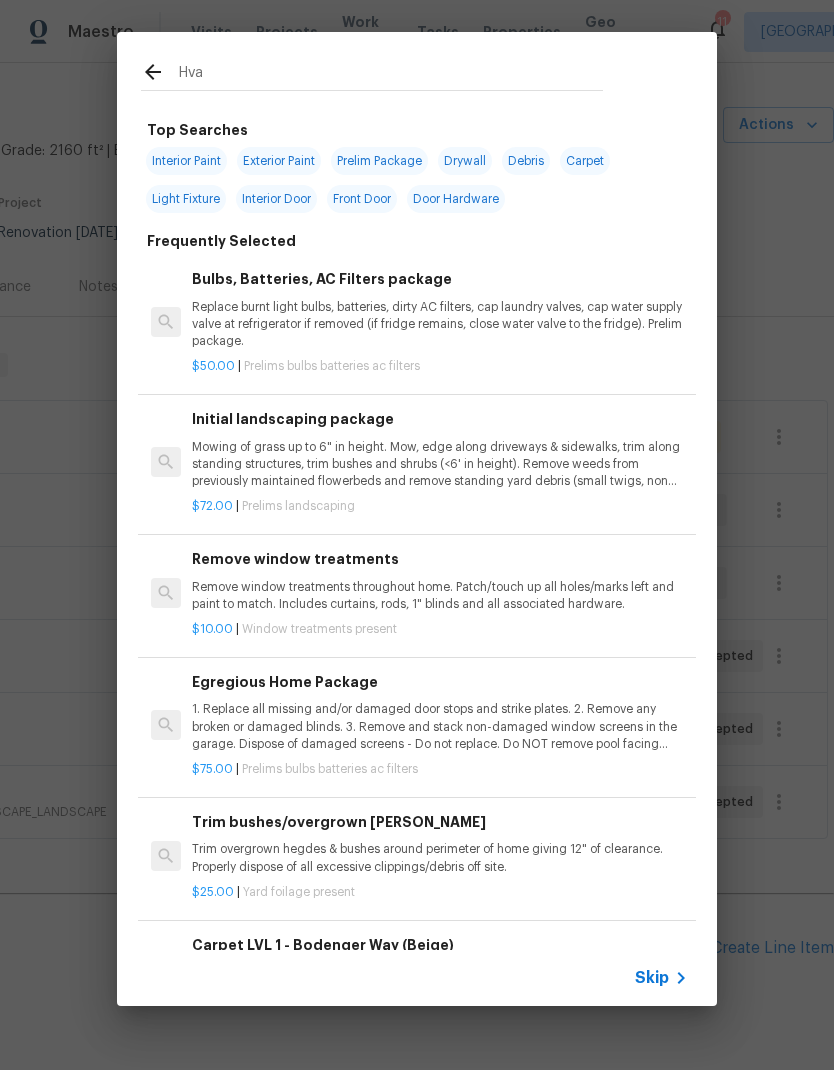 type on "Hvac" 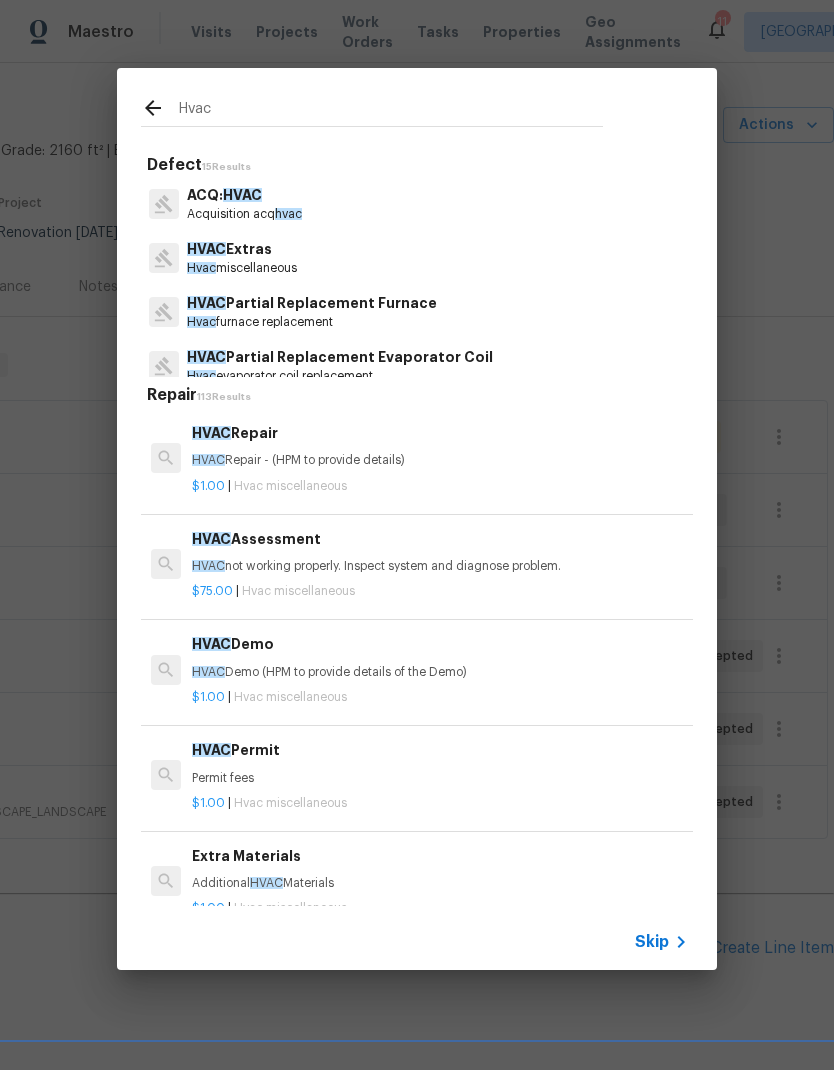 click on "Hvac  miscellaneous" at bounding box center (242, 268) 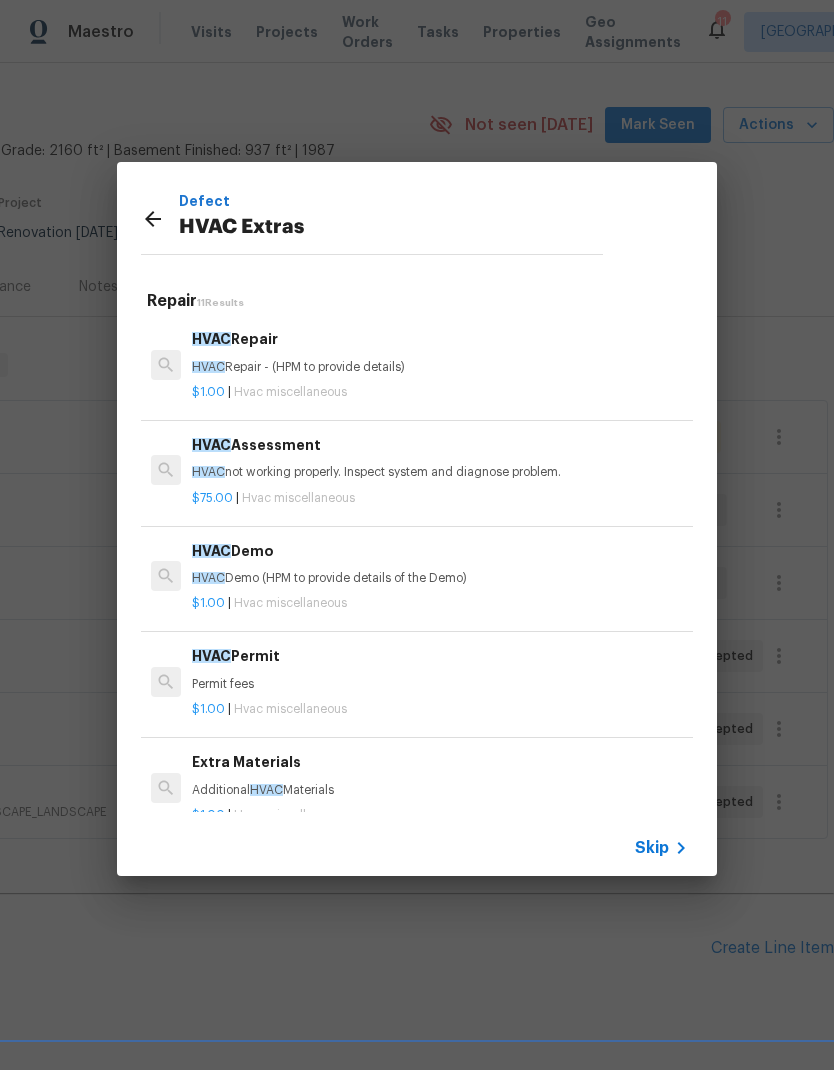 click on "$1.00   |   Hvac miscellaneous" at bounding box center (440, 388) 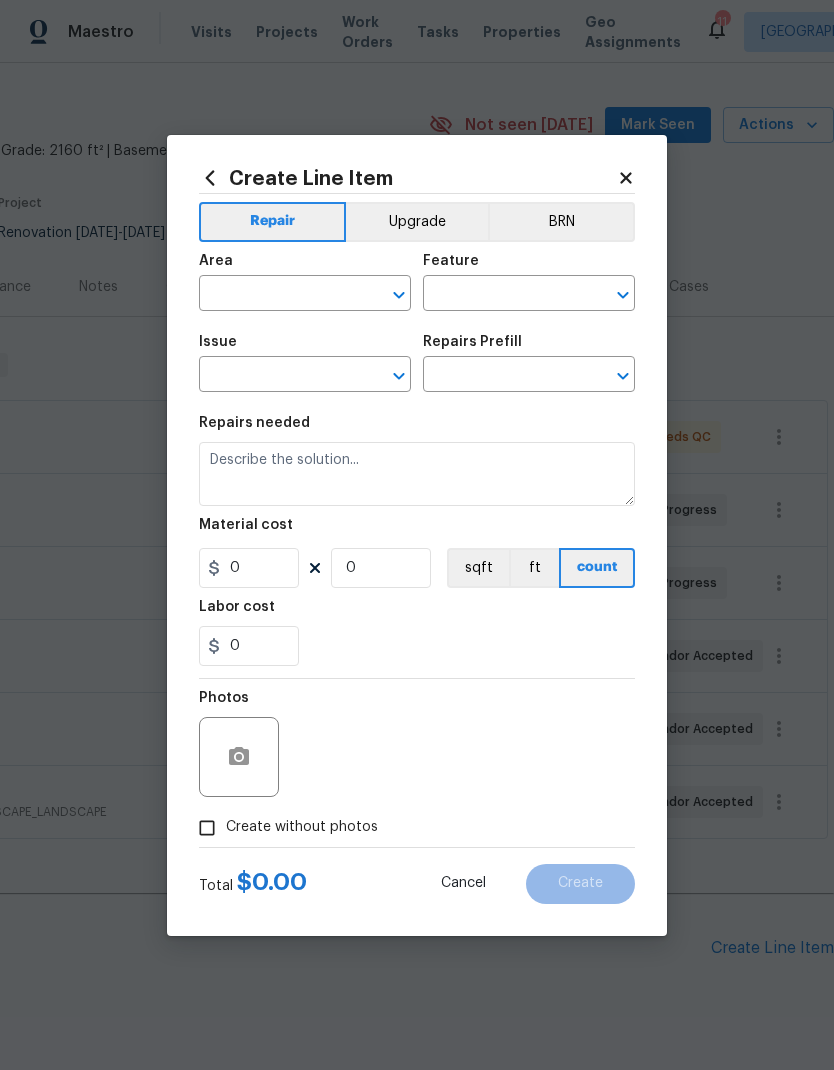 type on "HVAC" 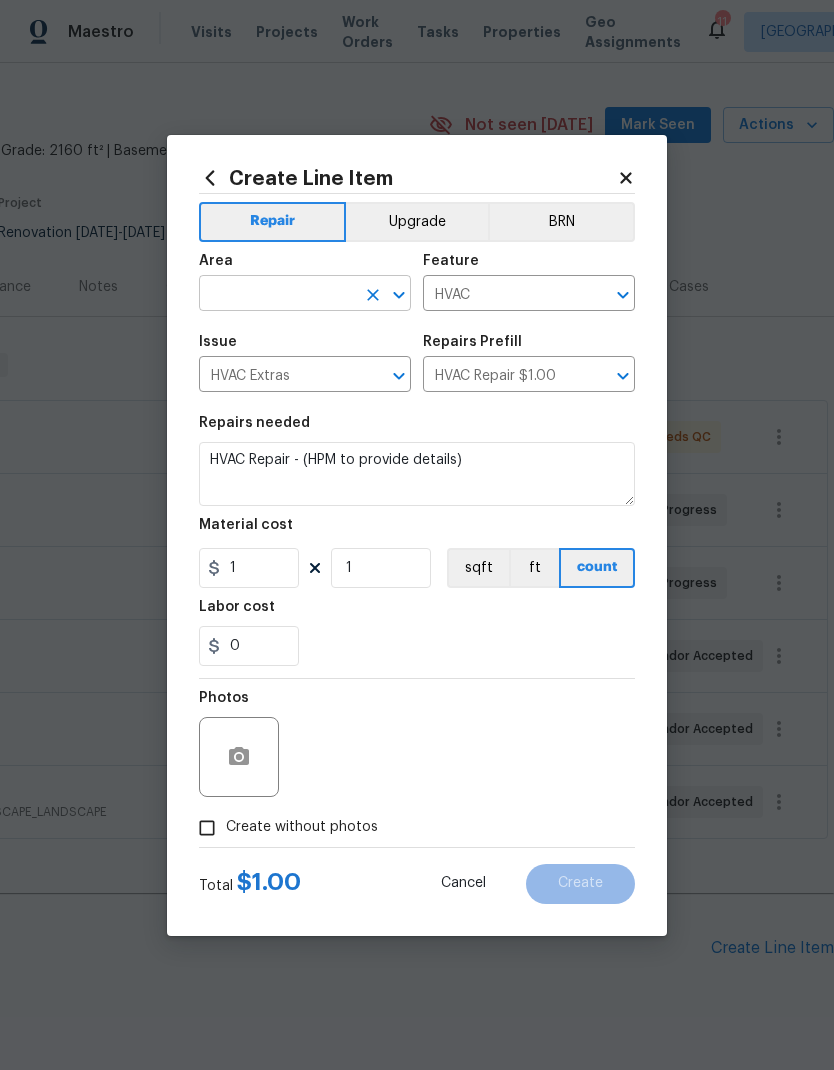 click at bounding box center (277, 295) 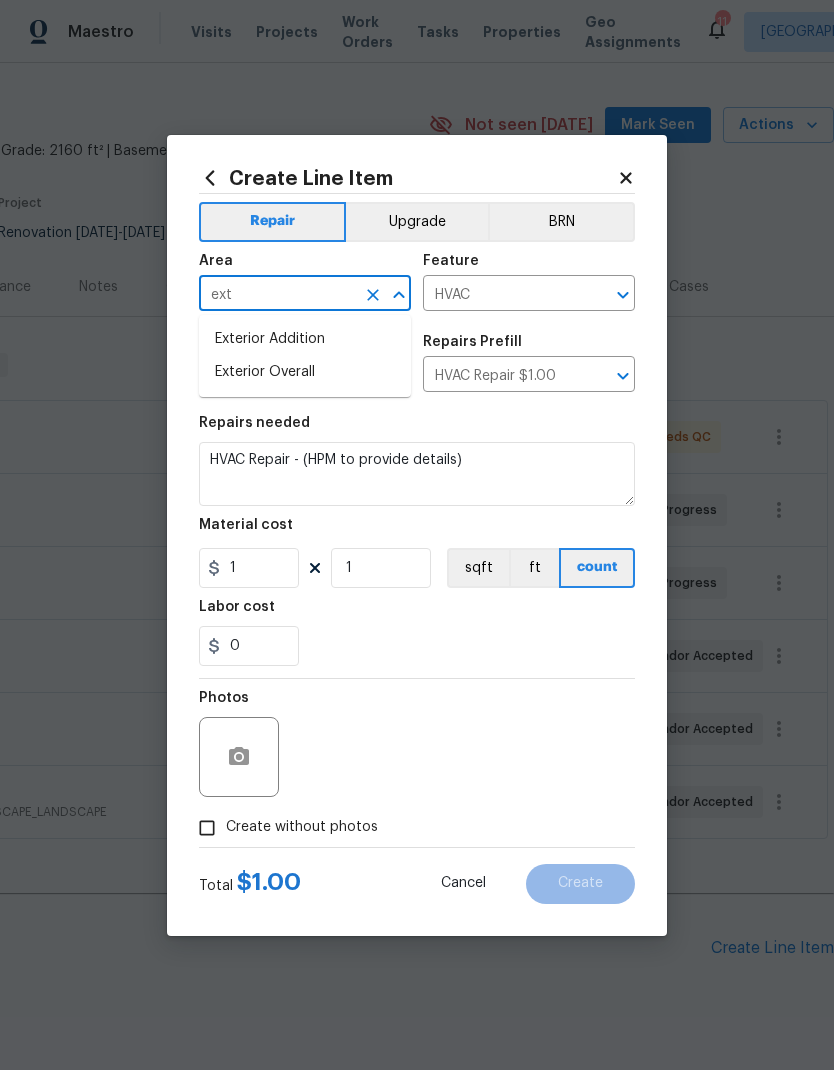 click on "Exterior Overall" at bounding box center [305, 372] 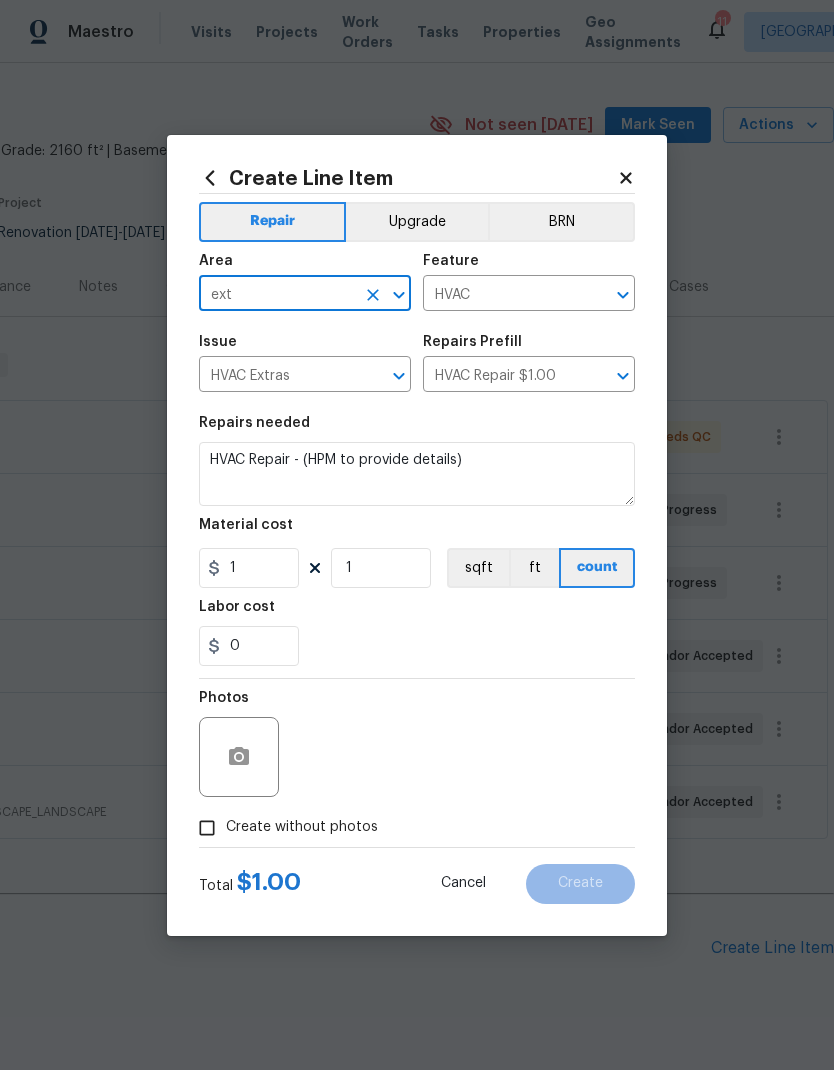 type on "Exterior Overall" 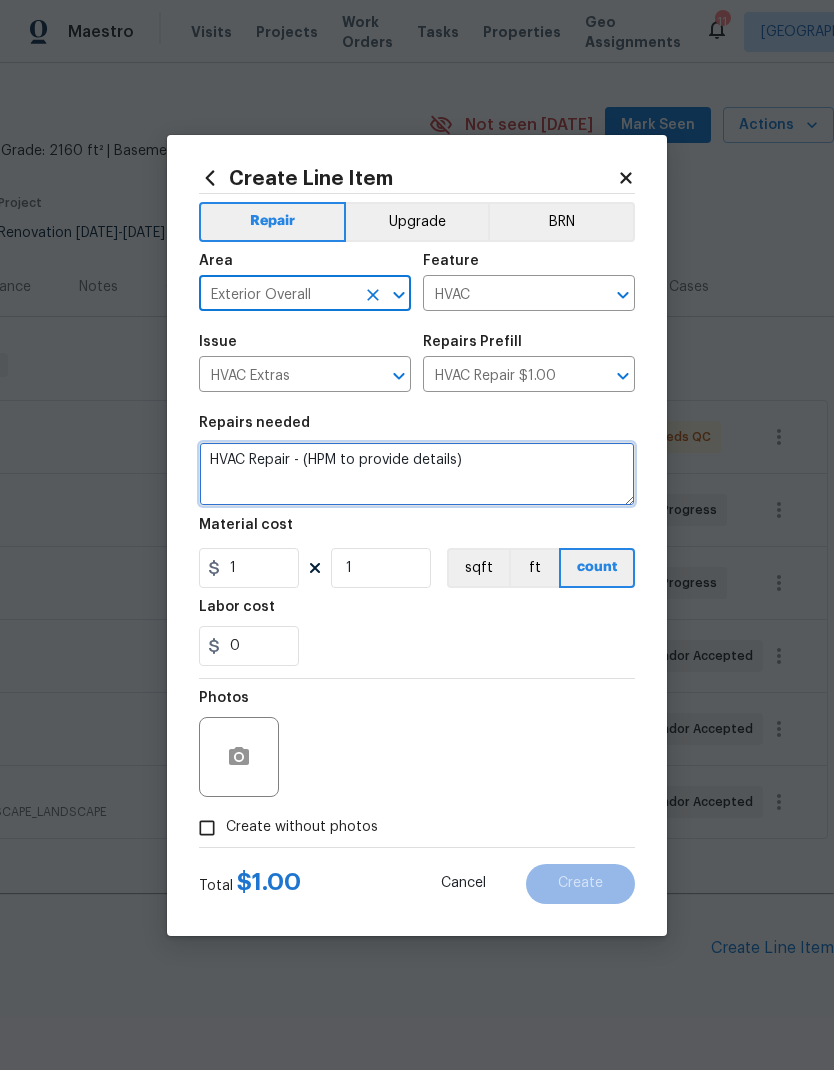 click on "HVAC Repair - (HPM to provide details)" at bounding box center [417, 474] 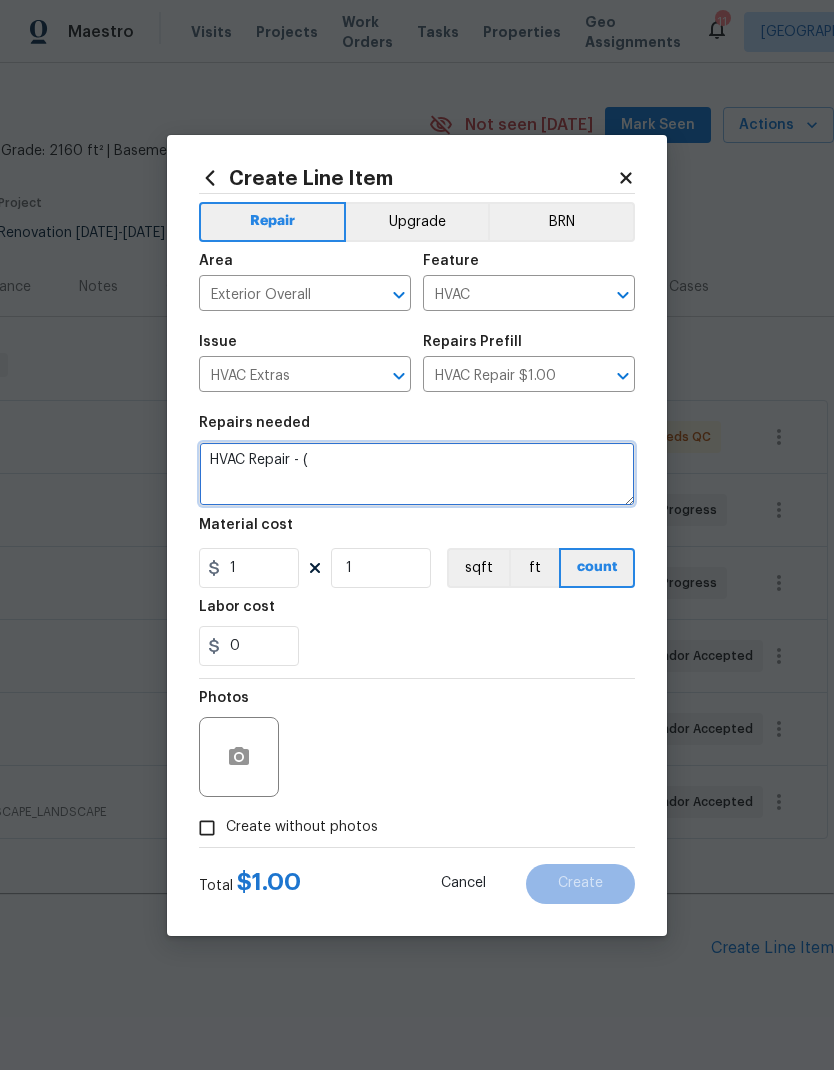 type on "HVAC" 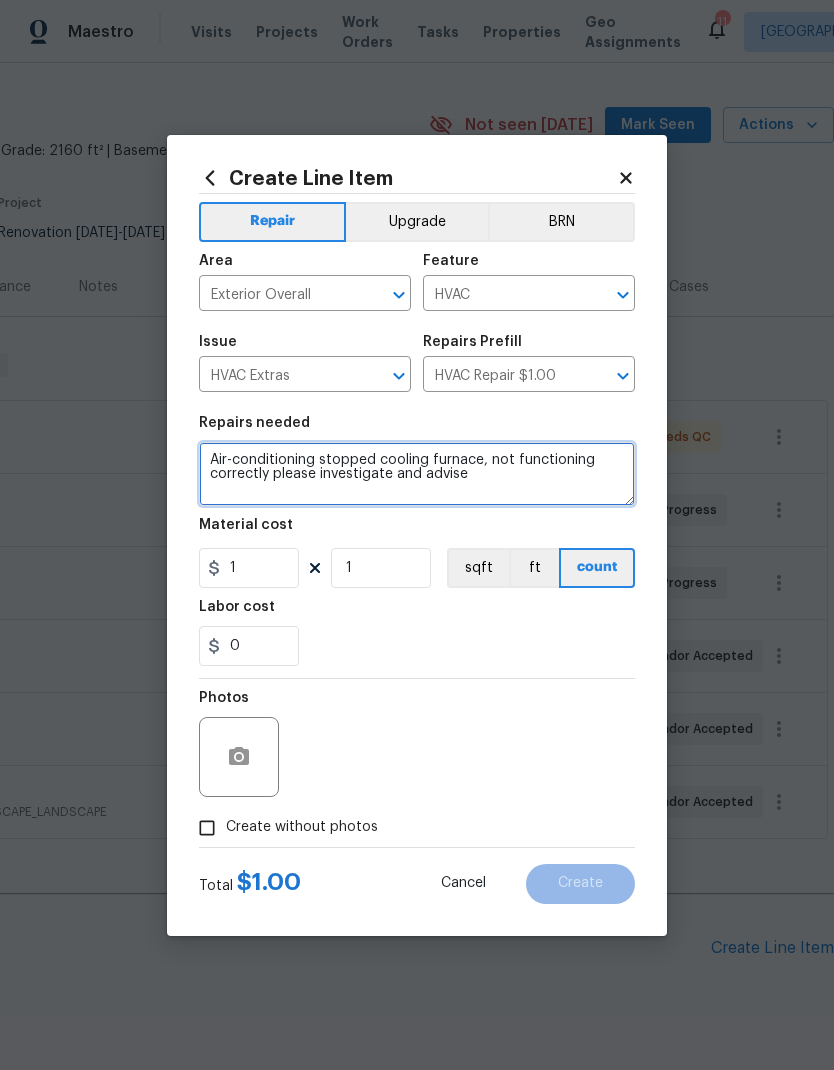 type on "Air-conditioning stopped cooling furnace, not functioning correctly please investigate and advise" 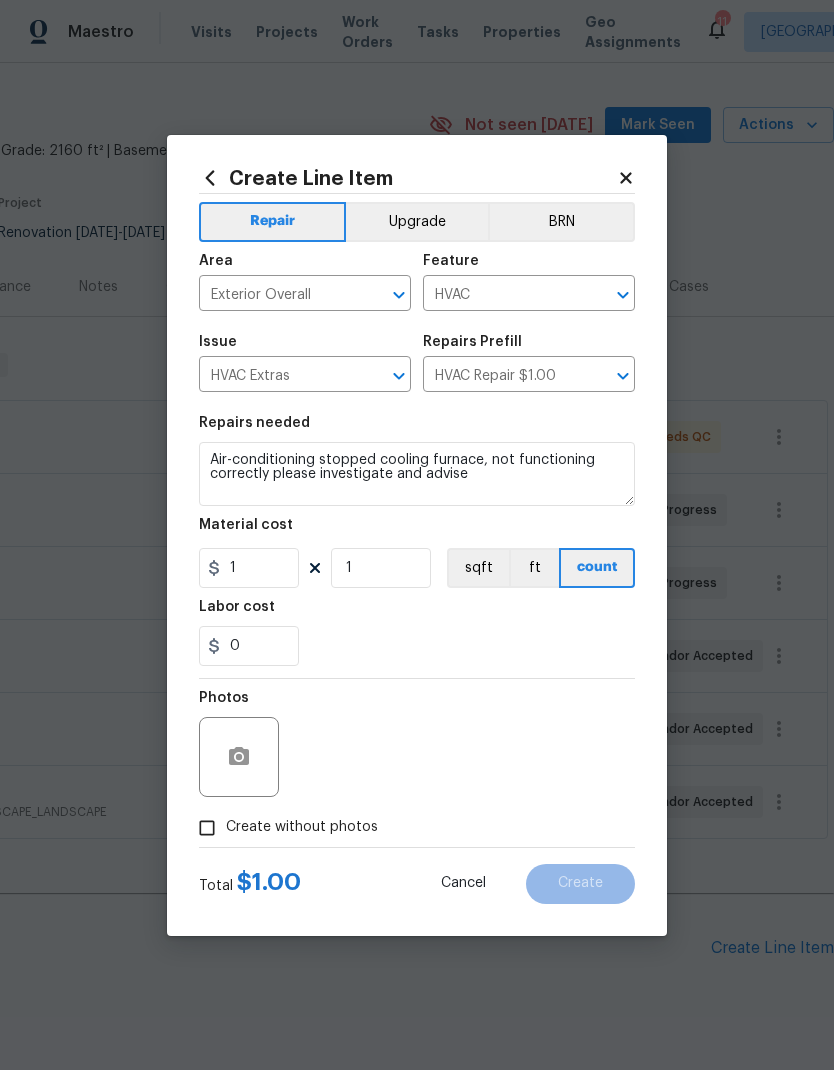 click on "0" at bounding box center [417, 646] 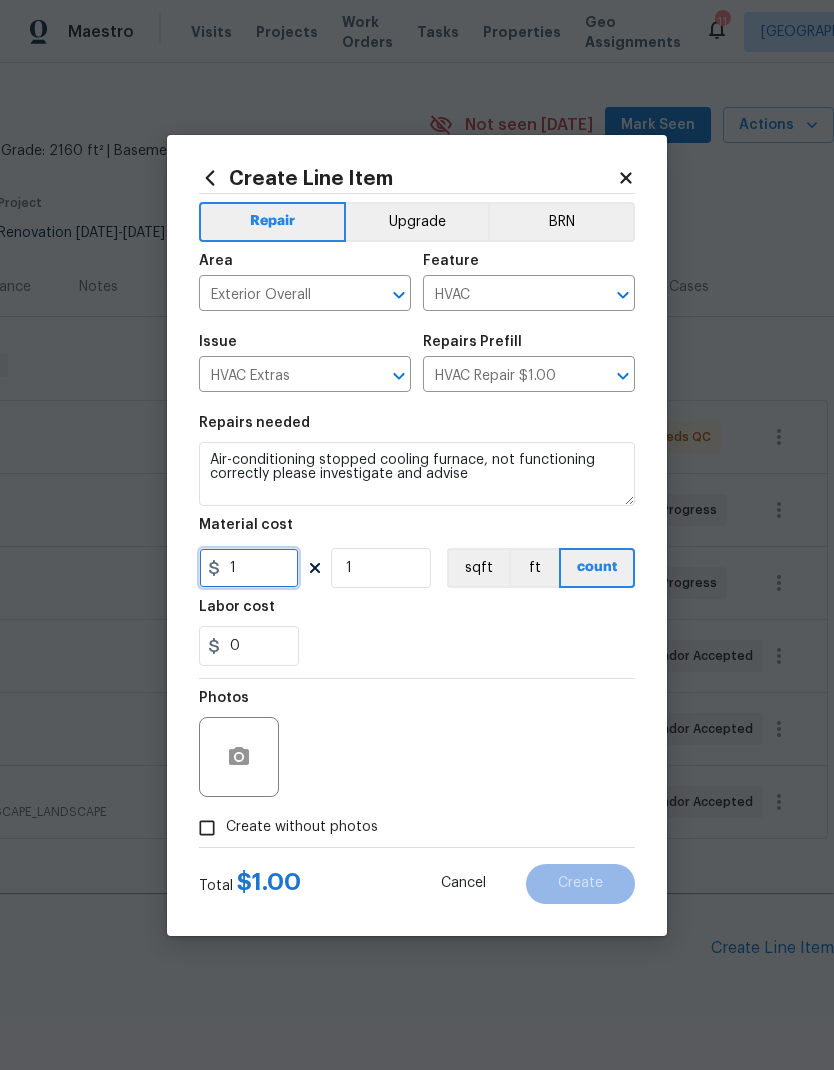 click on "1" at bounding box center [249, 568] 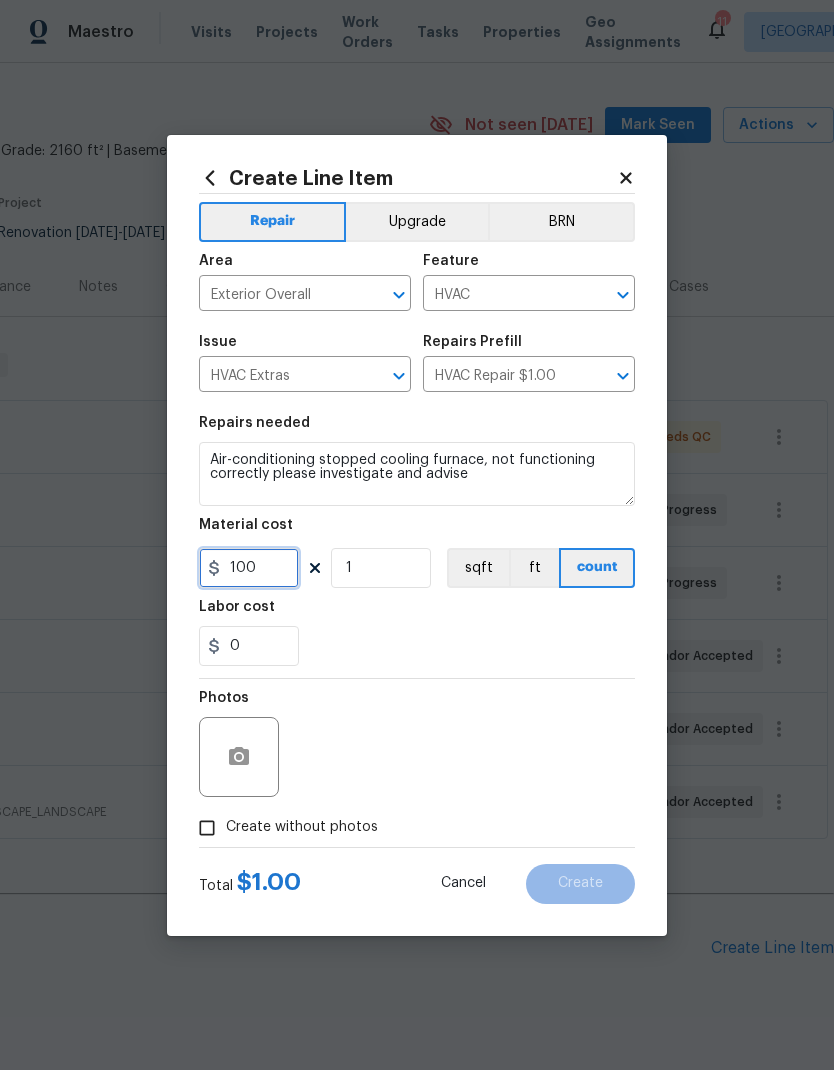 type on "100" 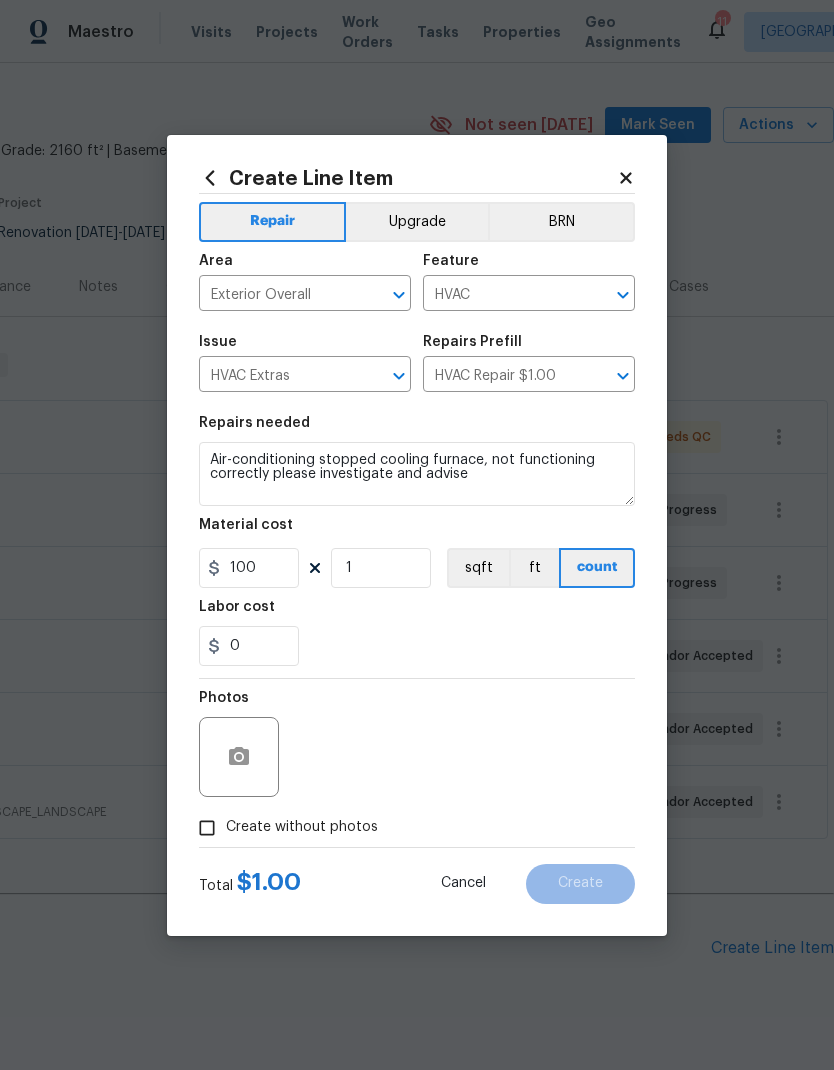 click on "0" at bounding box center [417, 646] 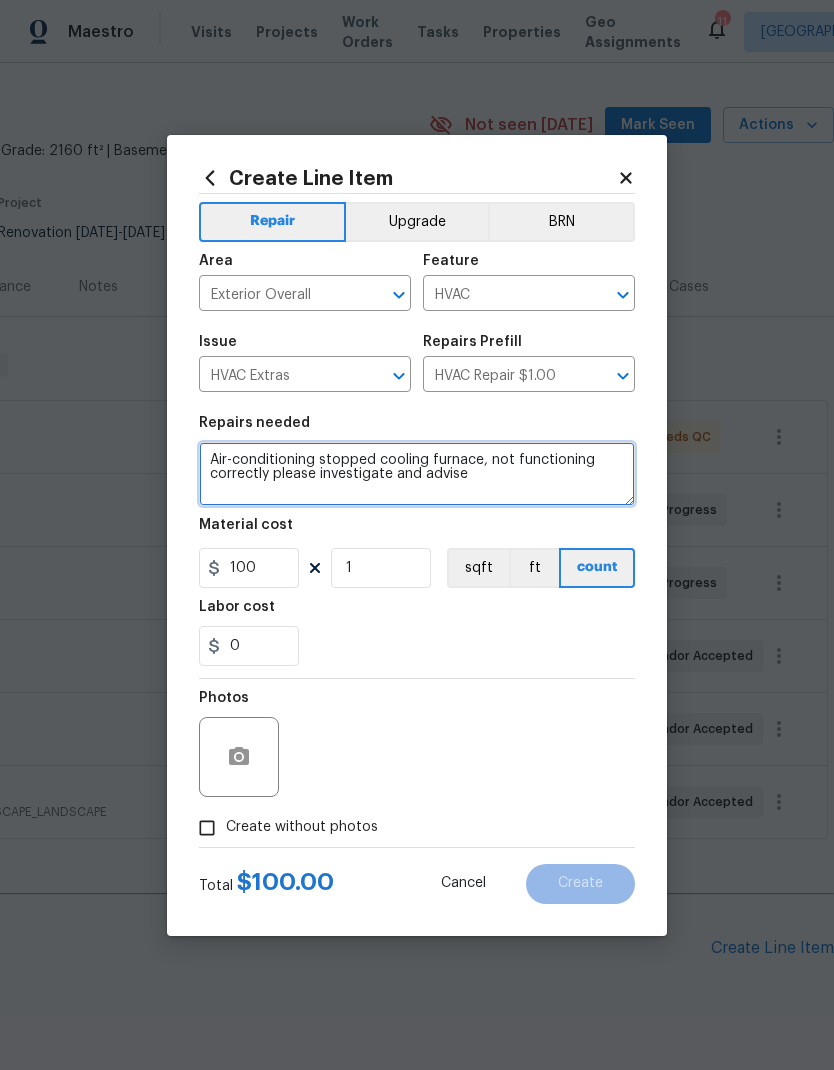 click on "Air-conditioning stopped cooling furnace, not functioning correctly please investigate and advise" at bounding box center [417, 474] 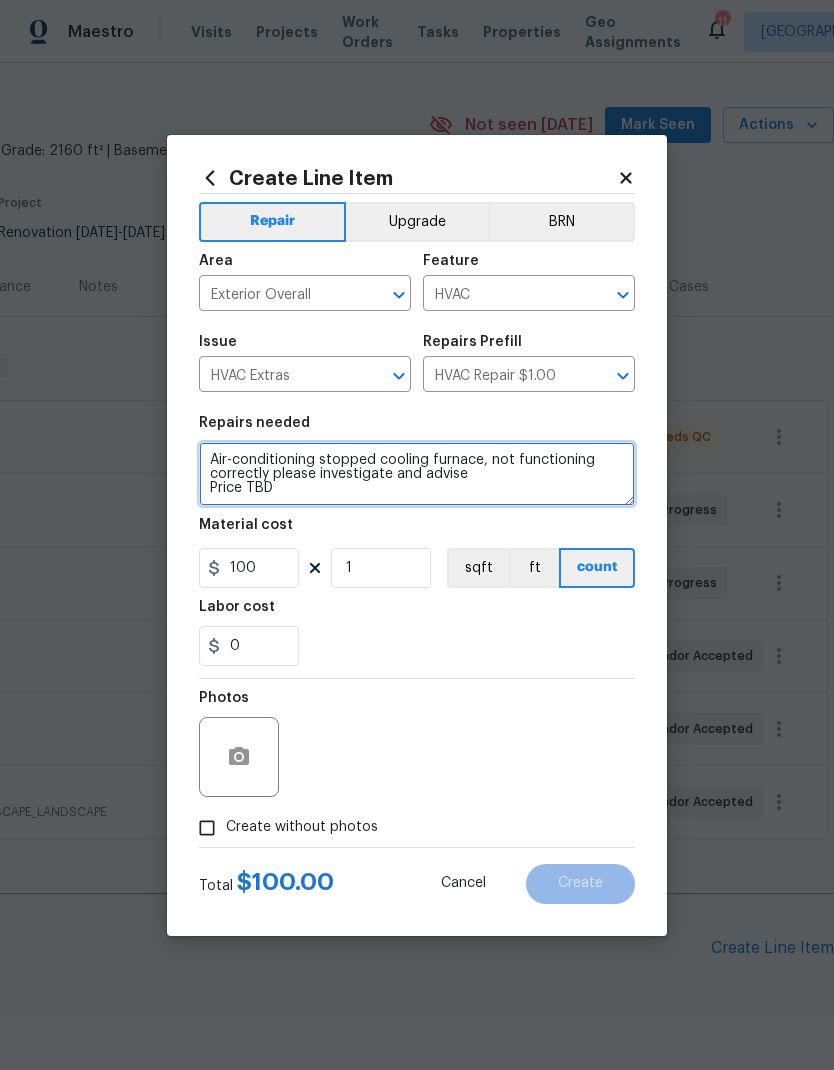 type on "Air-conditioning stopped cooling furnace, not functioning correctly please investigate and advise
Price TBD" 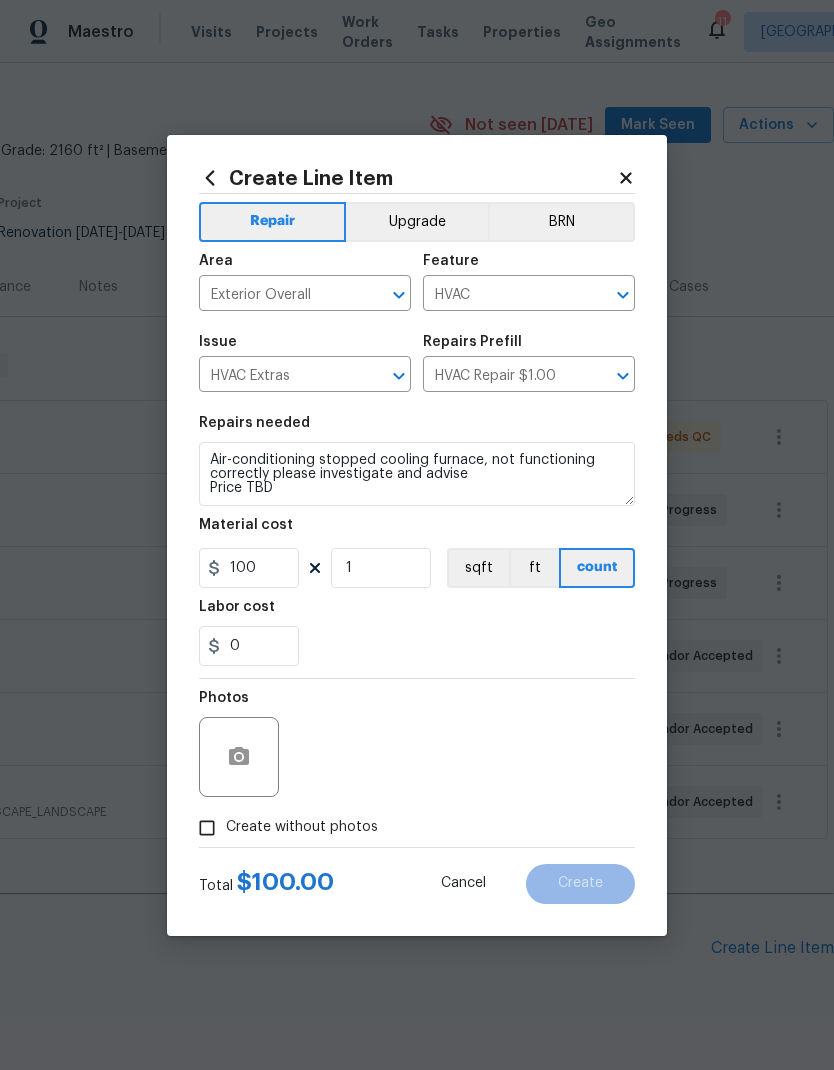 click on "Create without photos" at bounding box center (207, 828) 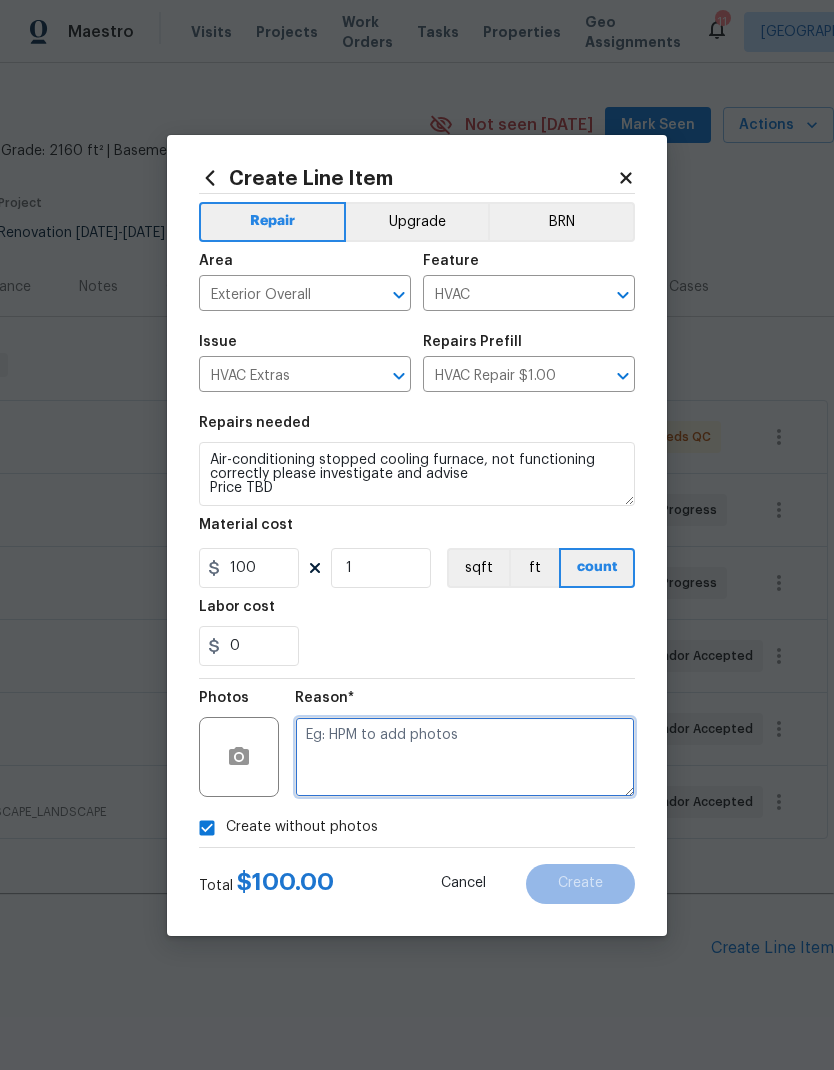 click at bounding box center (465, 757) 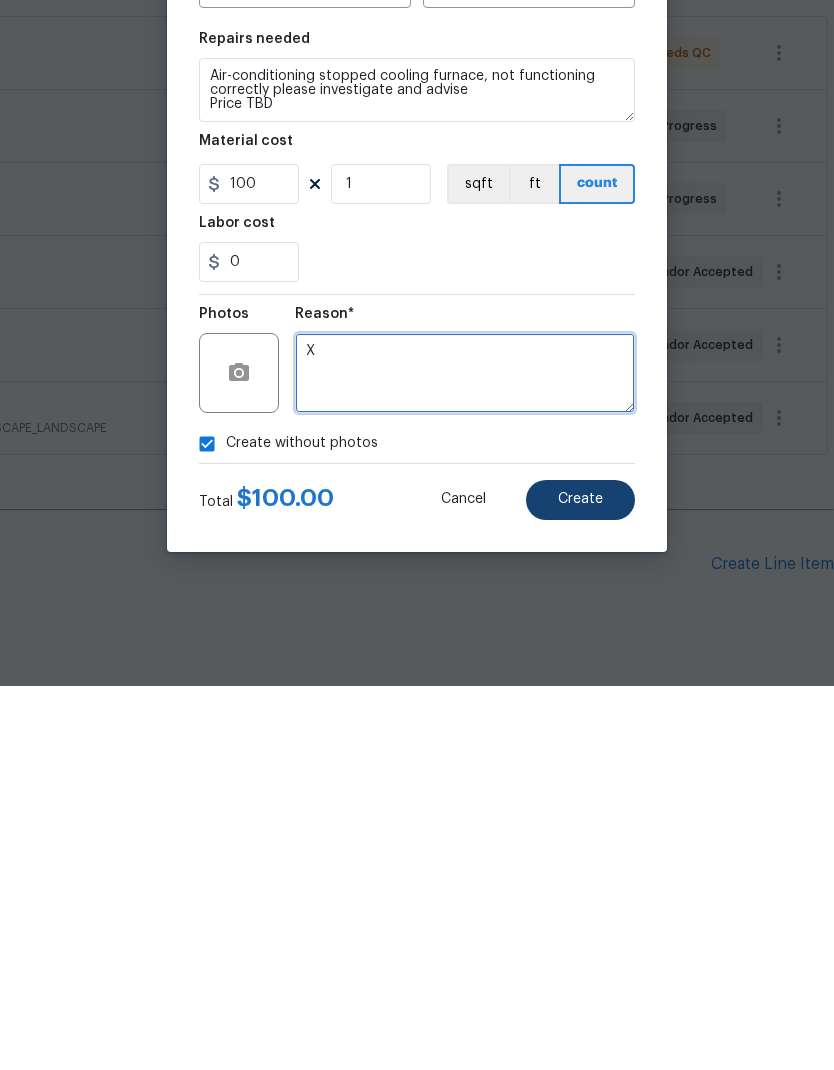 type on "X" 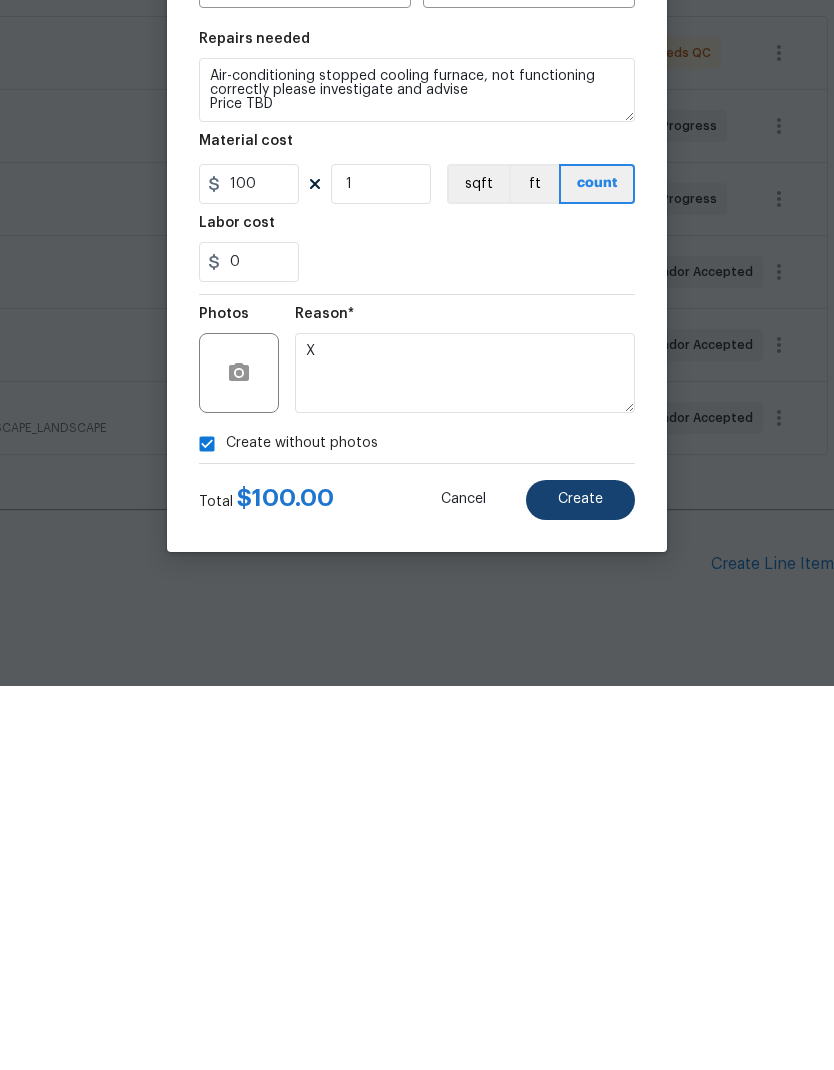 click on "Create" at bounding box center (580, 883) 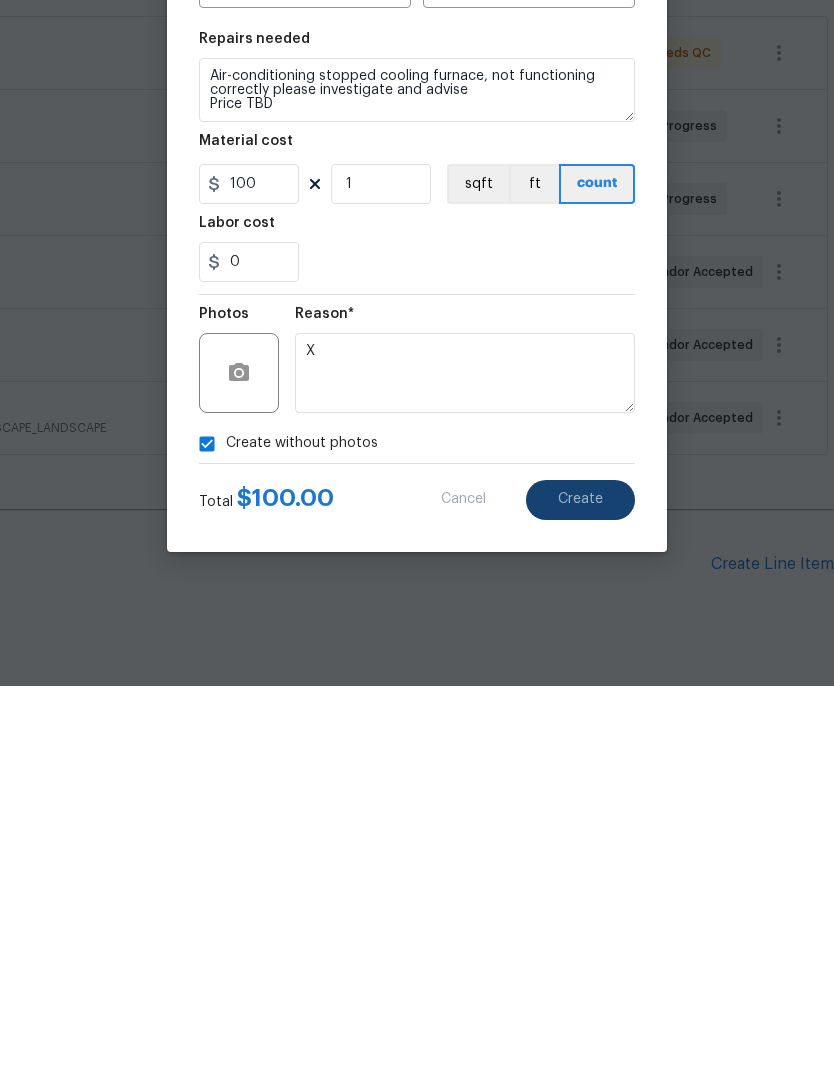 scroll, scrollTop: 80, scrollLeft: 0, axis: vertical 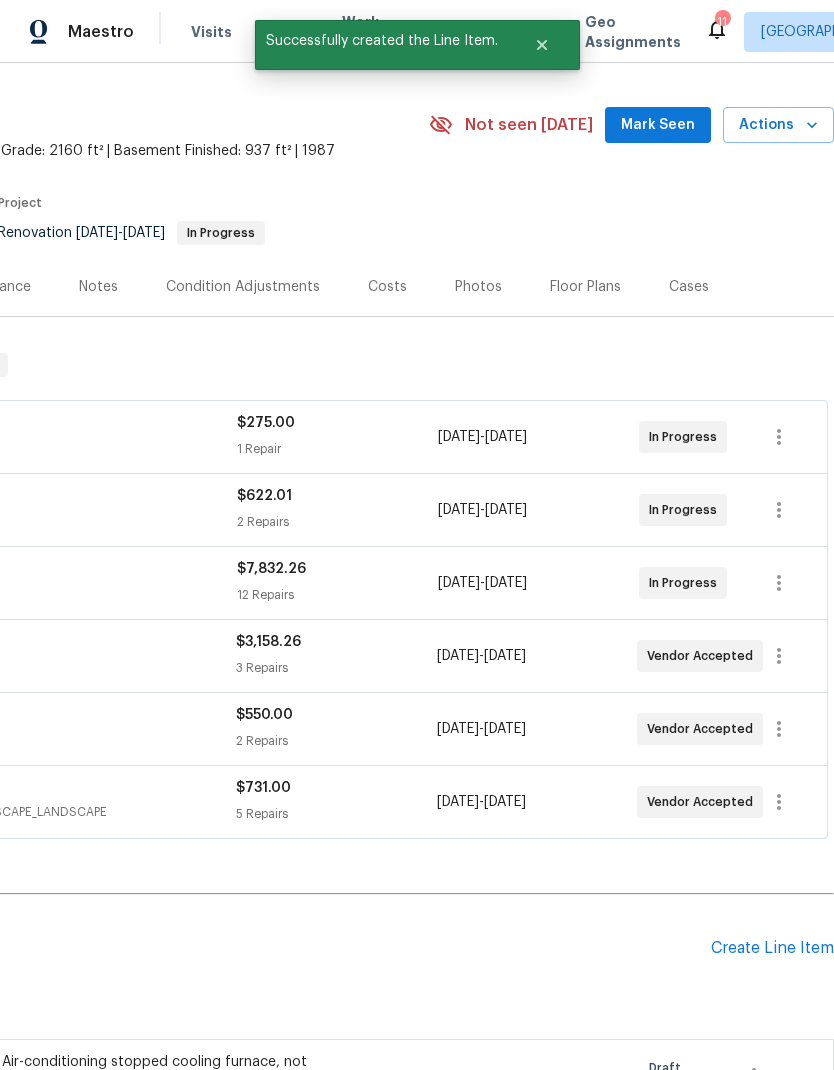 click on "Air-conditioning stopped cooling furnace, not functioning correctly please investigate and advise
Price TBD" at bounding box center [178, 1082] 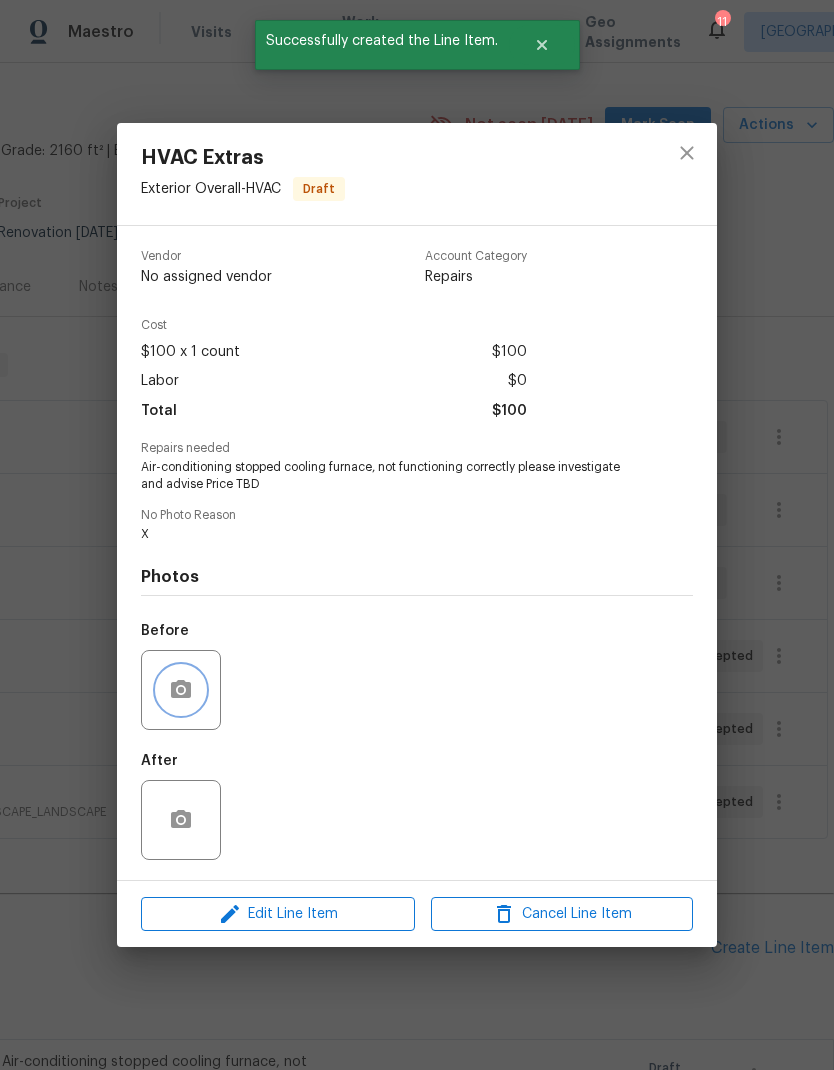 click 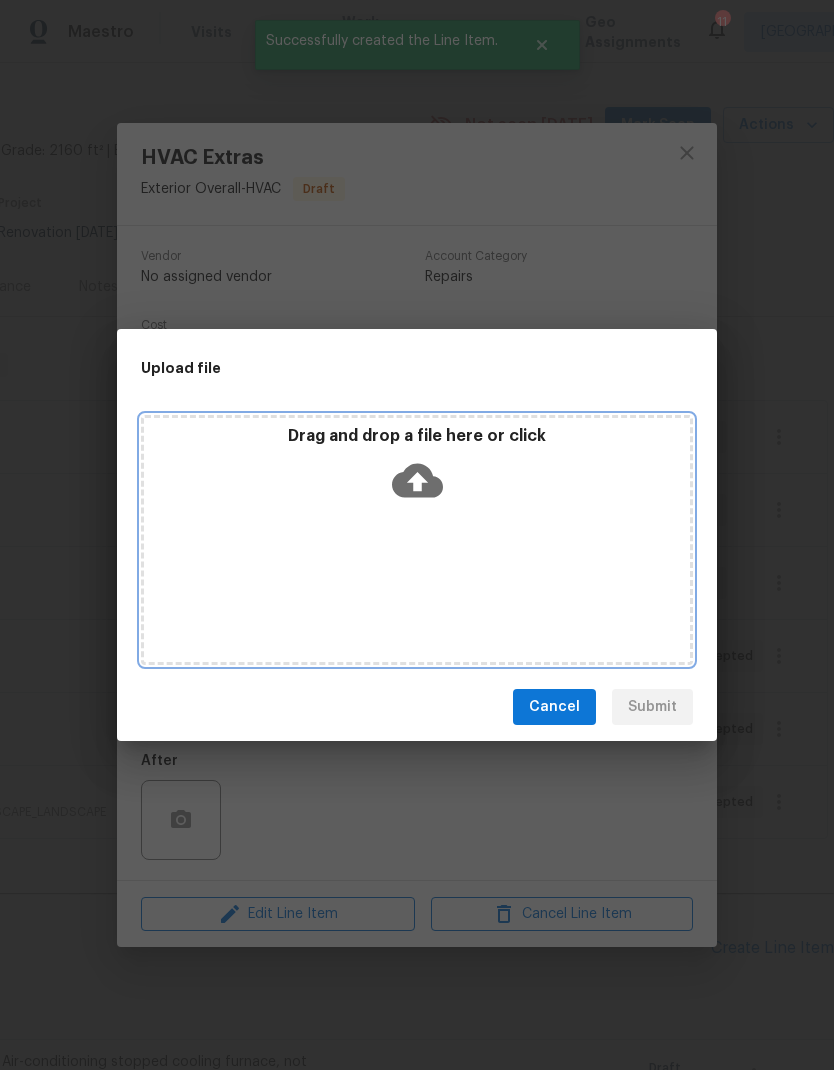 click 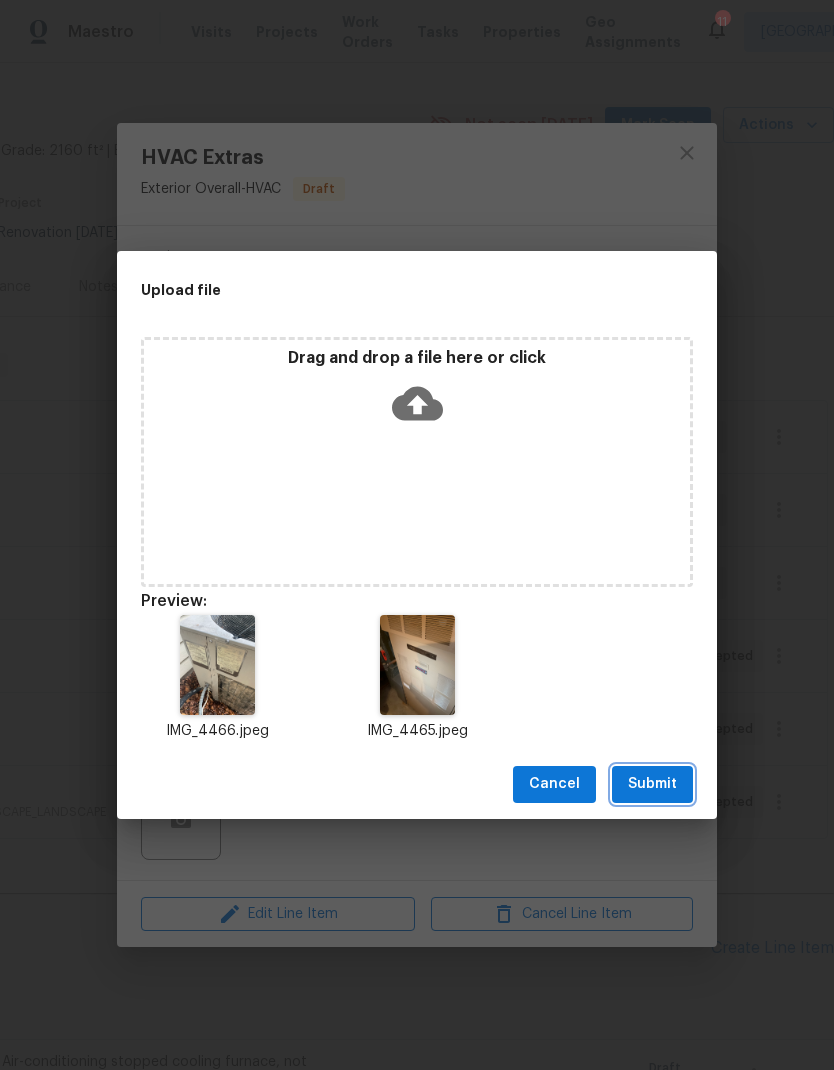 click on "Submit" at bounding box center (652, 784) 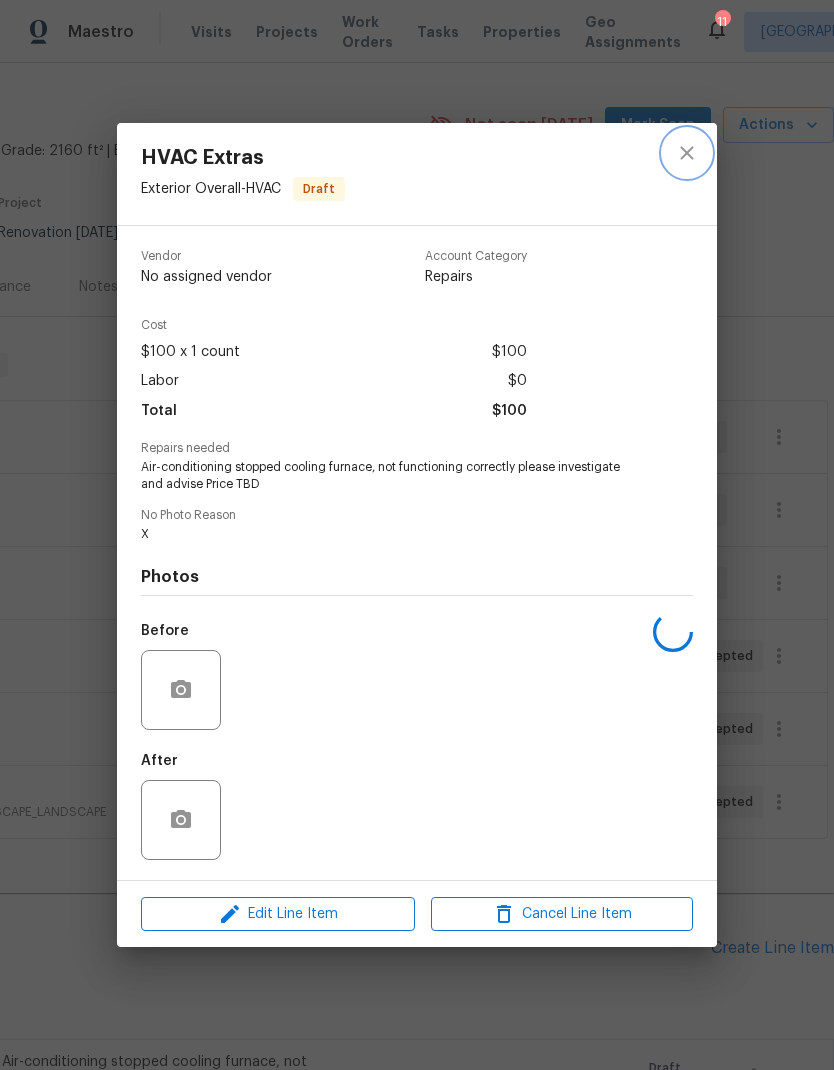 click 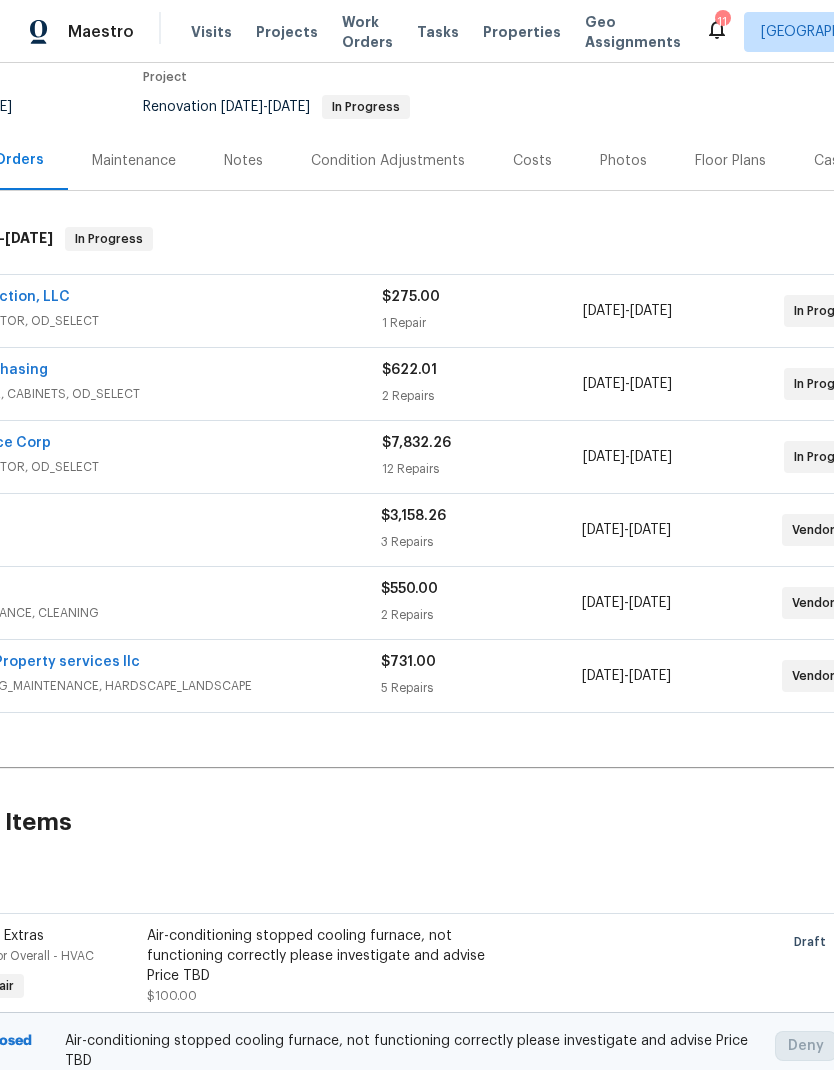 scroll, scrollTop: 172, scrollLeft: 153, axis: both 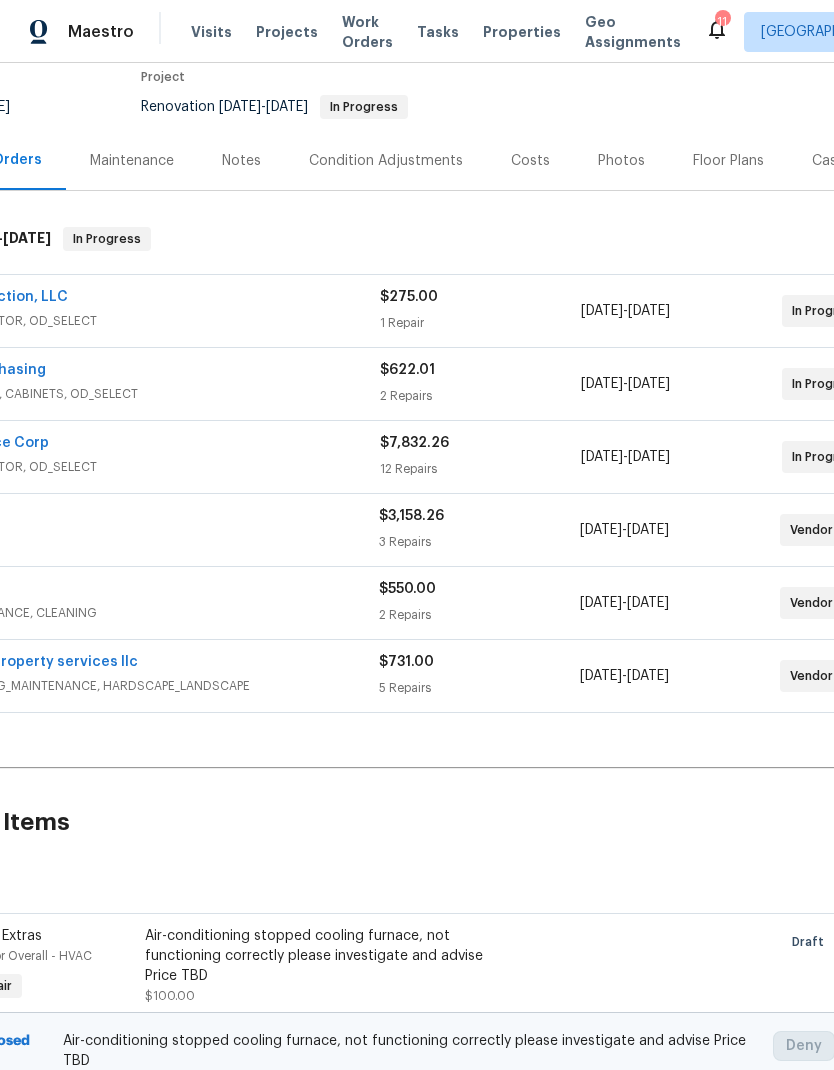 click on "Air-conditioning stopped cooling furnace, not functioning correctly please investigate and advise
Price TBD" at bounding box center [321, 956] 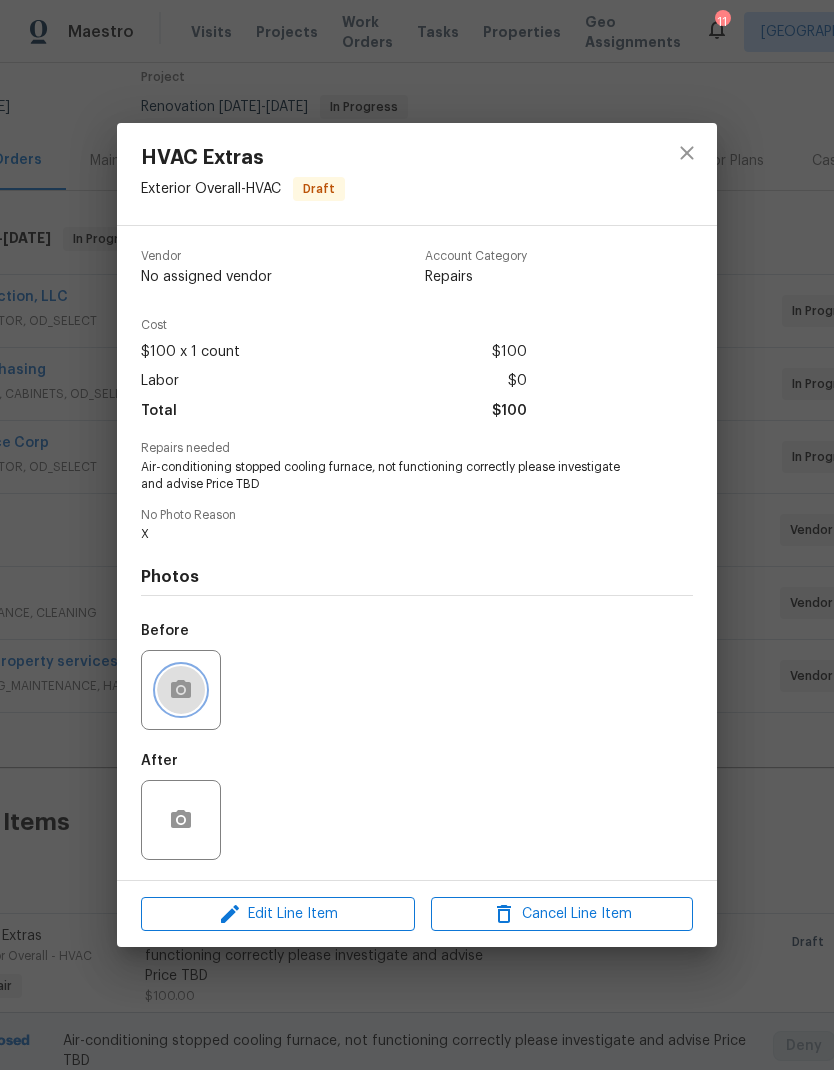 click 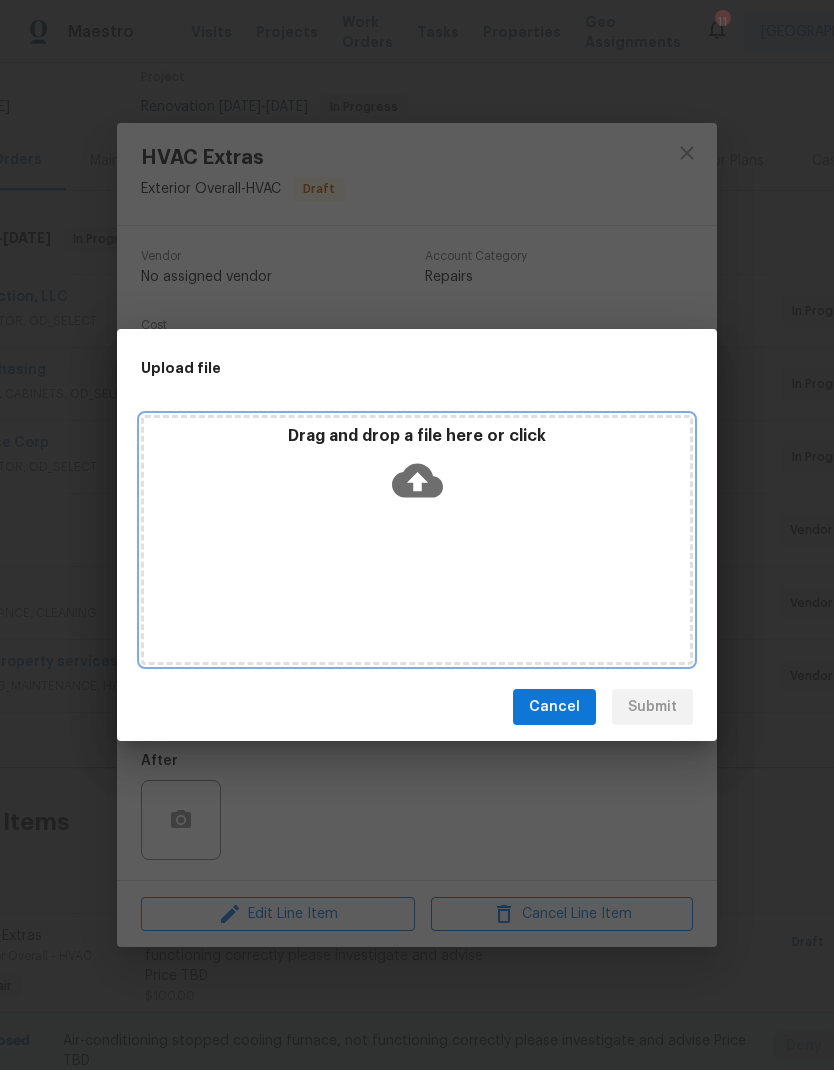 click 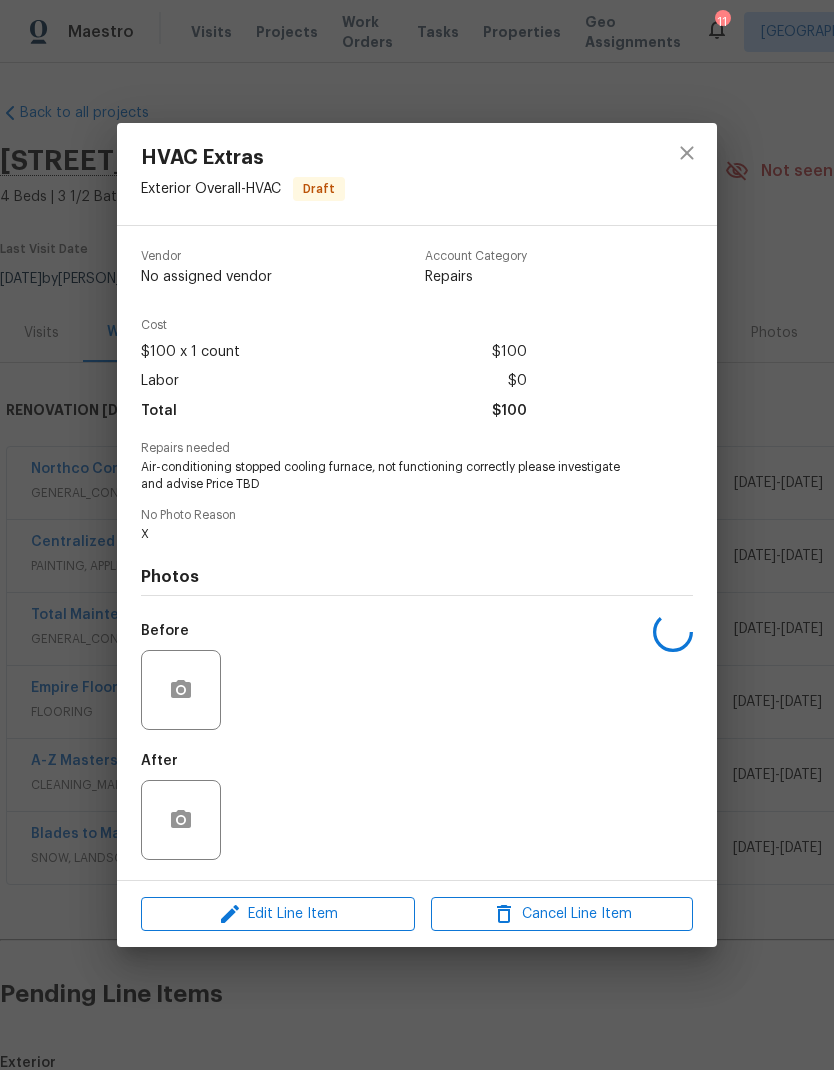 scroll, scrollTop: 80, scrollLeft: 0, axis: vertical 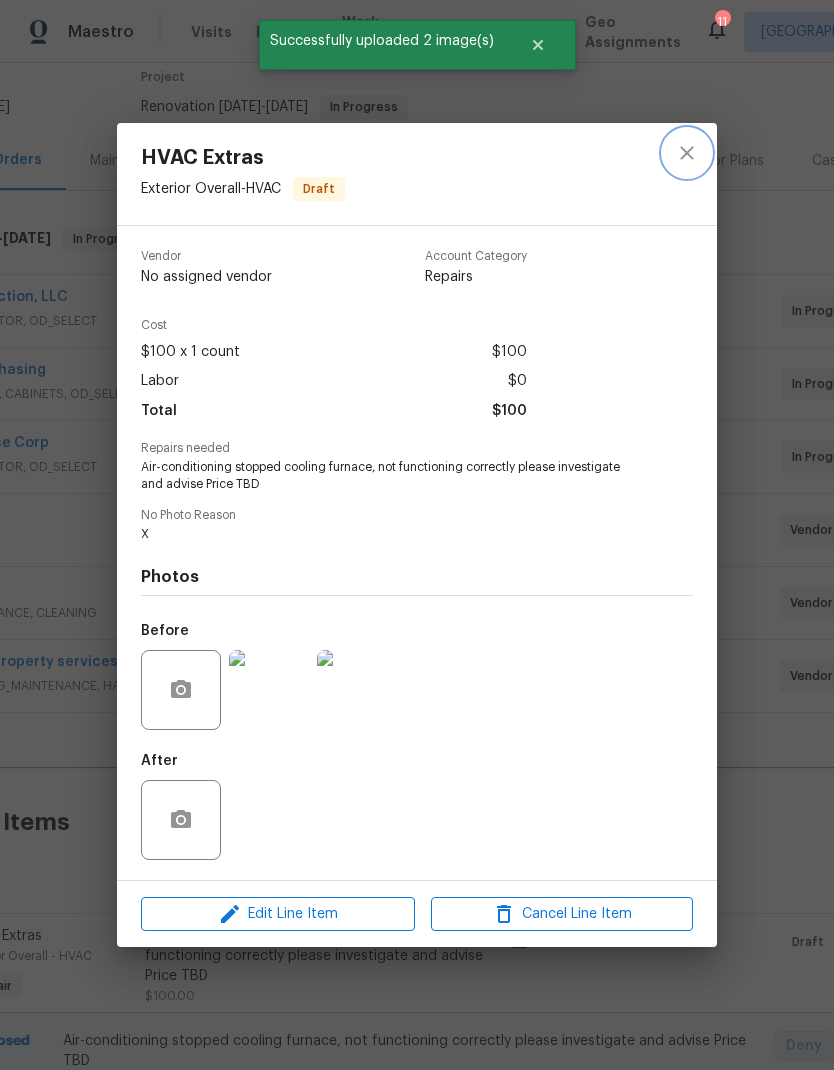 click at bounding box center [687, 153] 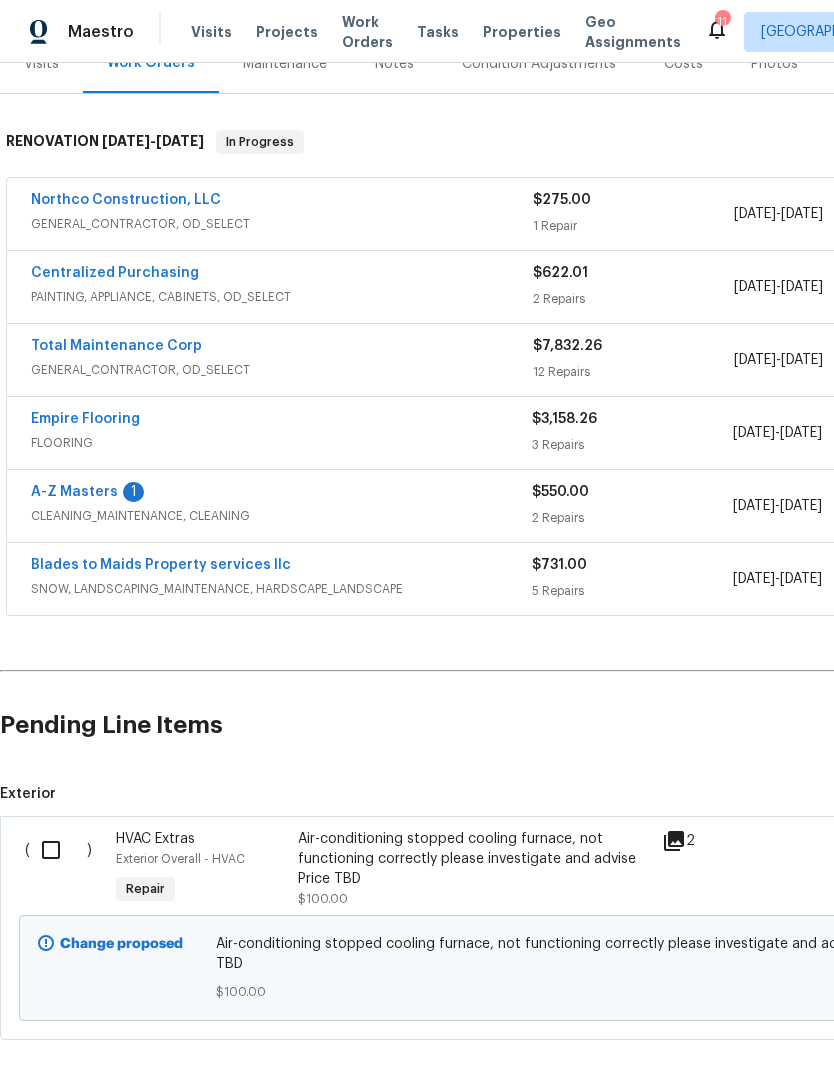 scroll, scrollTop: 268, scrollLeft: 0, axis: vertical 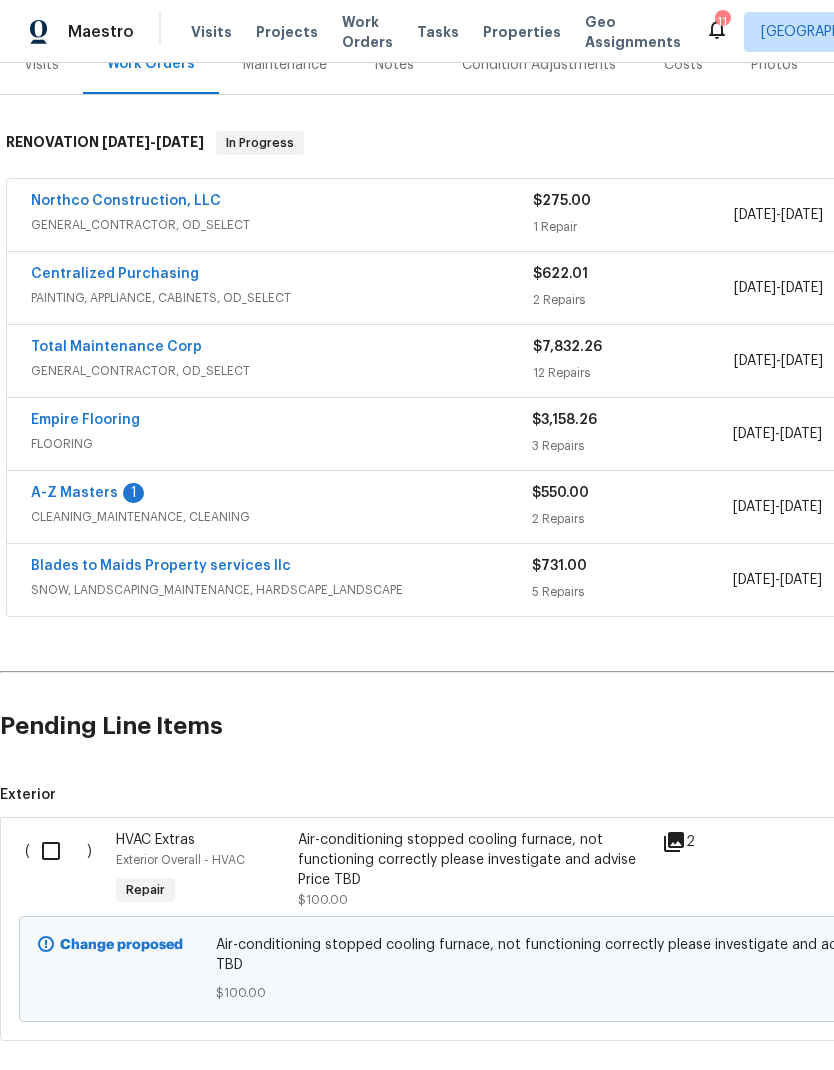 click at bounding box center (58, 851) 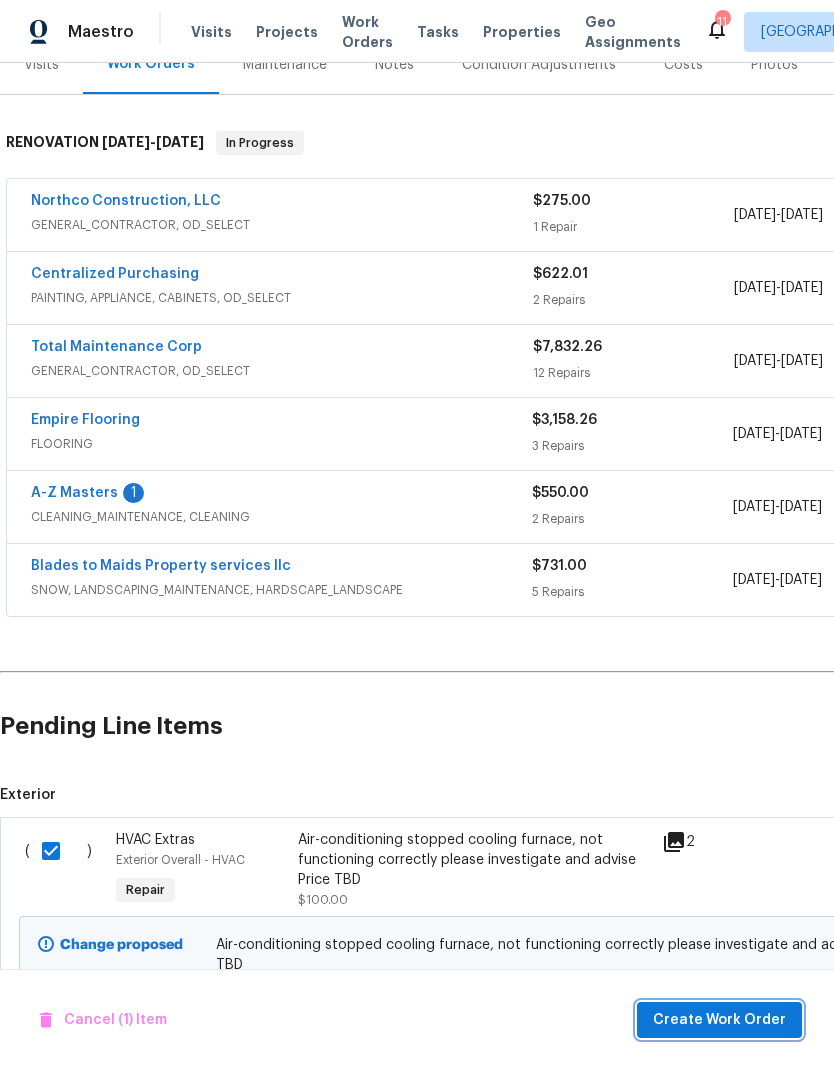 click on "Create Work Order" at bounding box center [719, 1020] 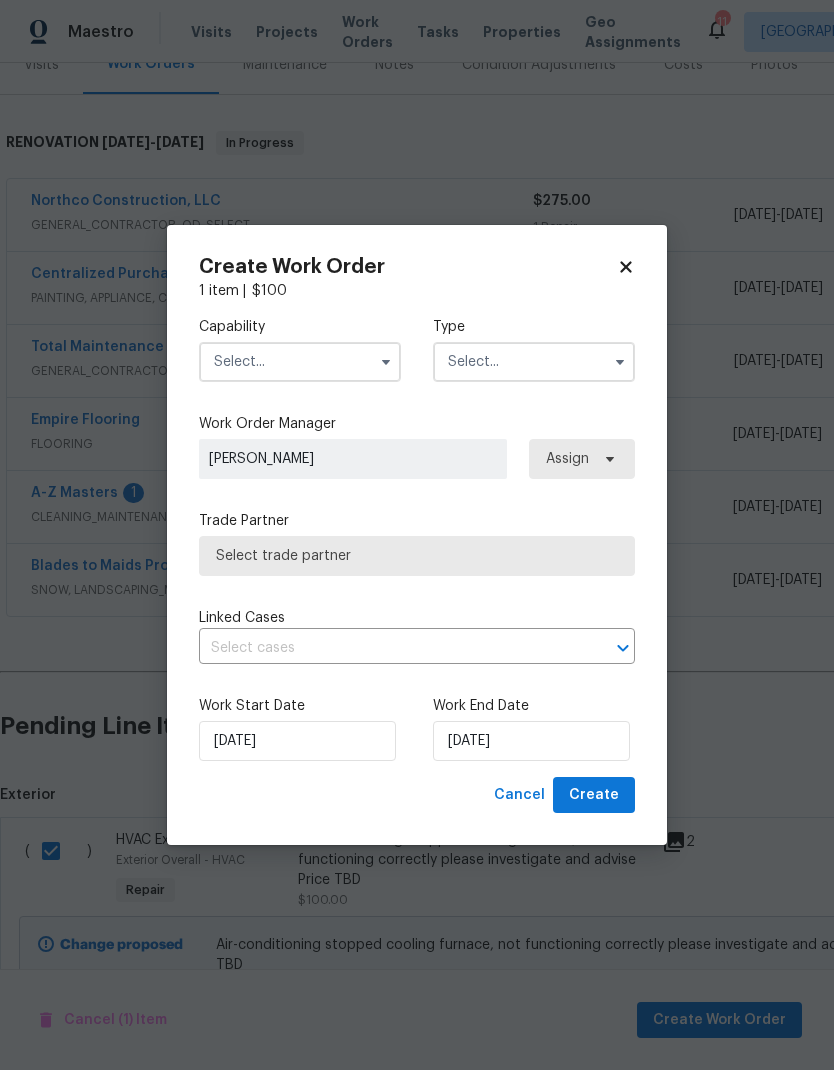 click at bounding box center [300, 362] 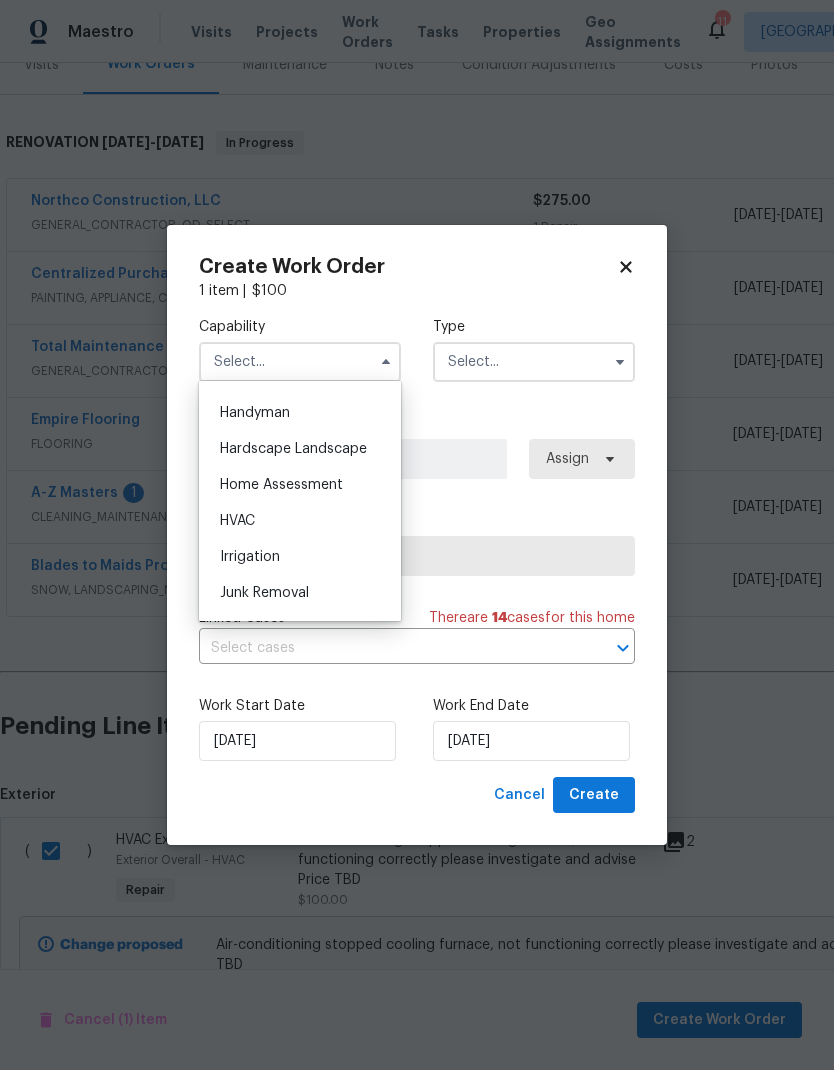 scroll, scrollTop: 1089, scrollLeft: 0, axis: vertical 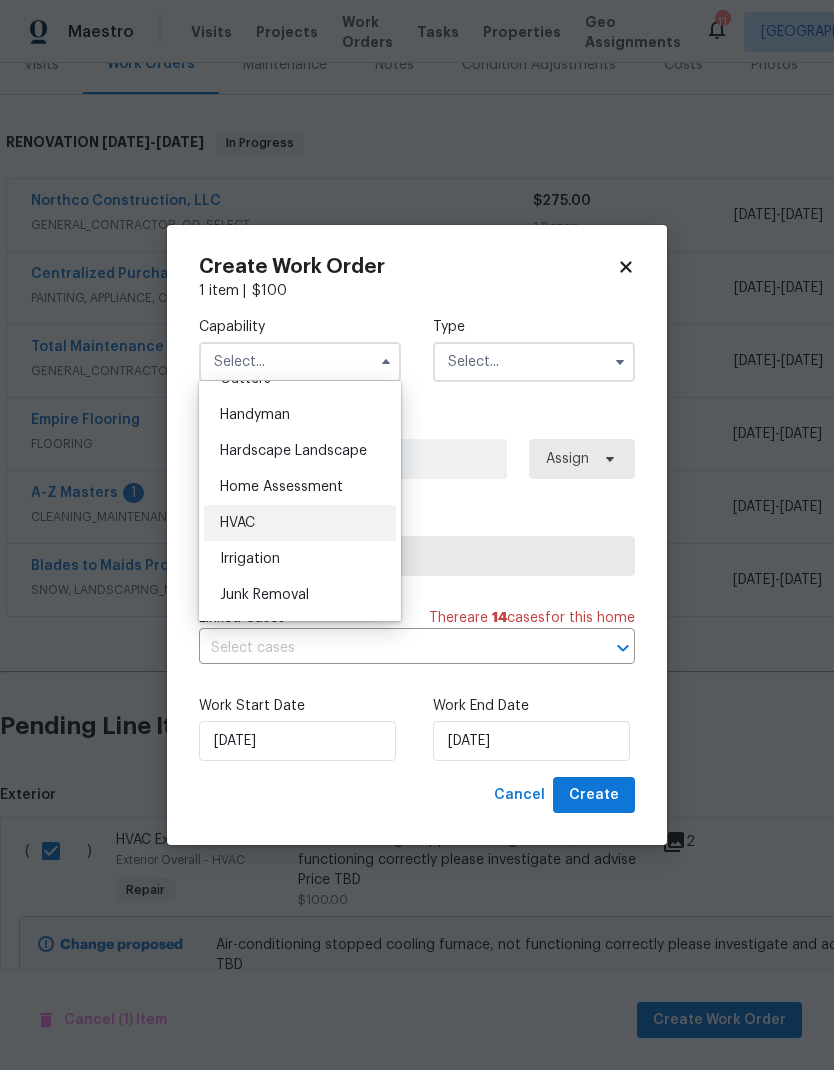 click on "HVAC" at bounding box center (300, 523) 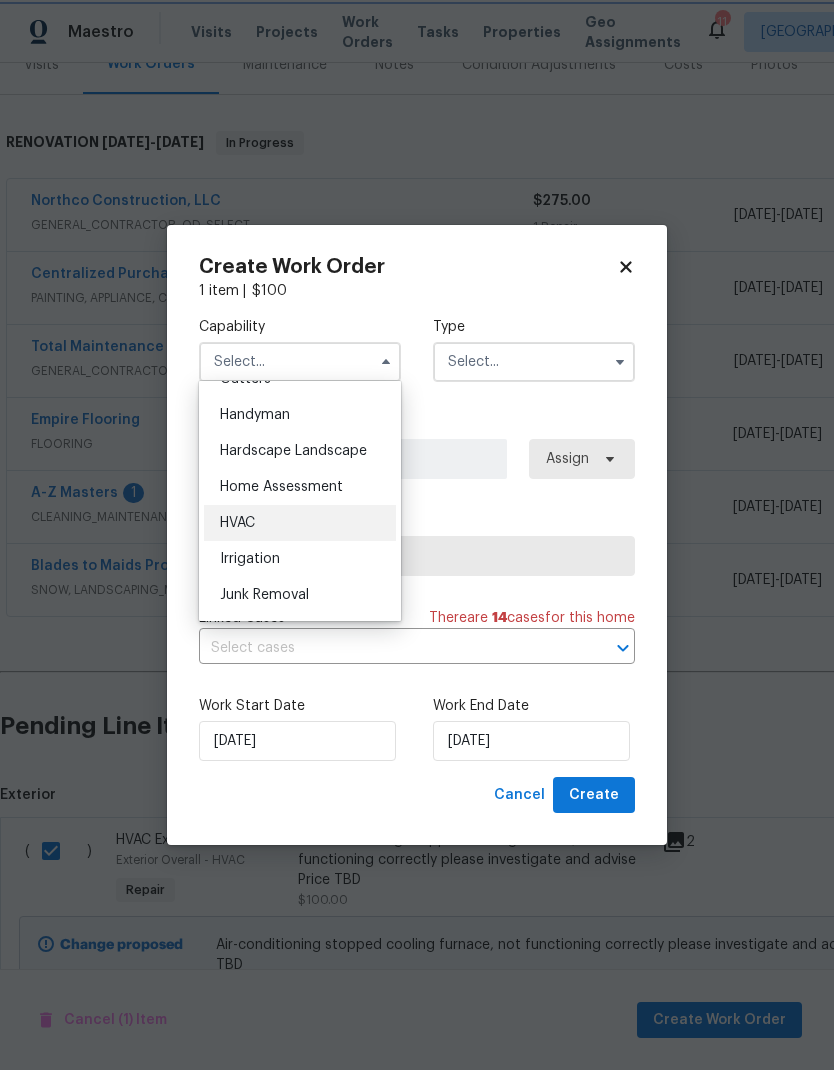 type on "HVAC" 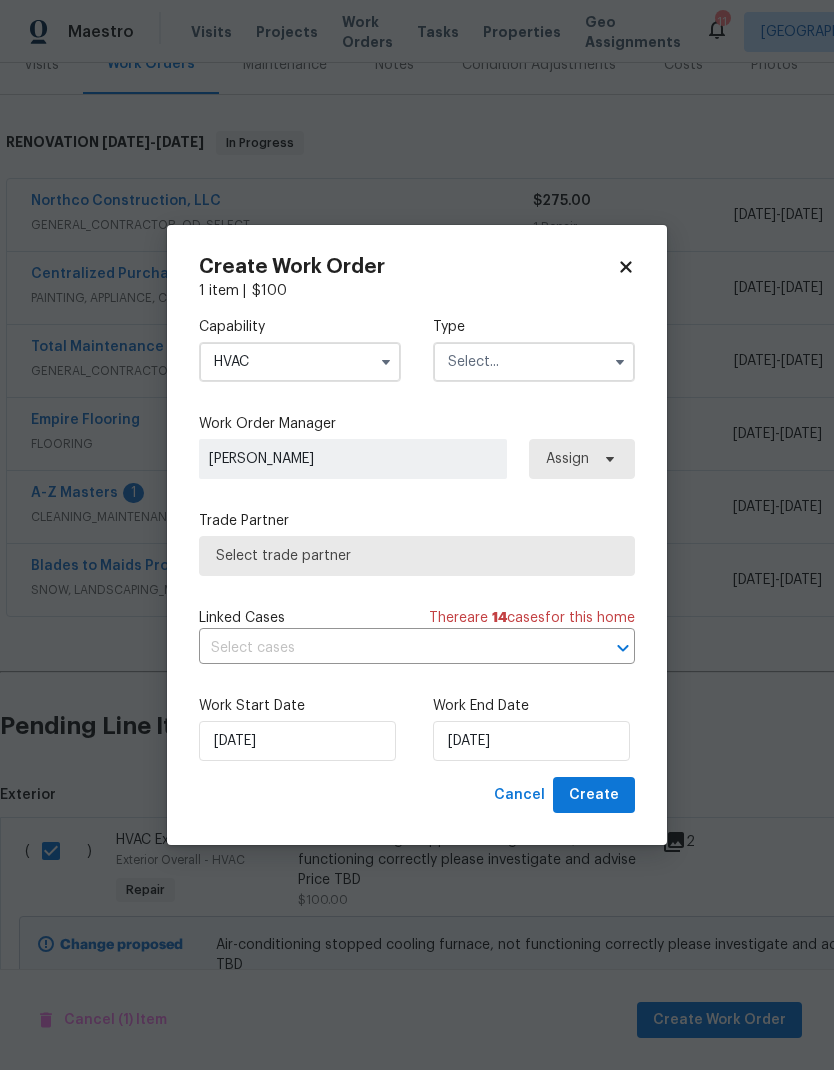 click at bounding box center [534, 362] 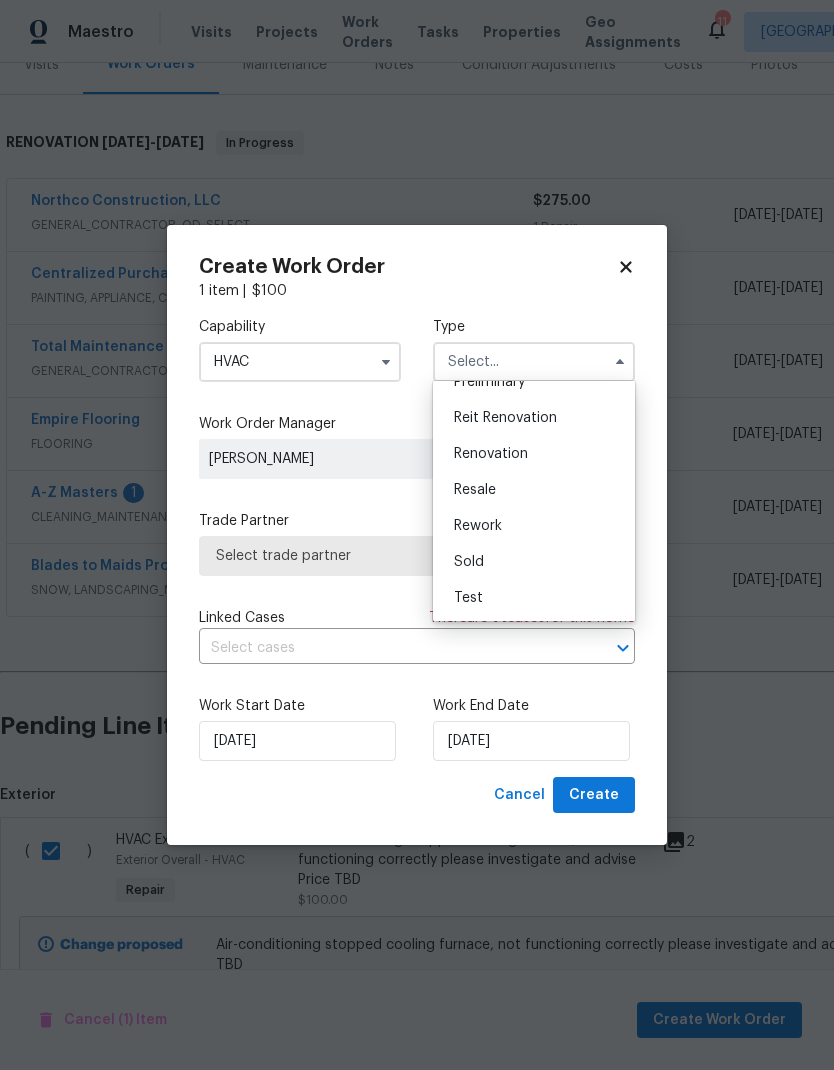 scroll, scrollTop: 454, scrollLeft: 0, axis: vertical 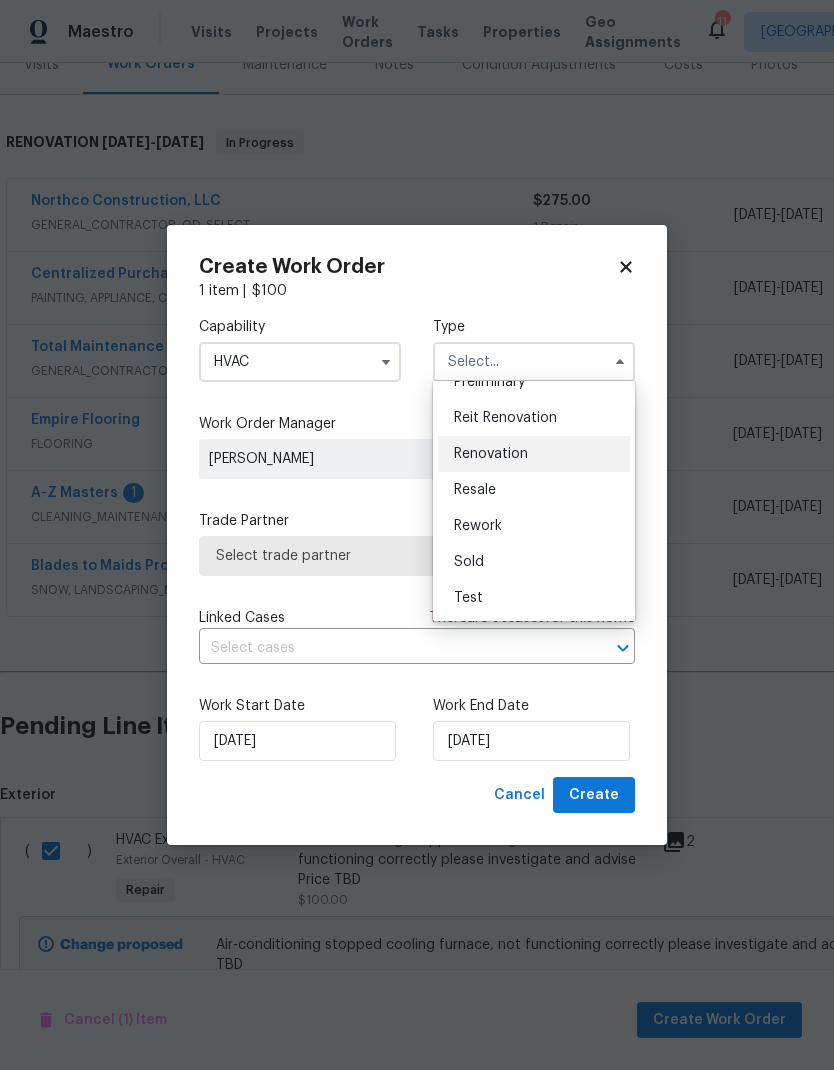 click on "Renovation" at bounding box center [491, 454] 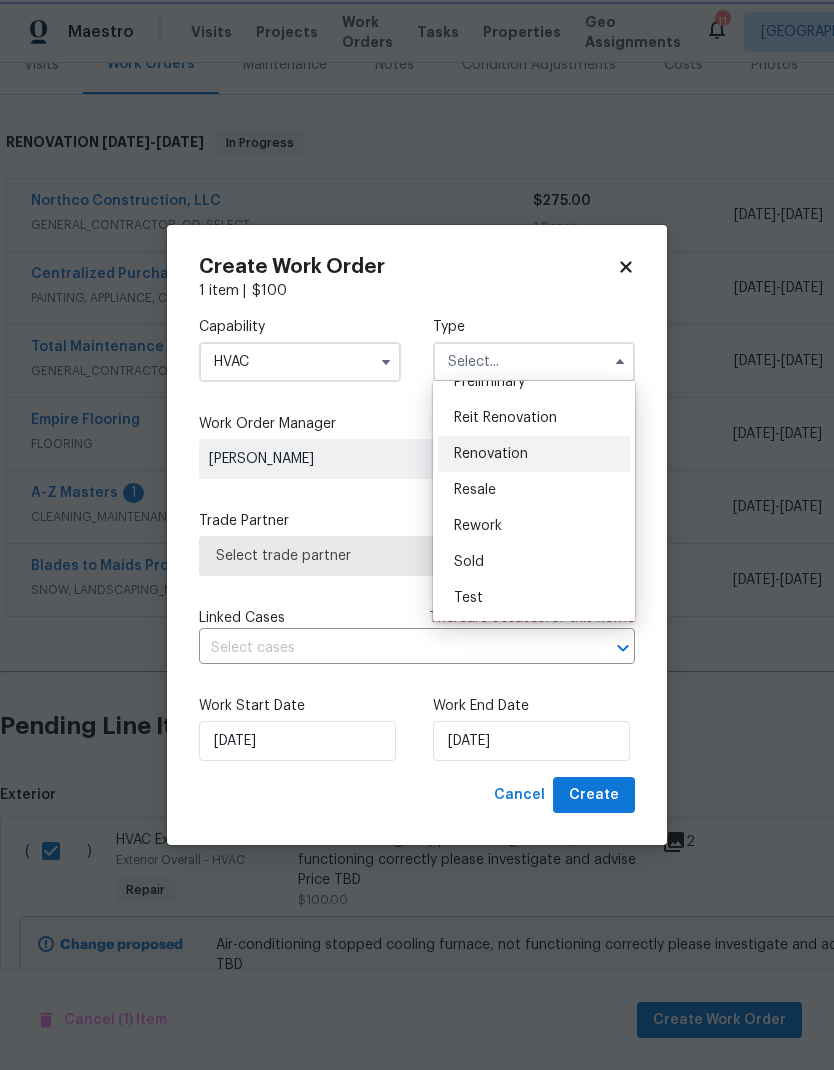 type on "Renovation" 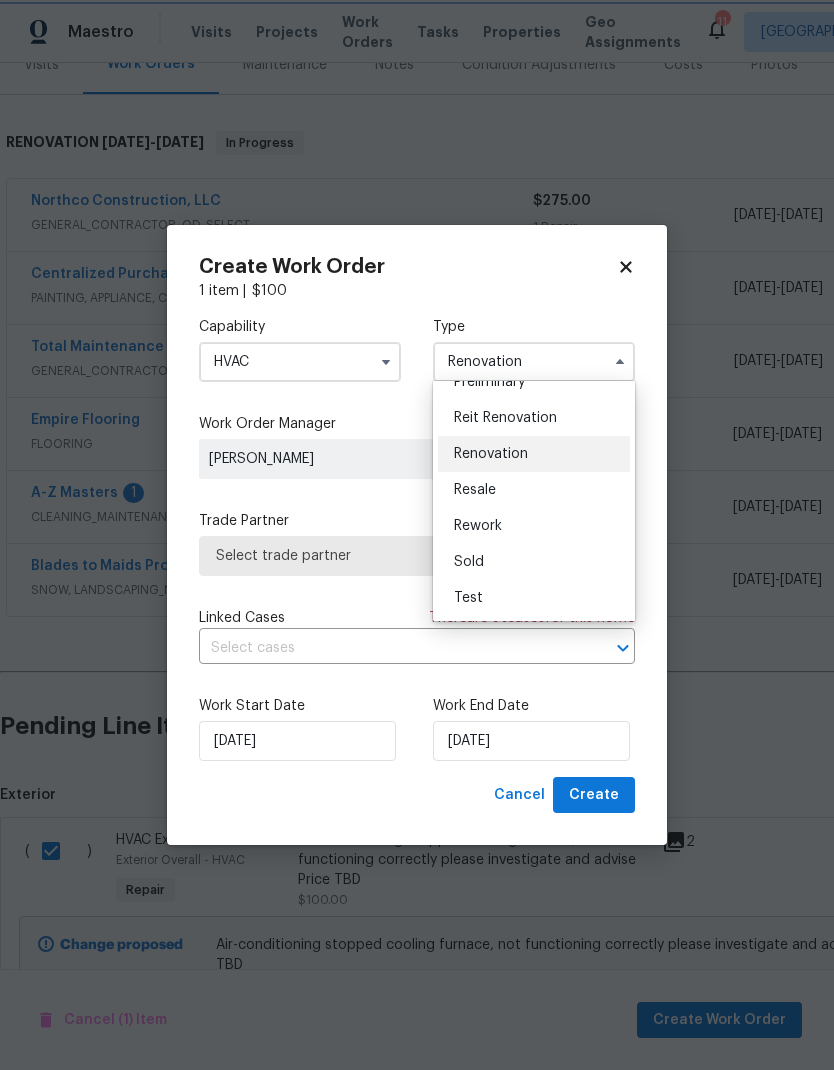 scroll, scrollTop: 0, scrollLeft: 0, axis: both 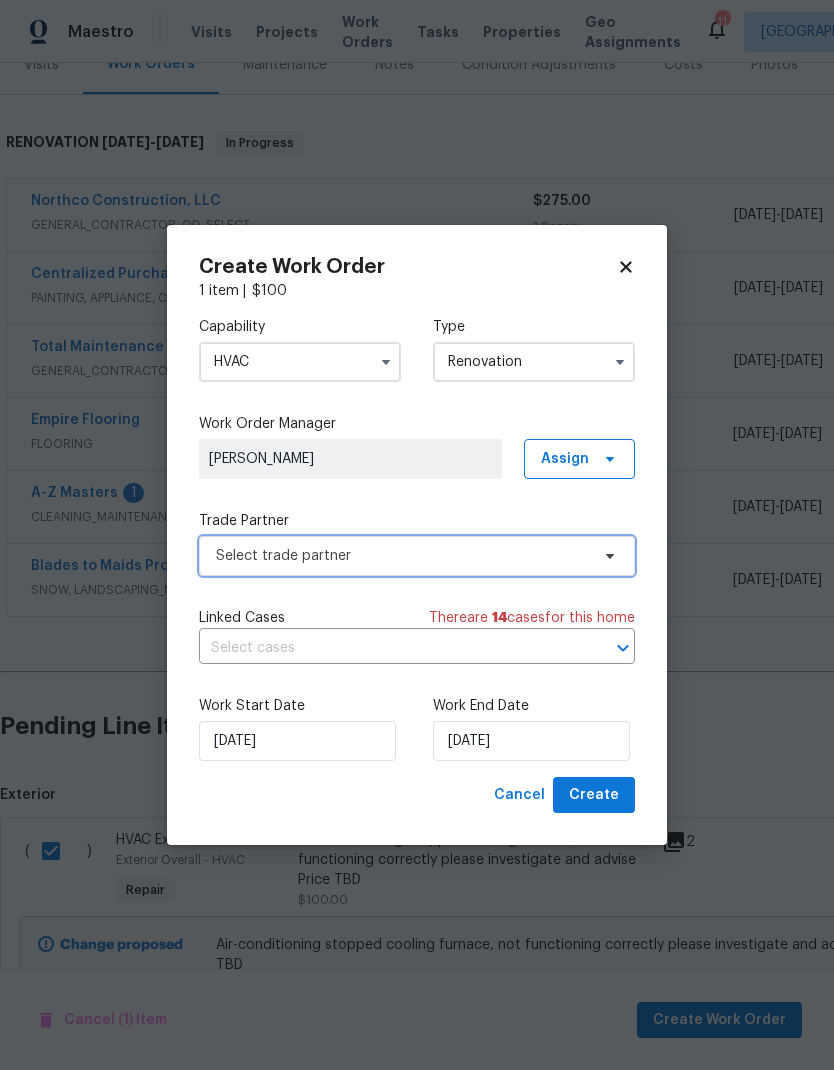 click on "Select trade partner" at bounding box center (402, 556) 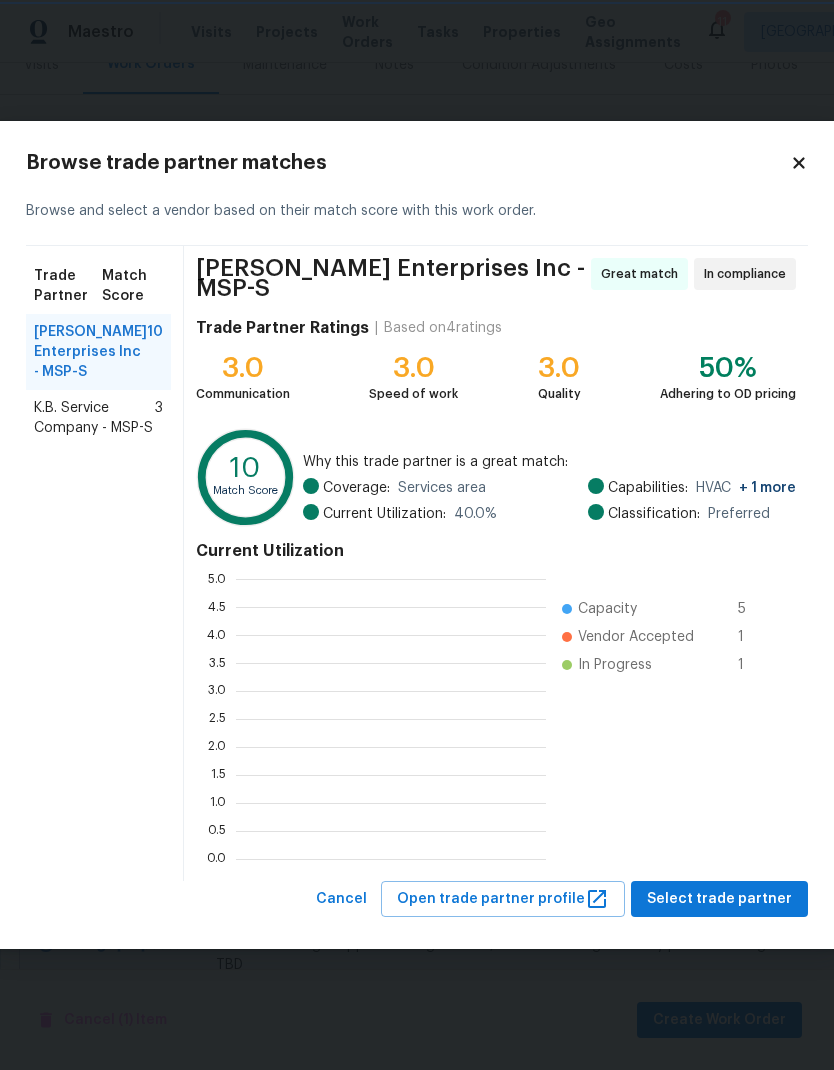 scroll, scrollTop: 2, scrollLeft: 2, axis: both 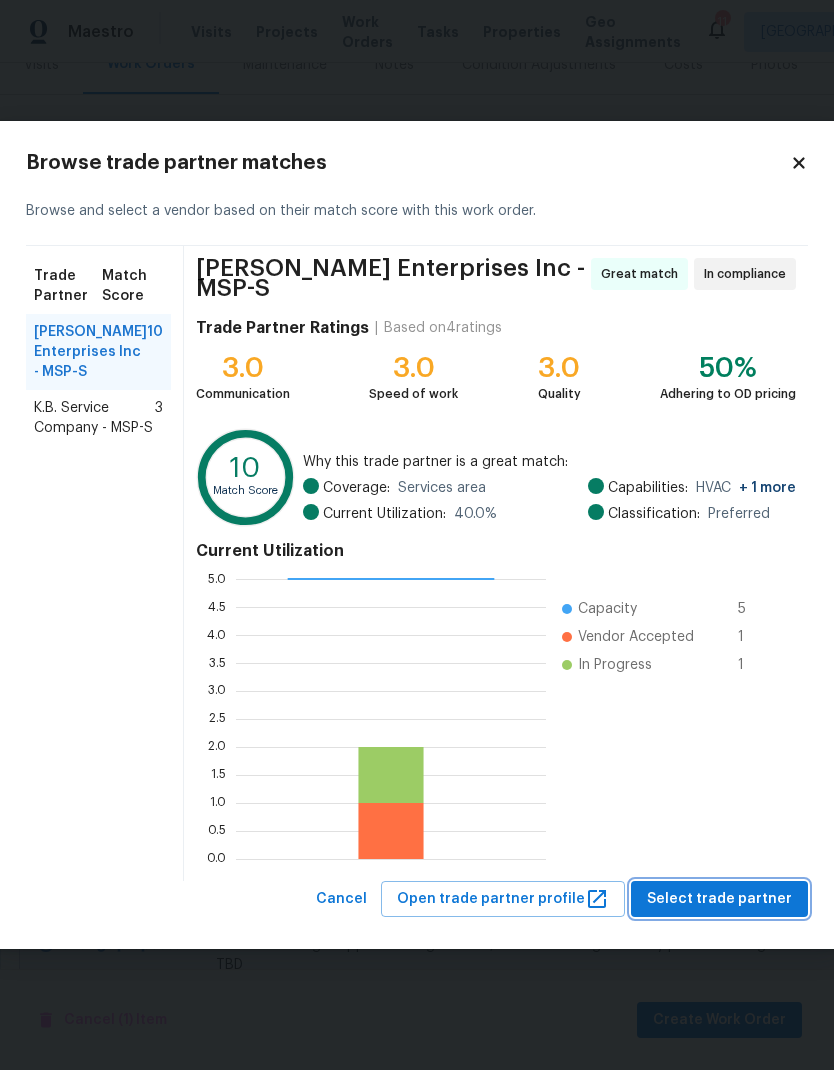 click on "Select trade partner" at bounding box center (719, 899) 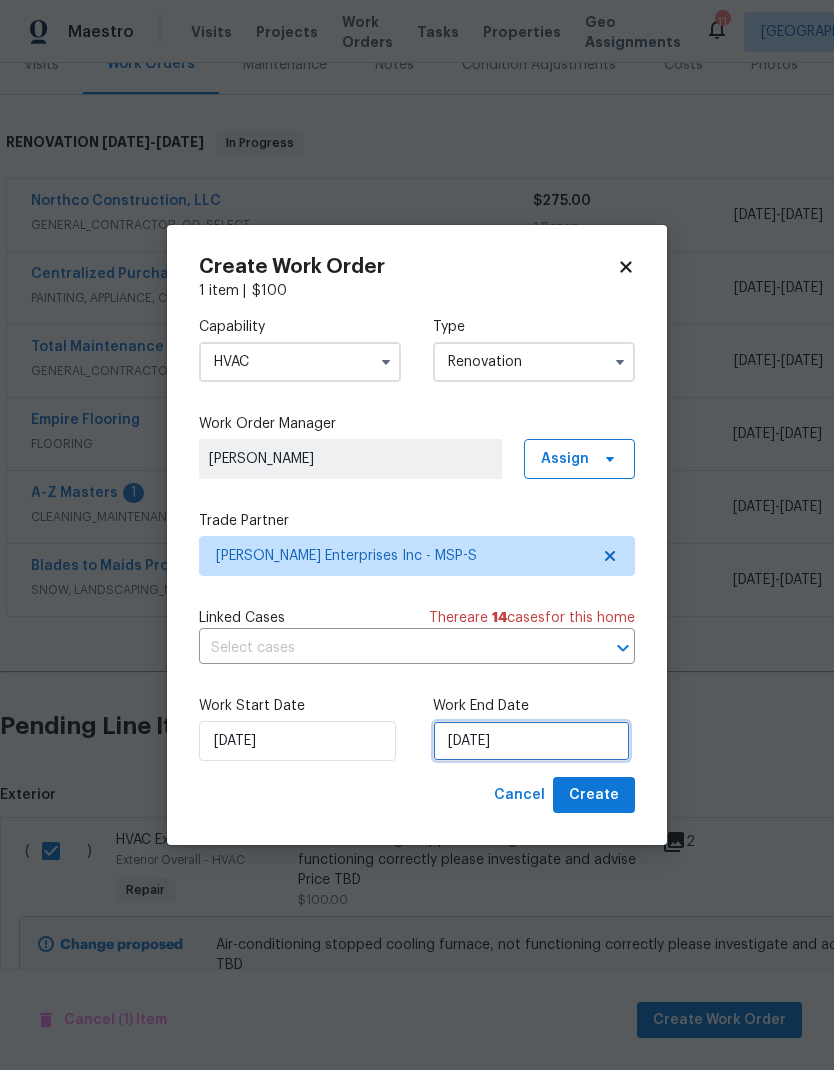 click on "7/21/2025" at bounding box center [531, 741] 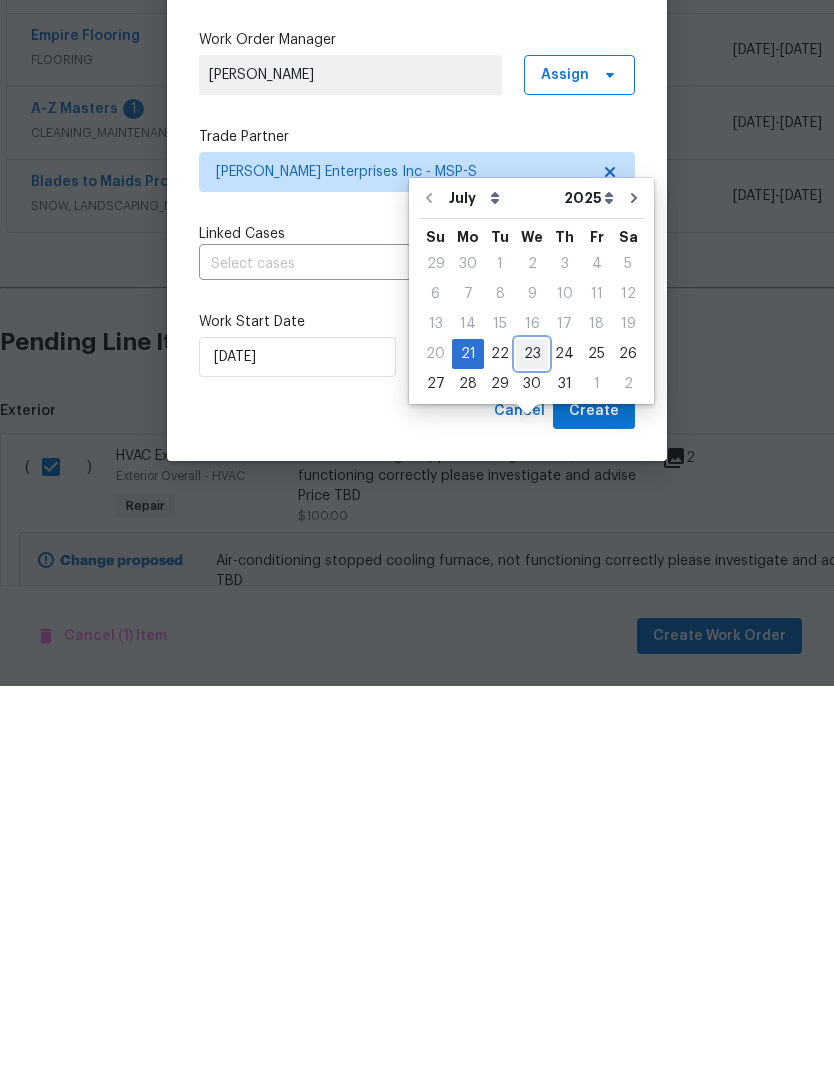 click on "23" at bounding box center (532, 738) 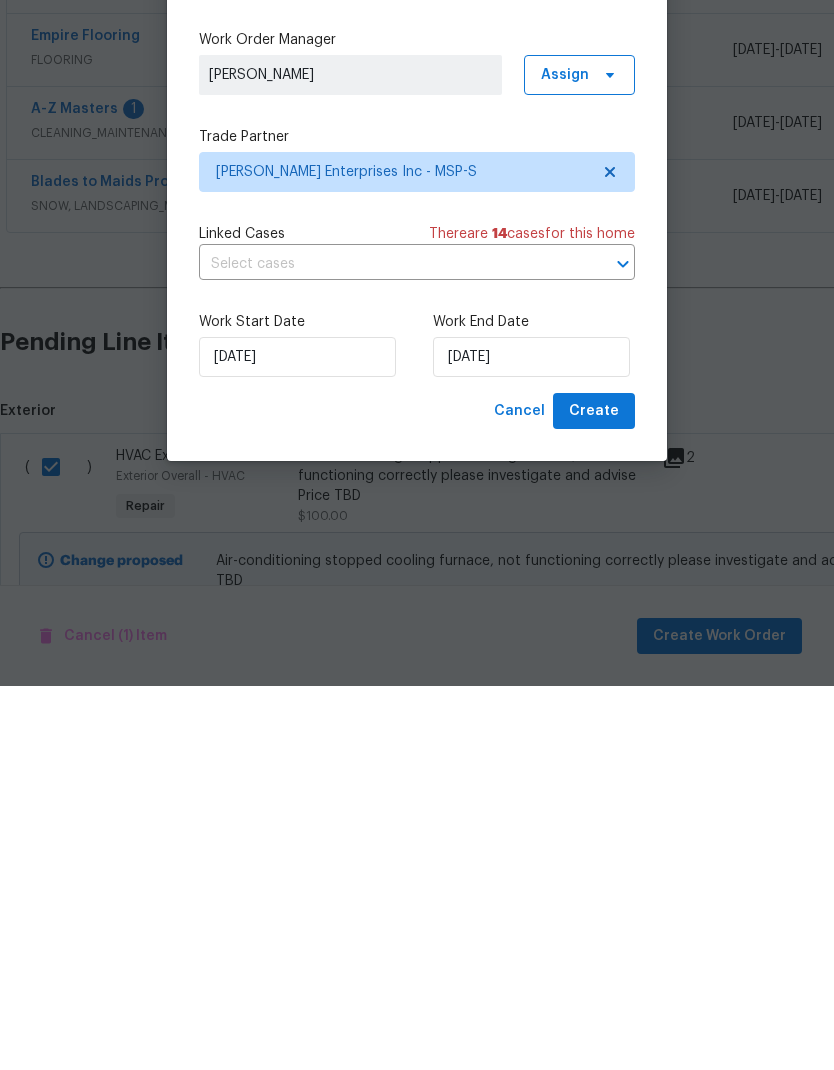 type on "[DATE]" 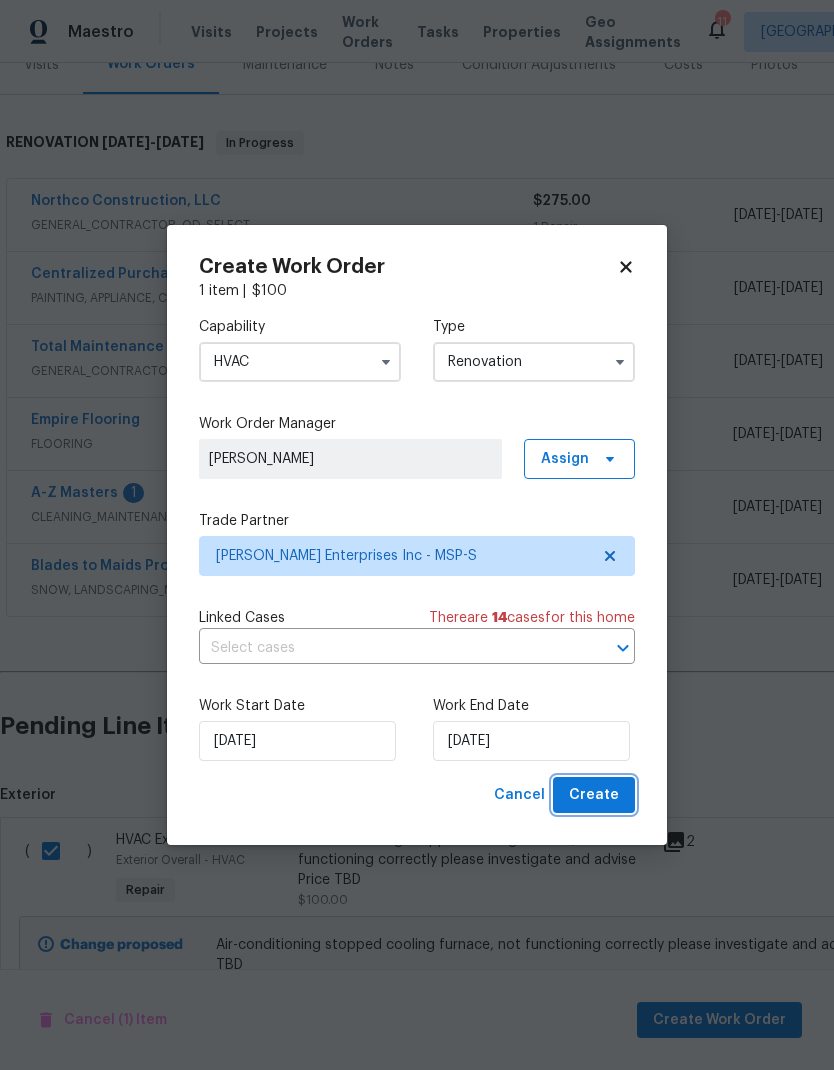 click on "Create" at bounding box center [594, 795] 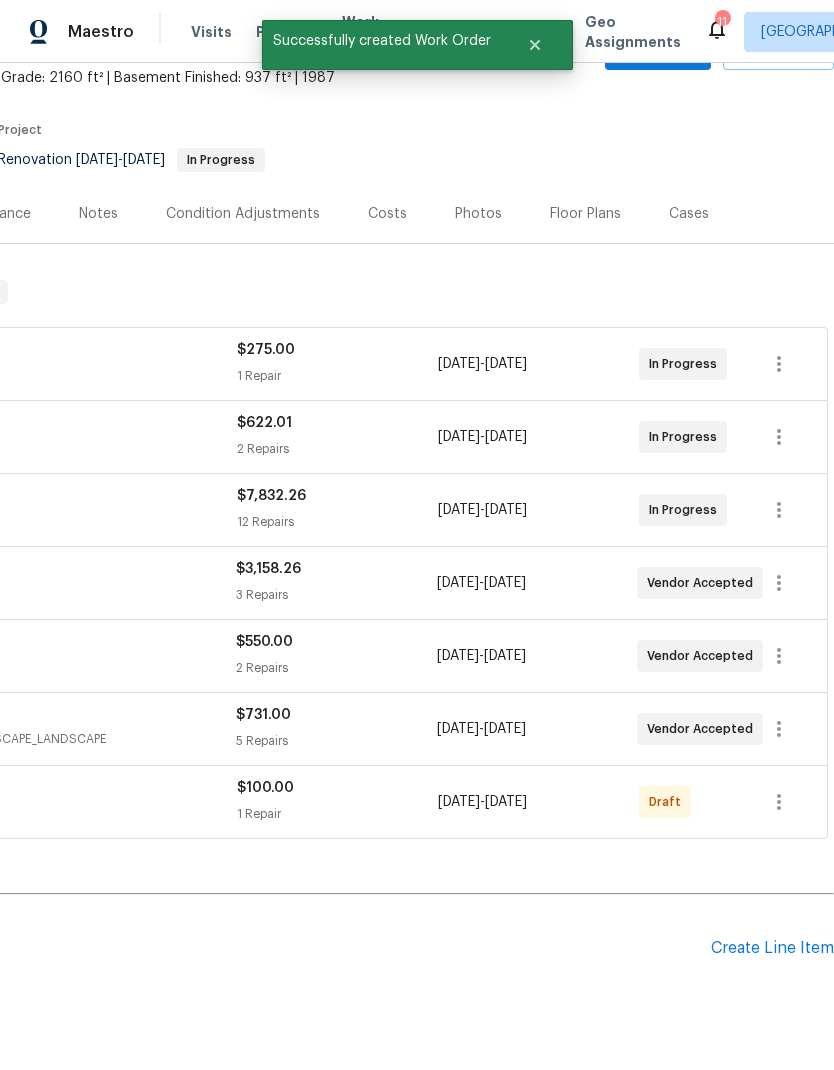 scroll, scrollTop: 119, scrollLeft: 296, axis: both 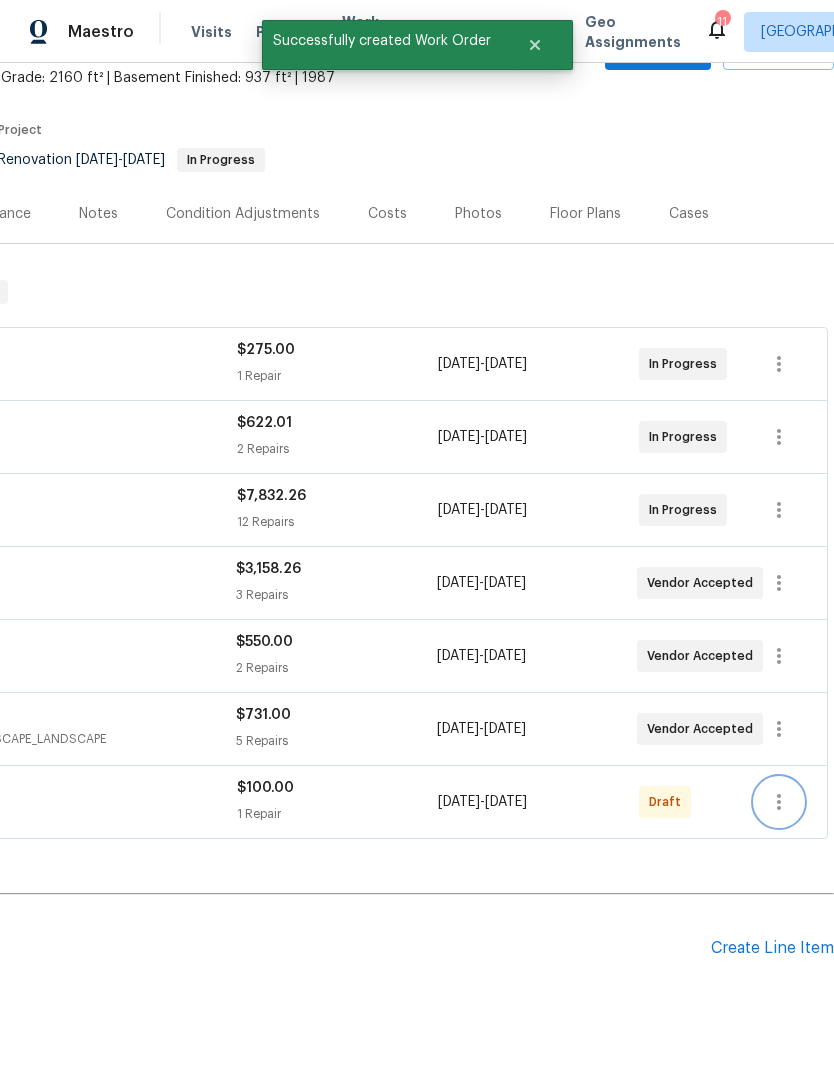 click 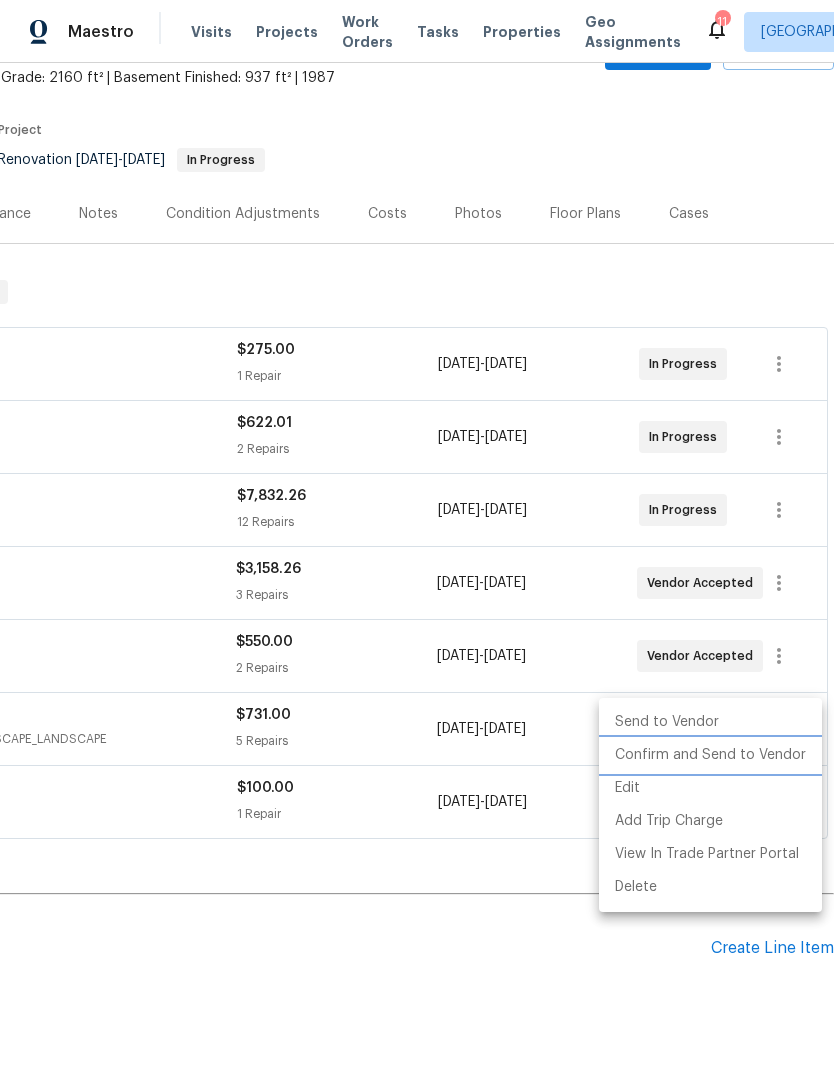 click on "Confirm and Send to Vendor" at bounding box center [710, 755] 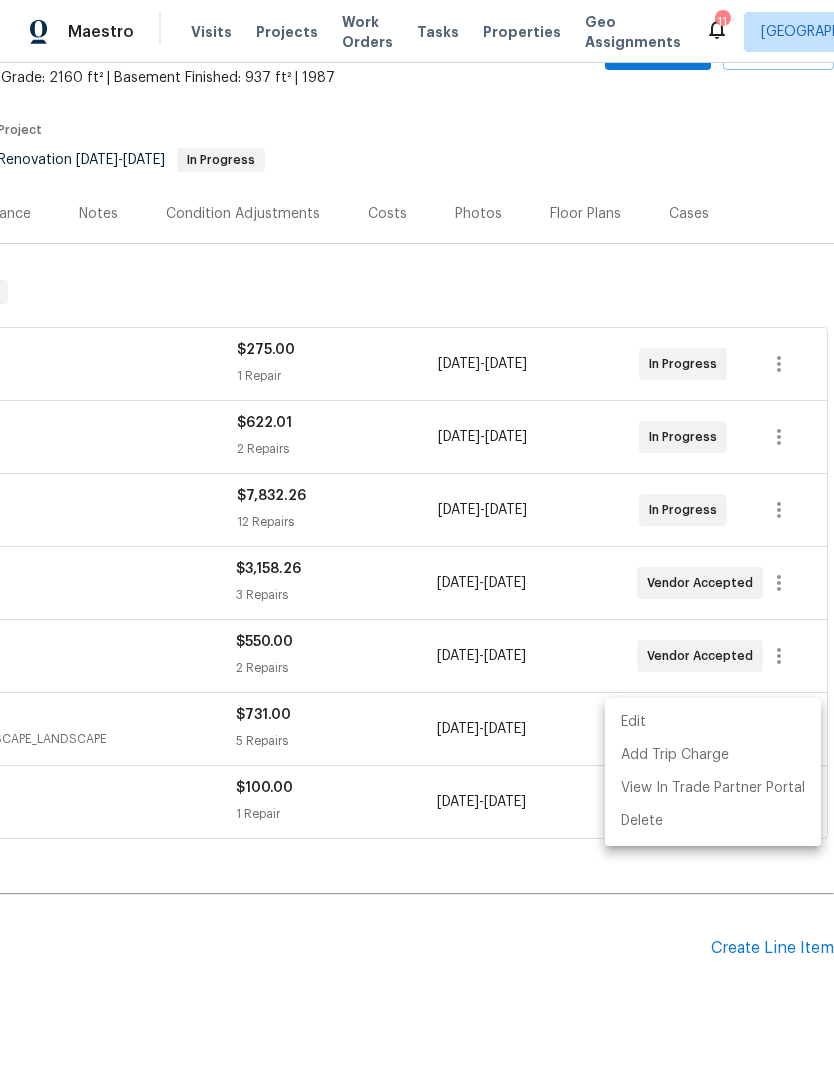 click at bounding box center [417, 535] 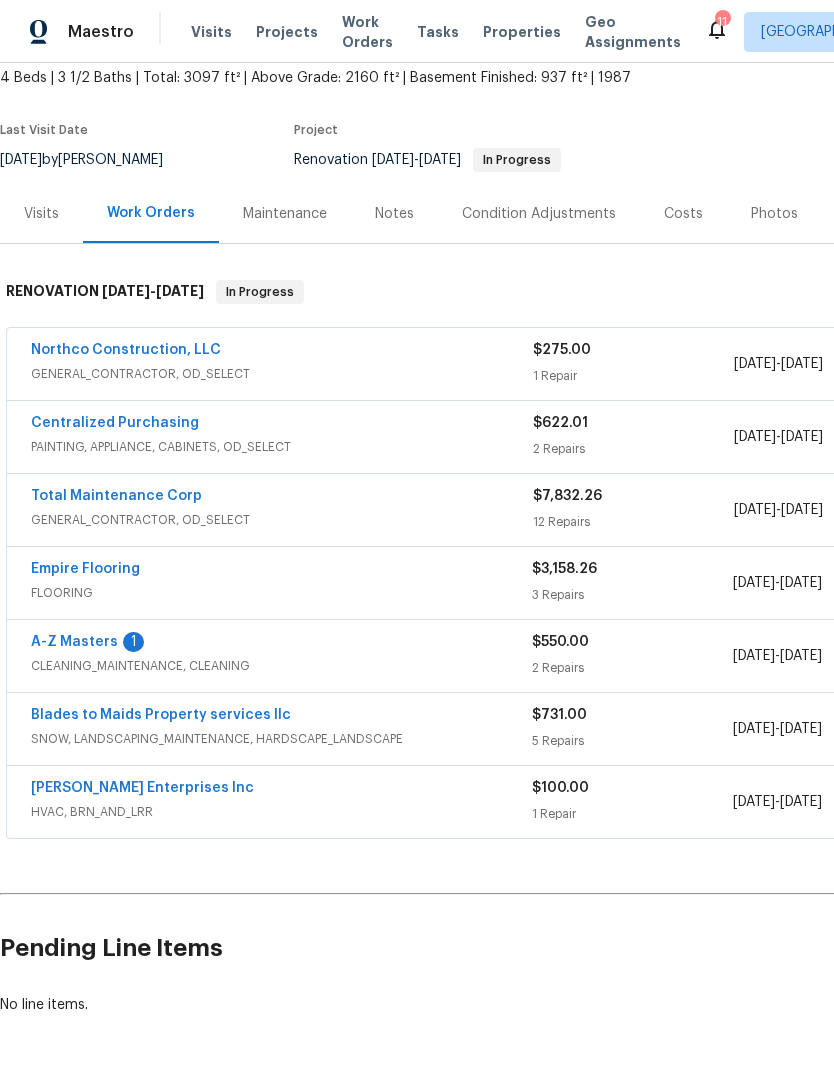scroll, scrollTop: 119, scrollLeft: 0, axis: vertical 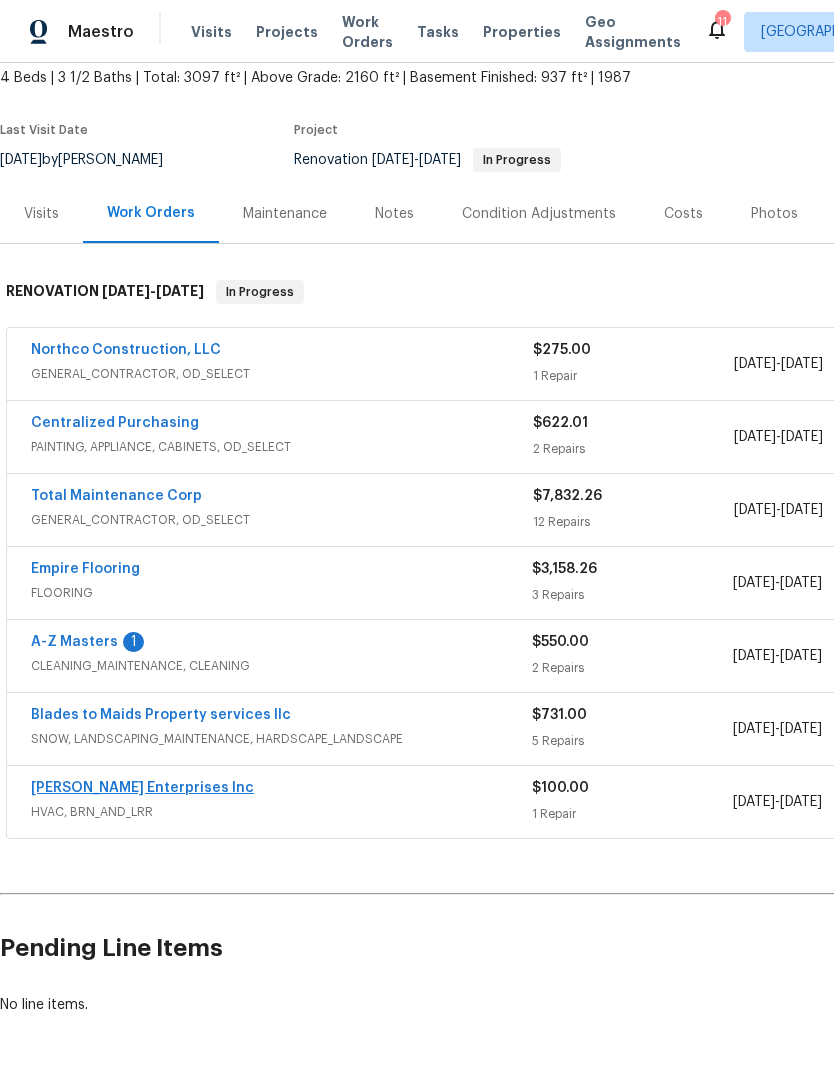click on "Deschene Enterprises Inc" at bounding box center [142, 788] 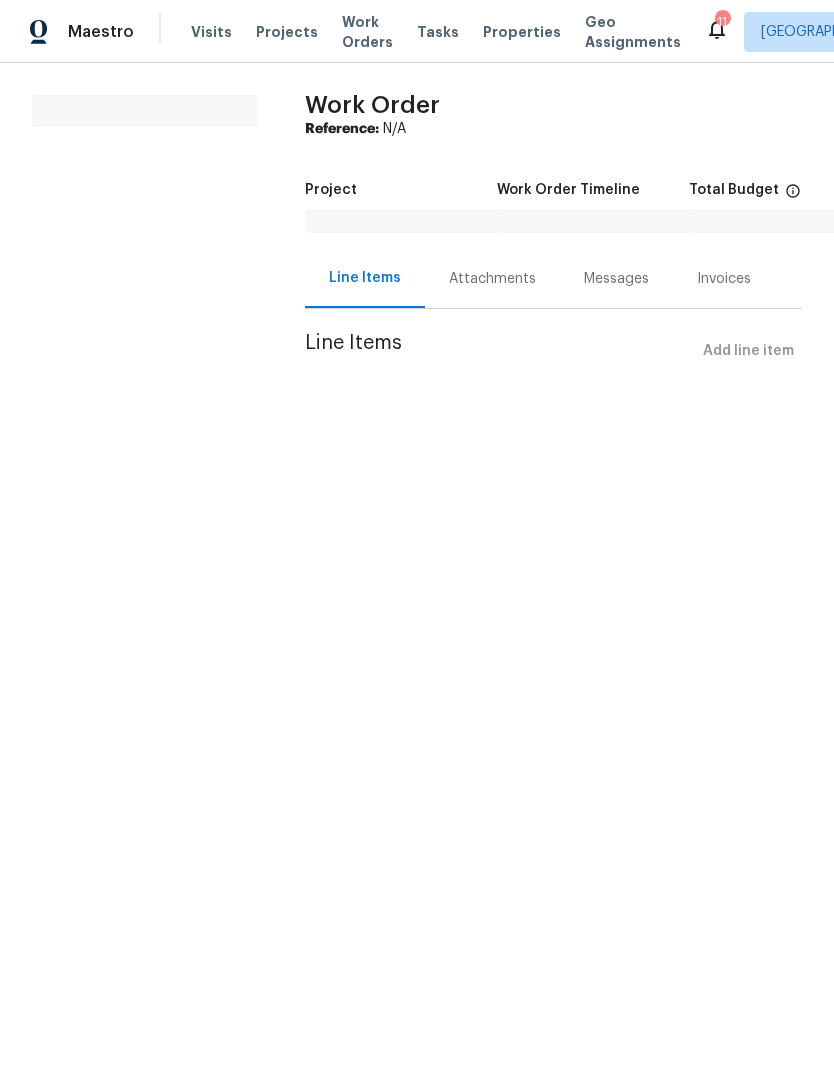 scroll, scrollTop: 0, scrollLeft: 0, axis: both 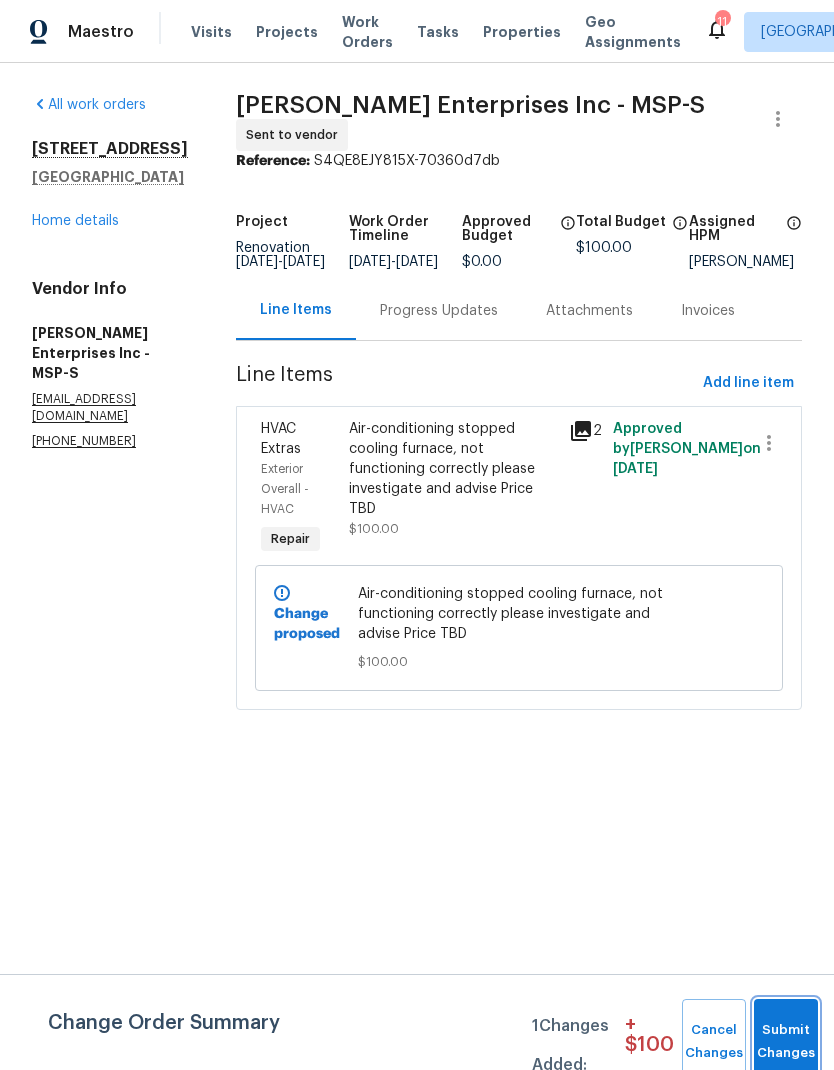 click on "Submit Changes" at bounding box center [786, 1042] 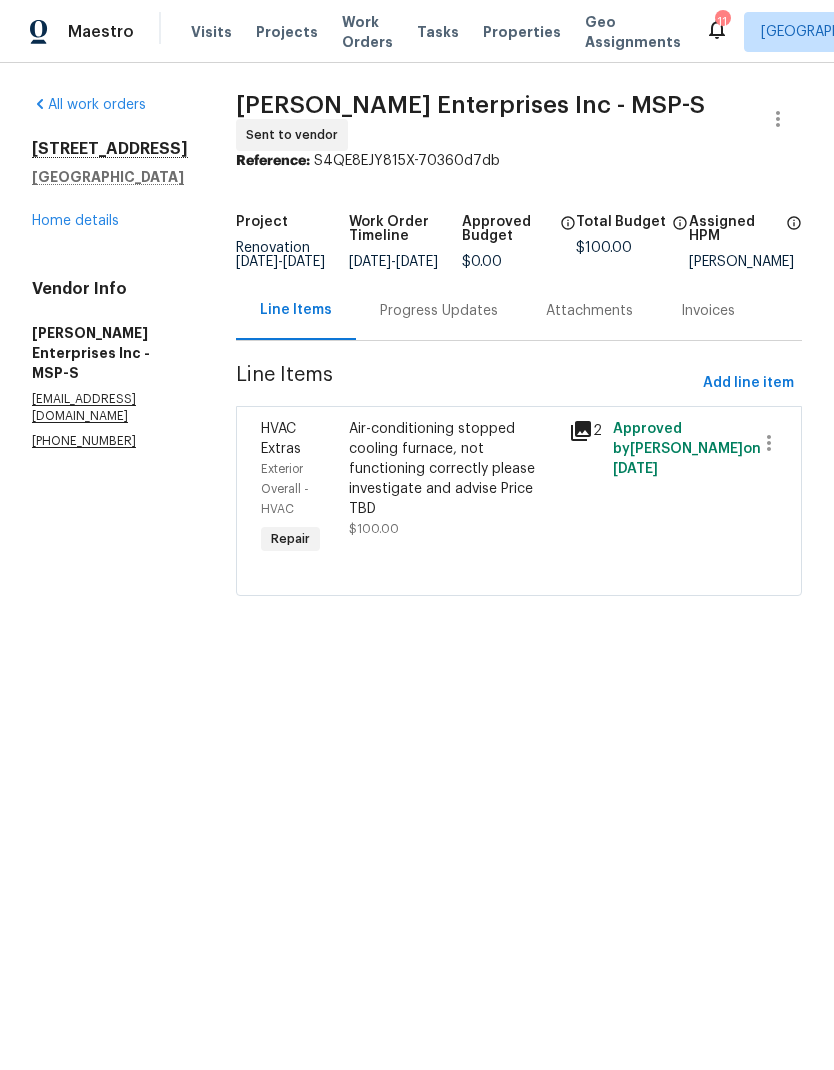 click on "Progress Updates" at bounding box center (439, 310) 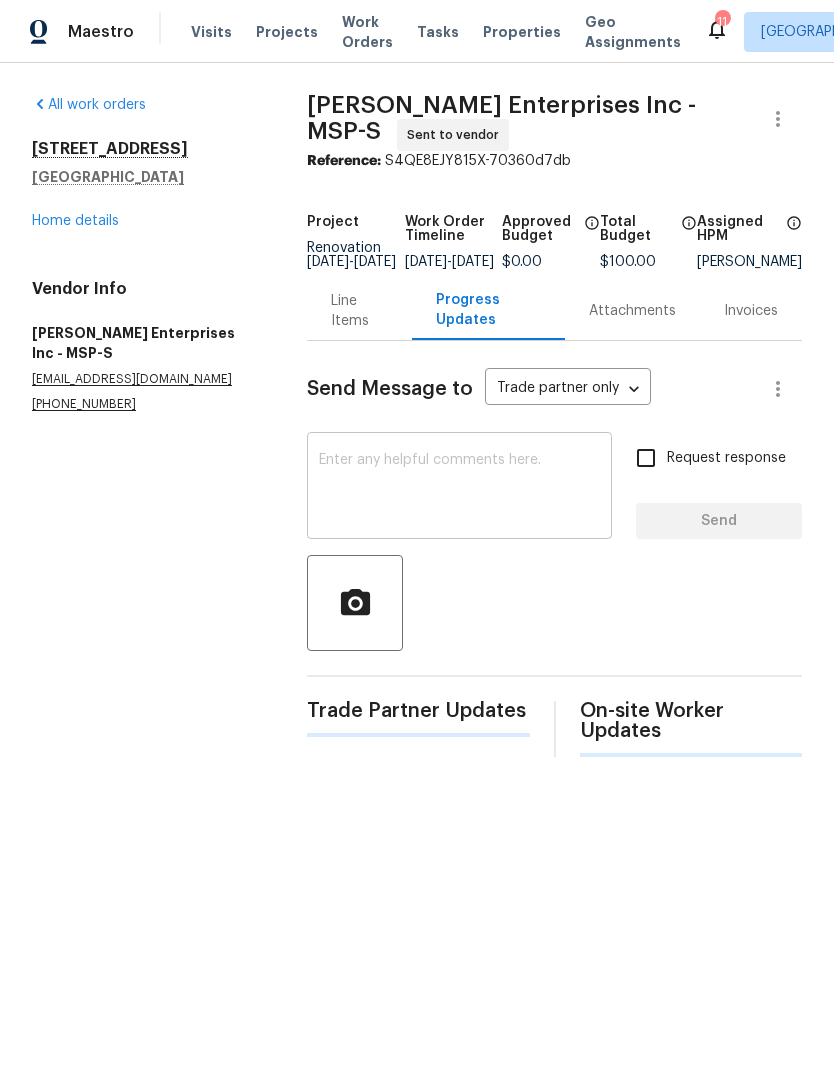 click at bounding box center [459, 488] 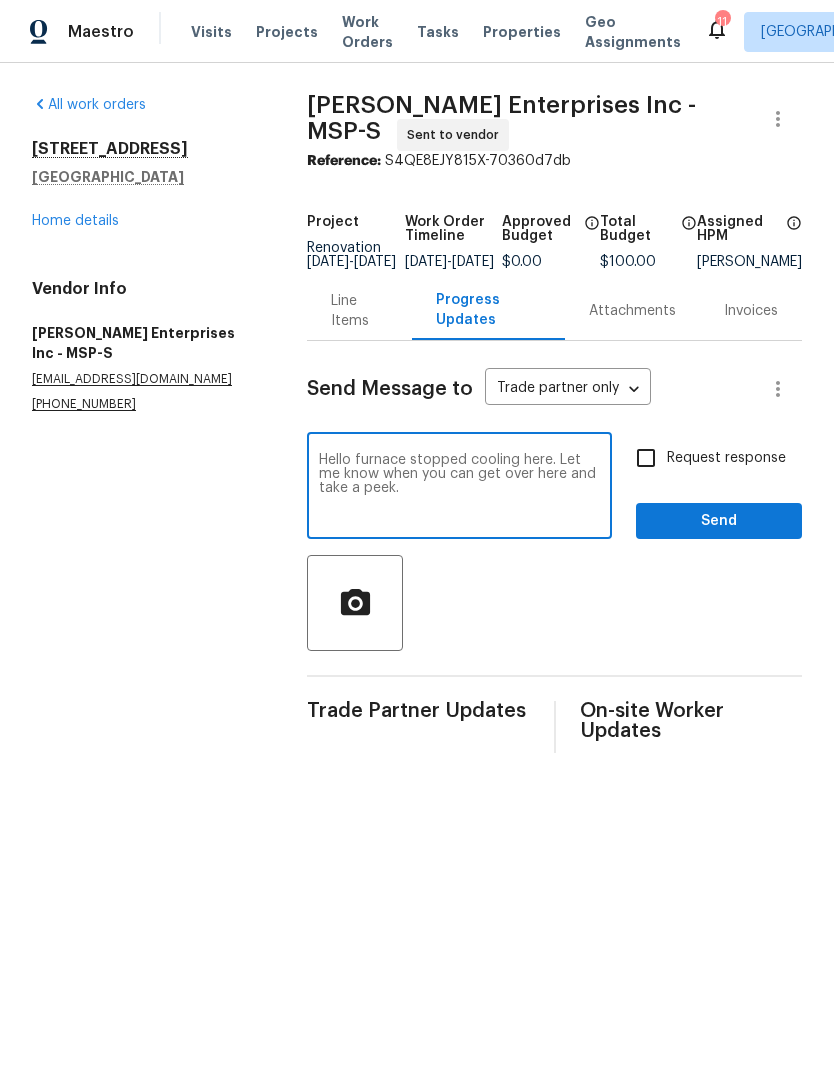 click on "Hello furnace stopped cooling here. Let me know when you can get over here and take a peek." at bounding box center (459, 488) 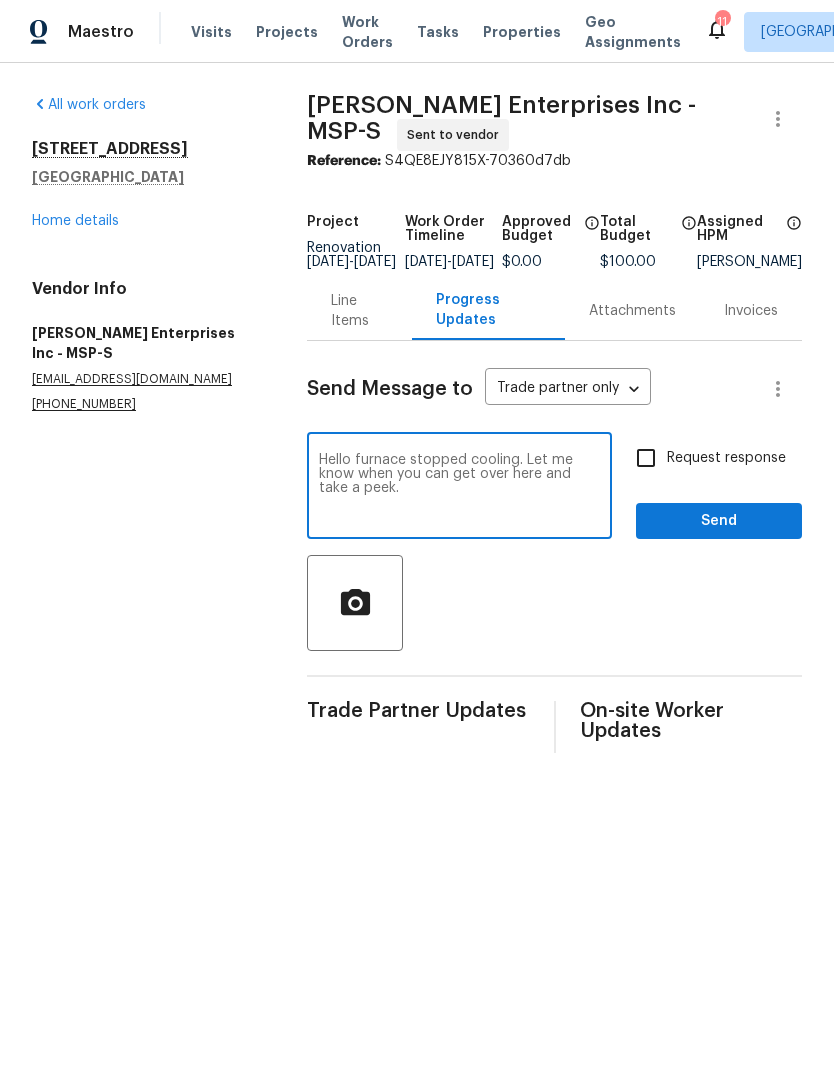 click at bounding box center (554, 603) 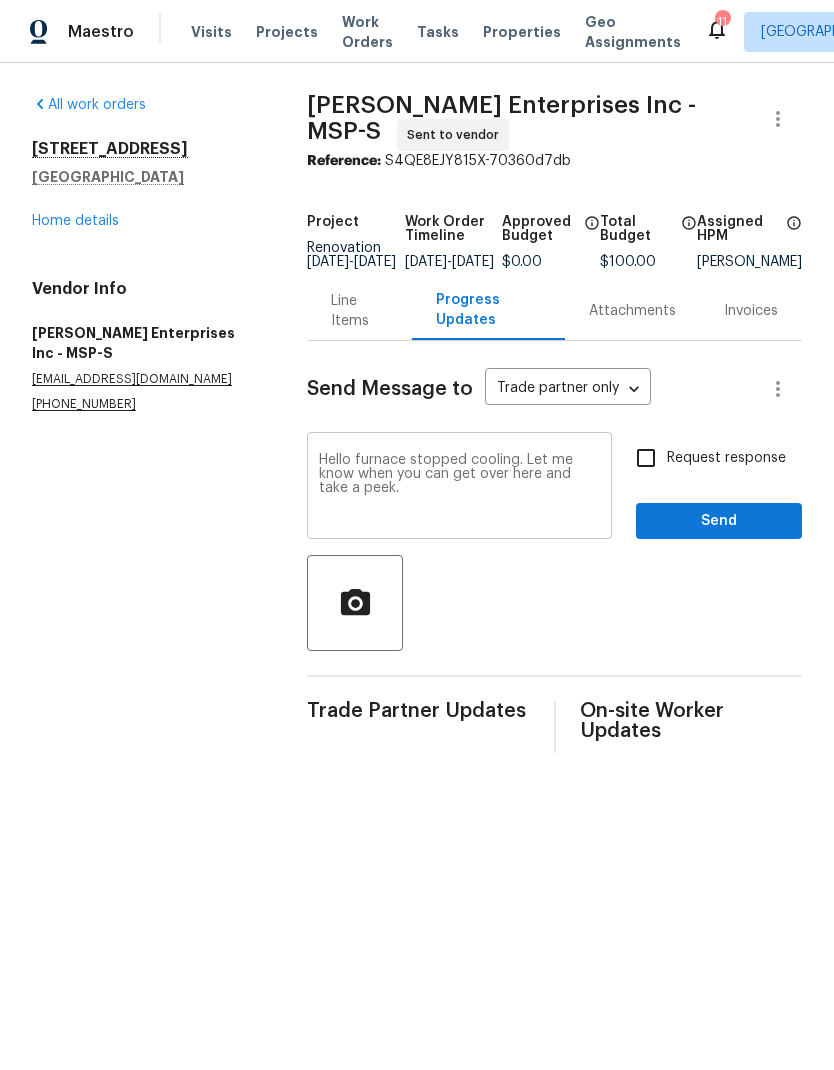 click on "Hello furnace stopped cooling. Let me know when you can get over here and take a peek." at bounding box center [459, 488] 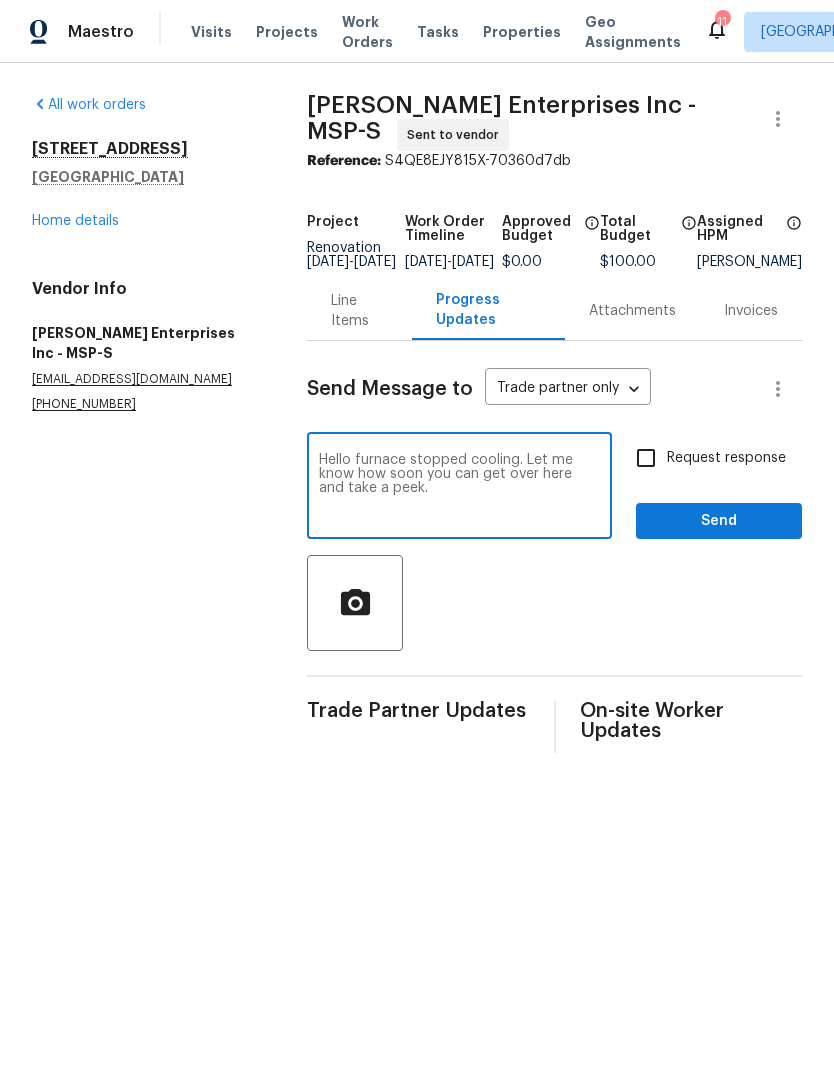 type on "Hello furnace stopped cooling. Let me know how soon you can get over here and take a peek." 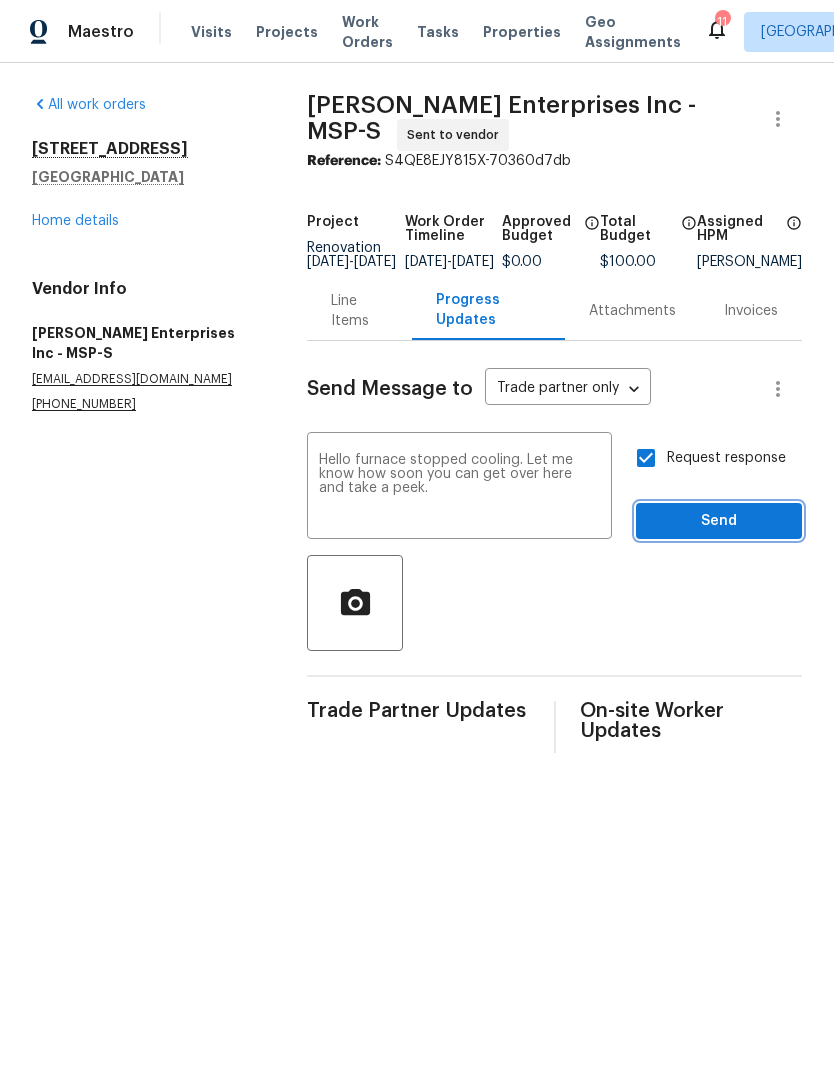click on "Send" at bounding box center (719, 521) 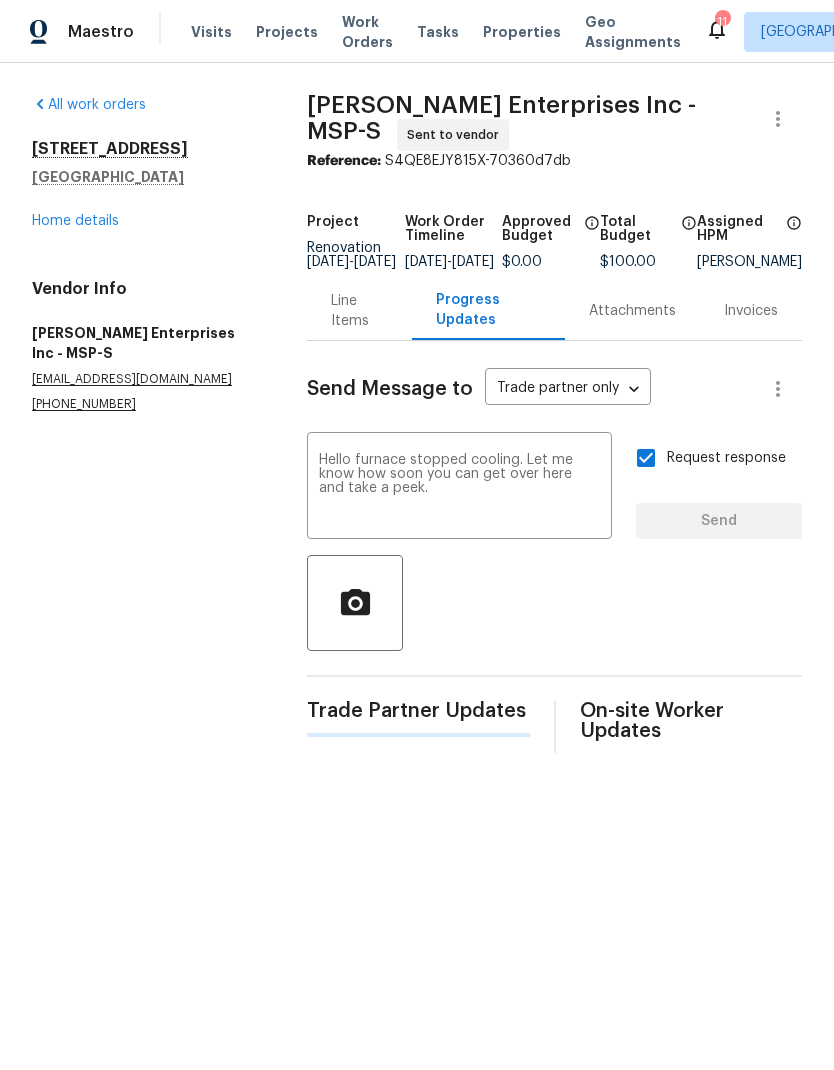 type 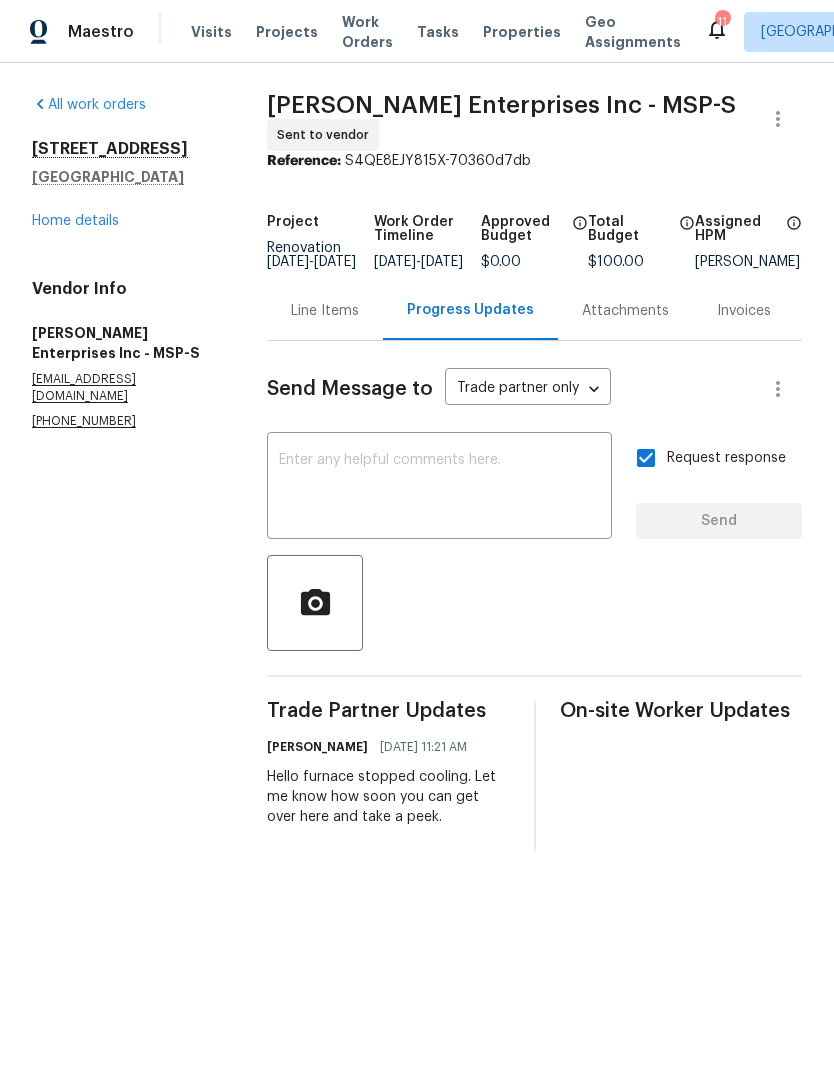 click on "Maestro Visits Projects Work Orders Tasks Properties Geo Assignments 11 Minneapolis Matt Kohler" at bounding box center (417, 31) 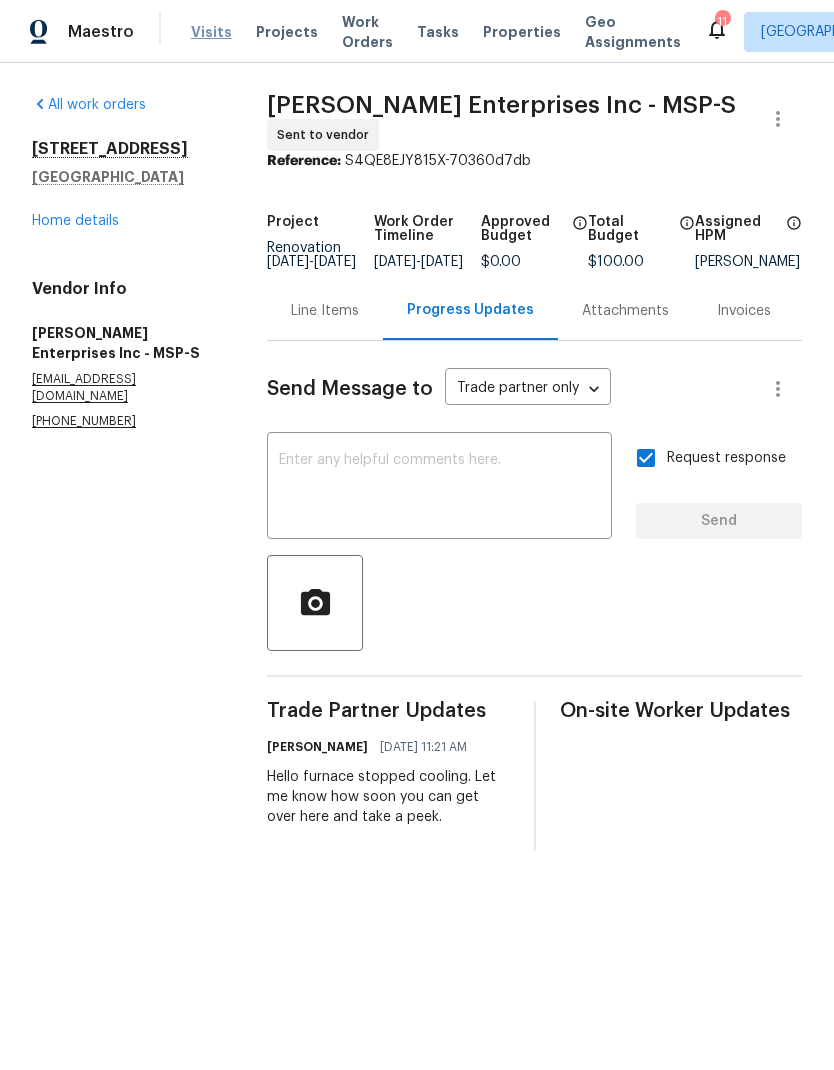 click on "Visits" at bounding box center [211, 32] 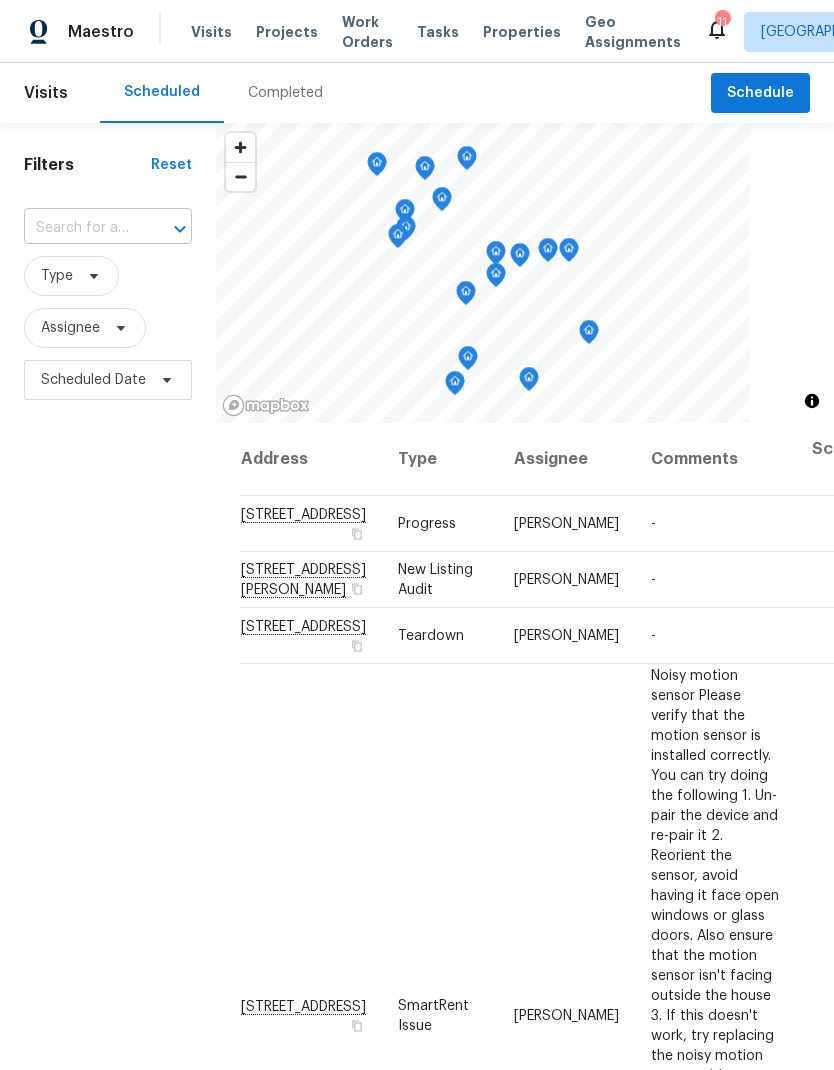 click at bounding box center (80, 228) 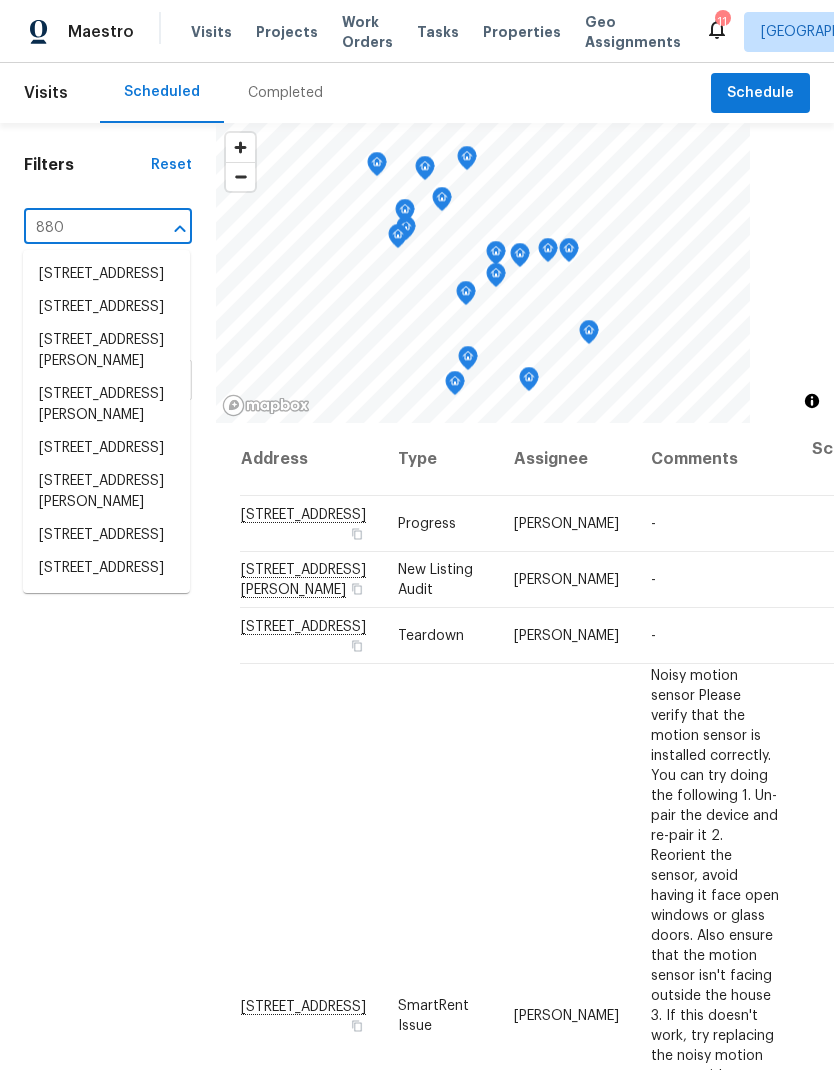 type on "8803" 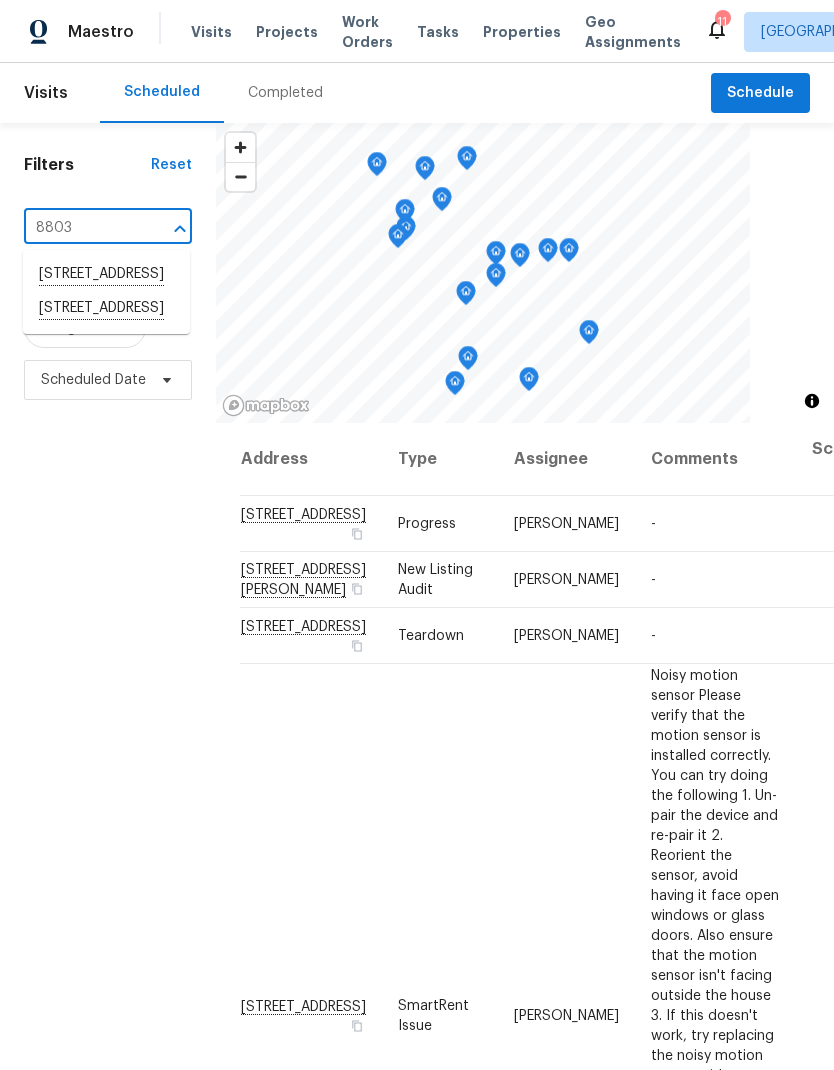 click on "[STREET_ADDRESS]" at bounding box center [106, 275] 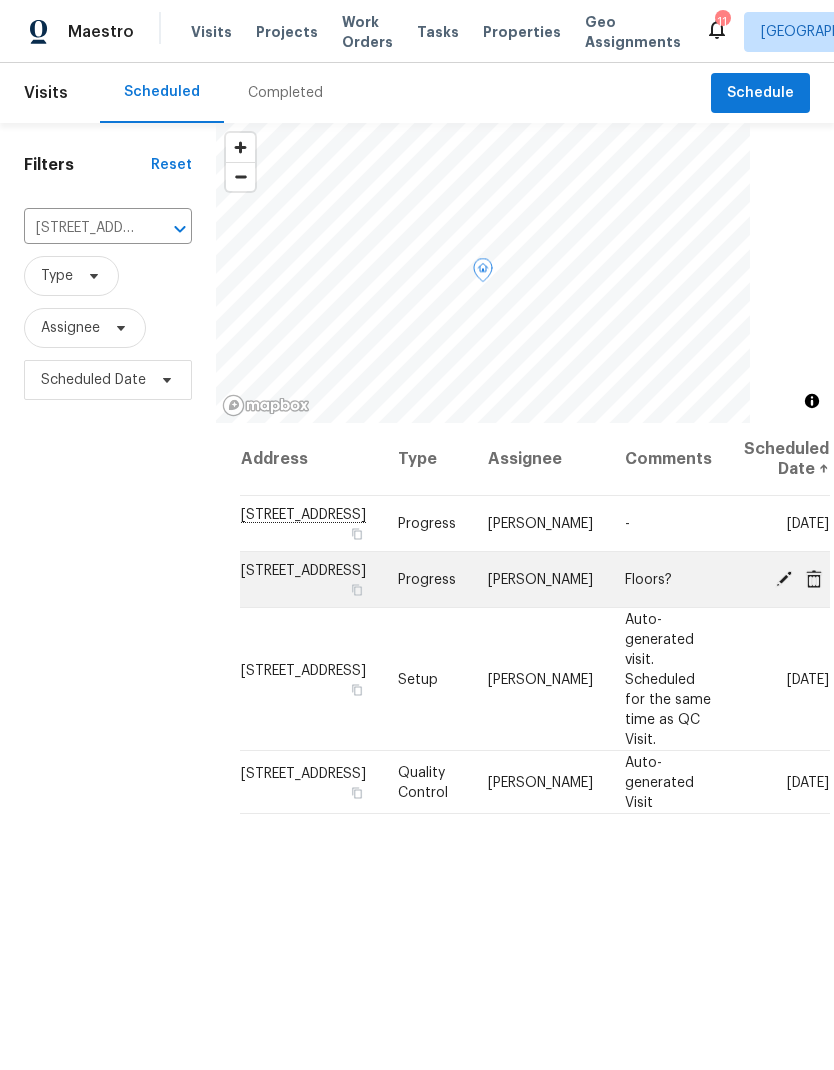 click 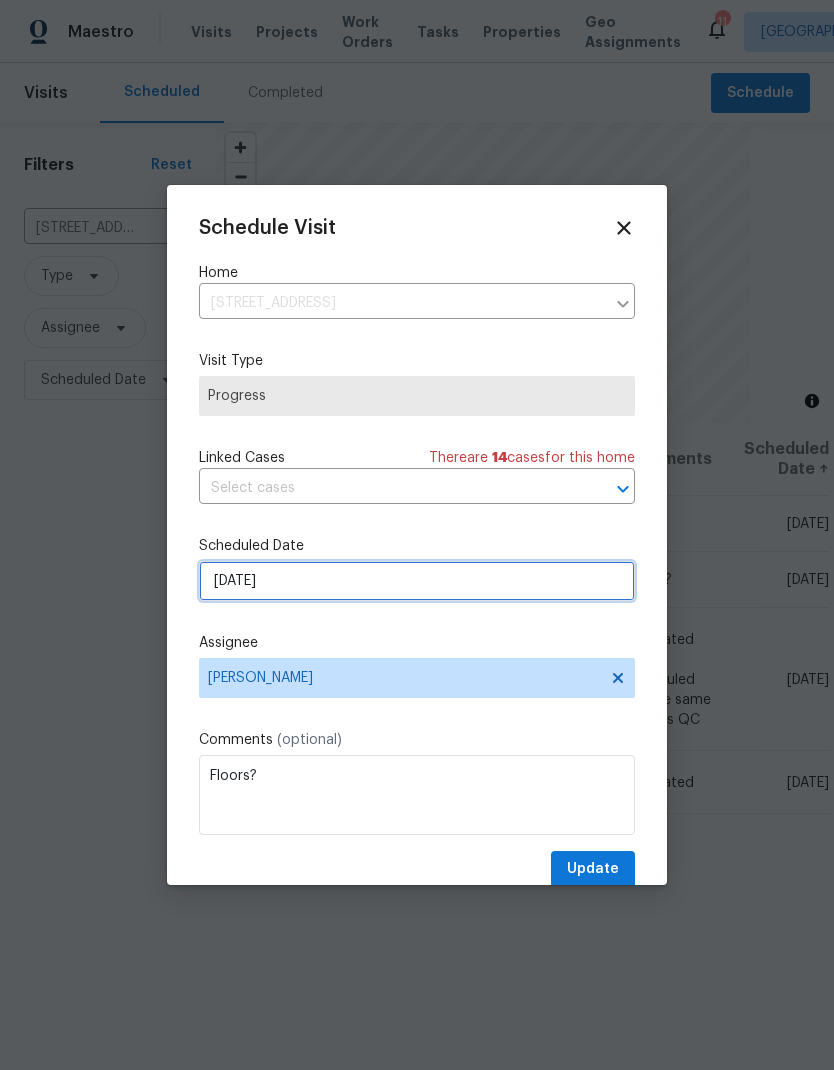 click on "[DATE]" at bounding box center (417, 581) 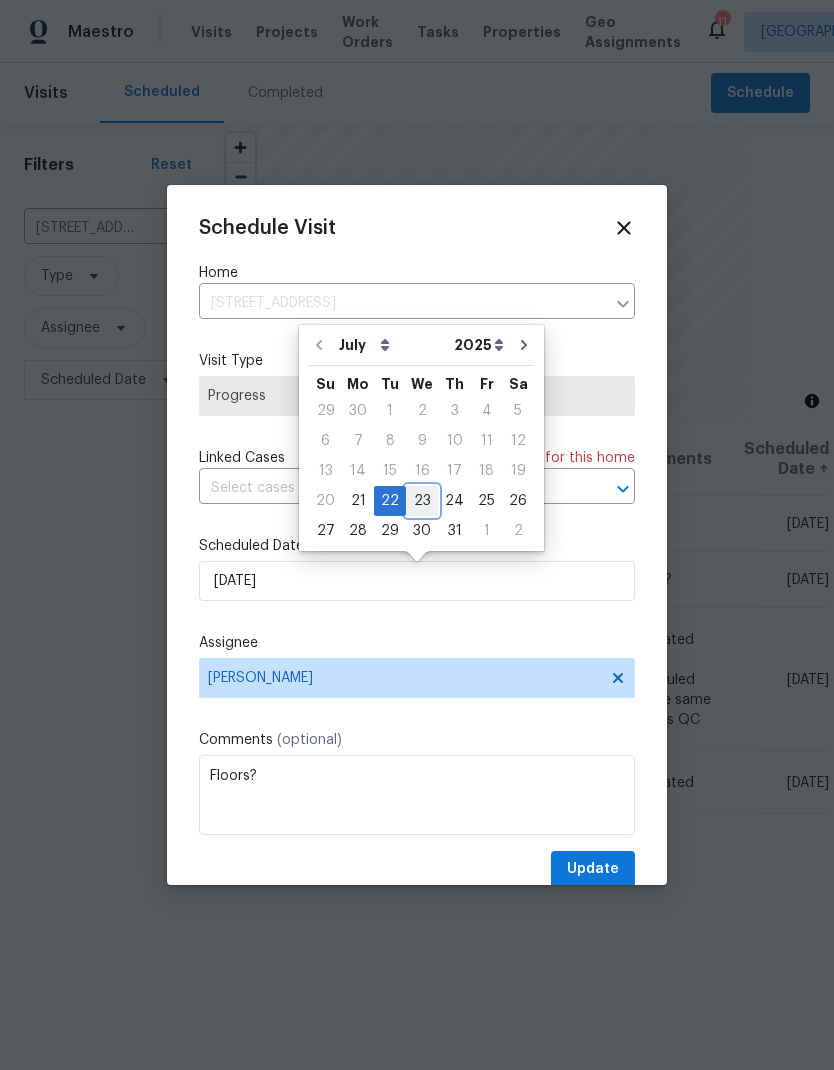 click on "23" at bounding box center [422, 501] 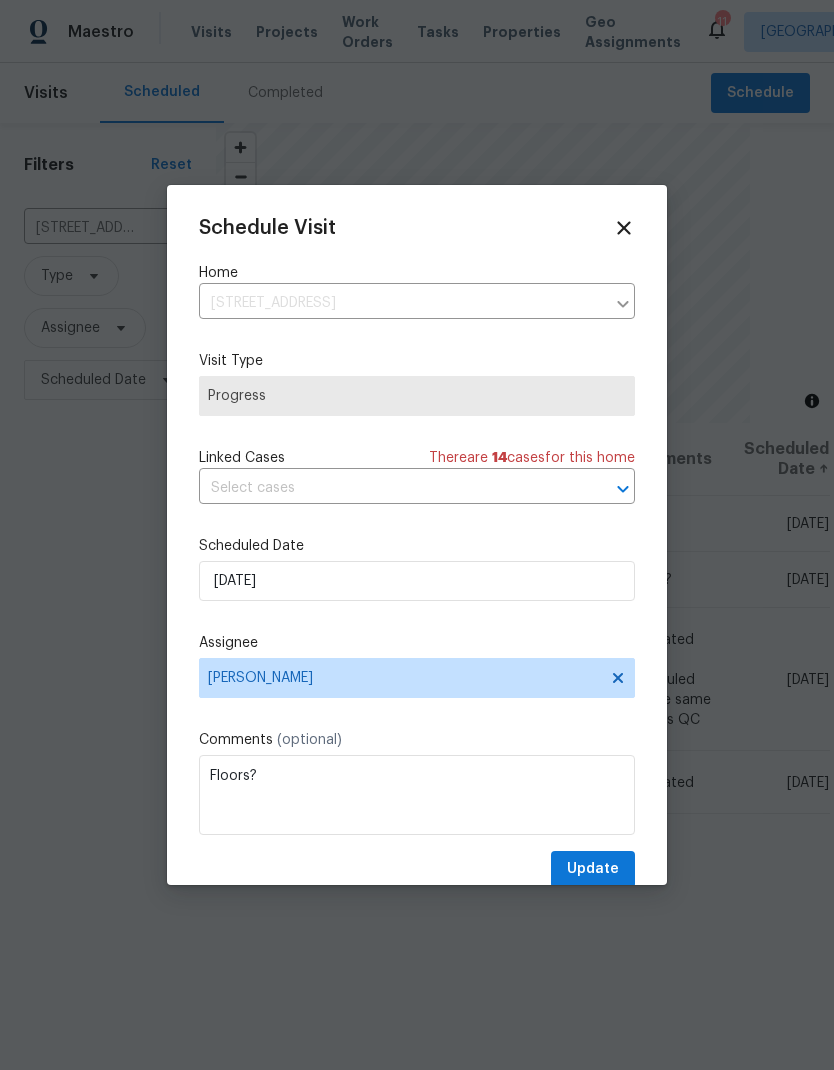 click on "Floors?" at bounding box center (417, 795) 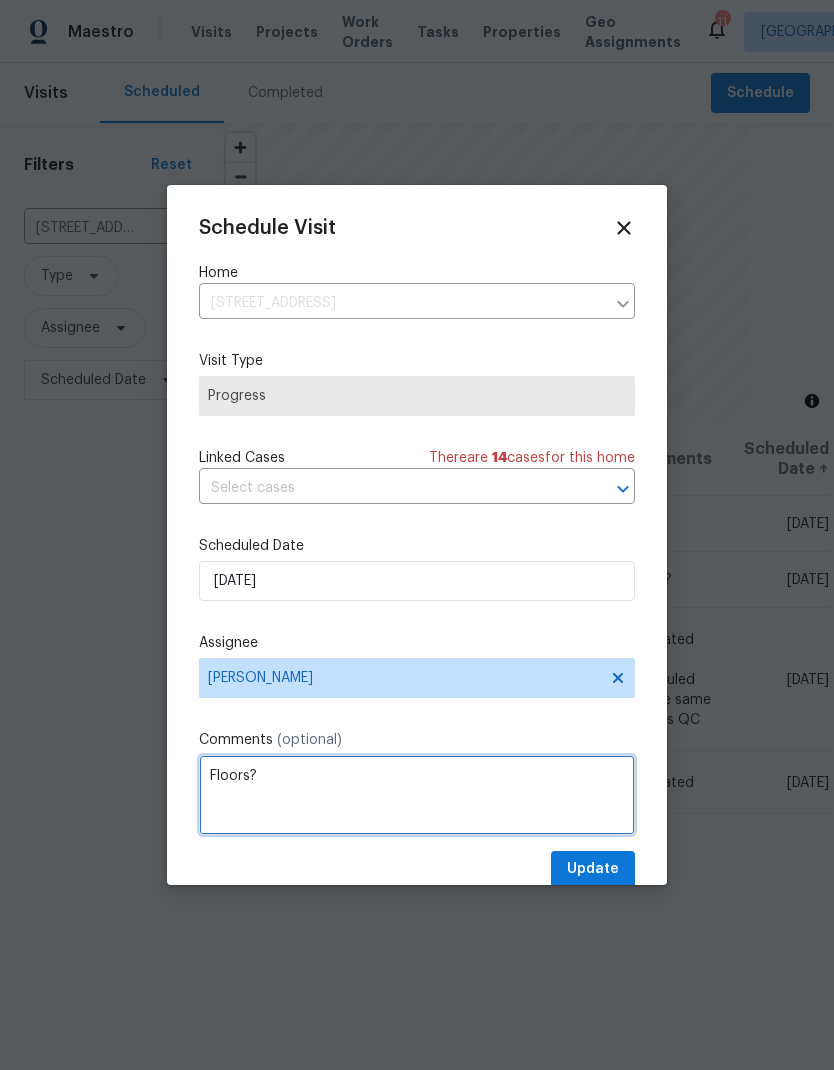 scroll, scrollTop: 73, scrollLeft: 0, axis: vertical 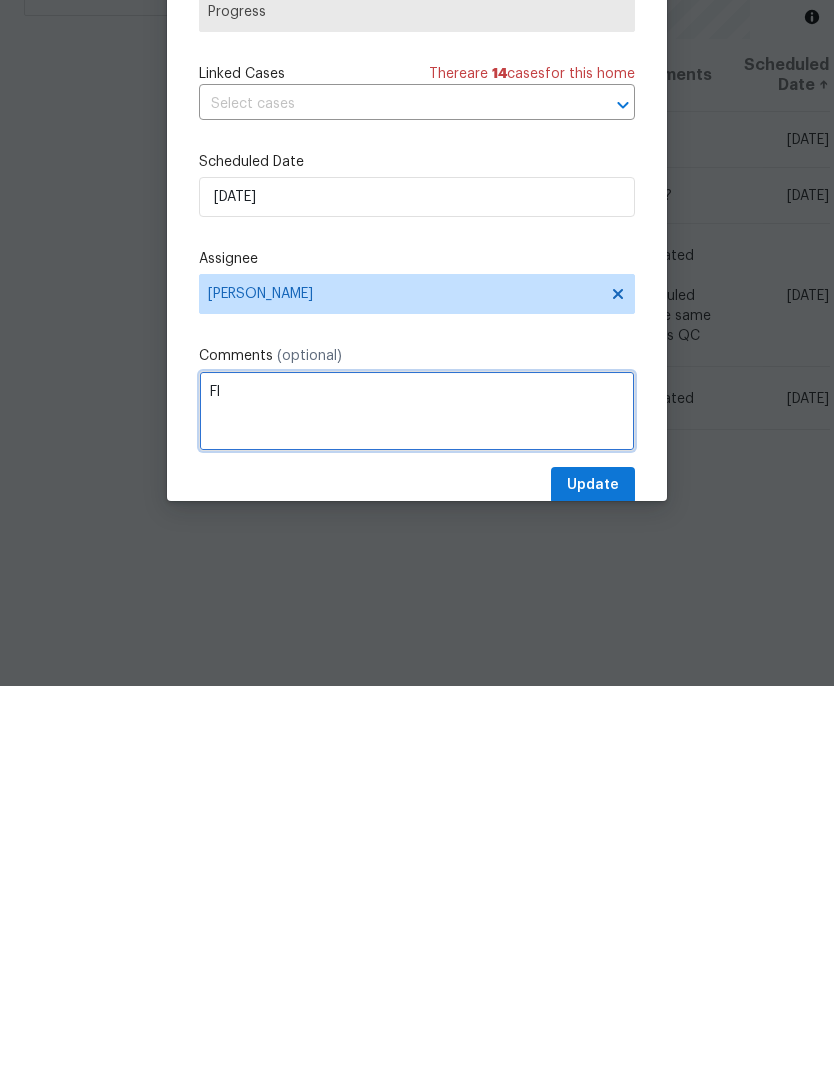 type on "F" 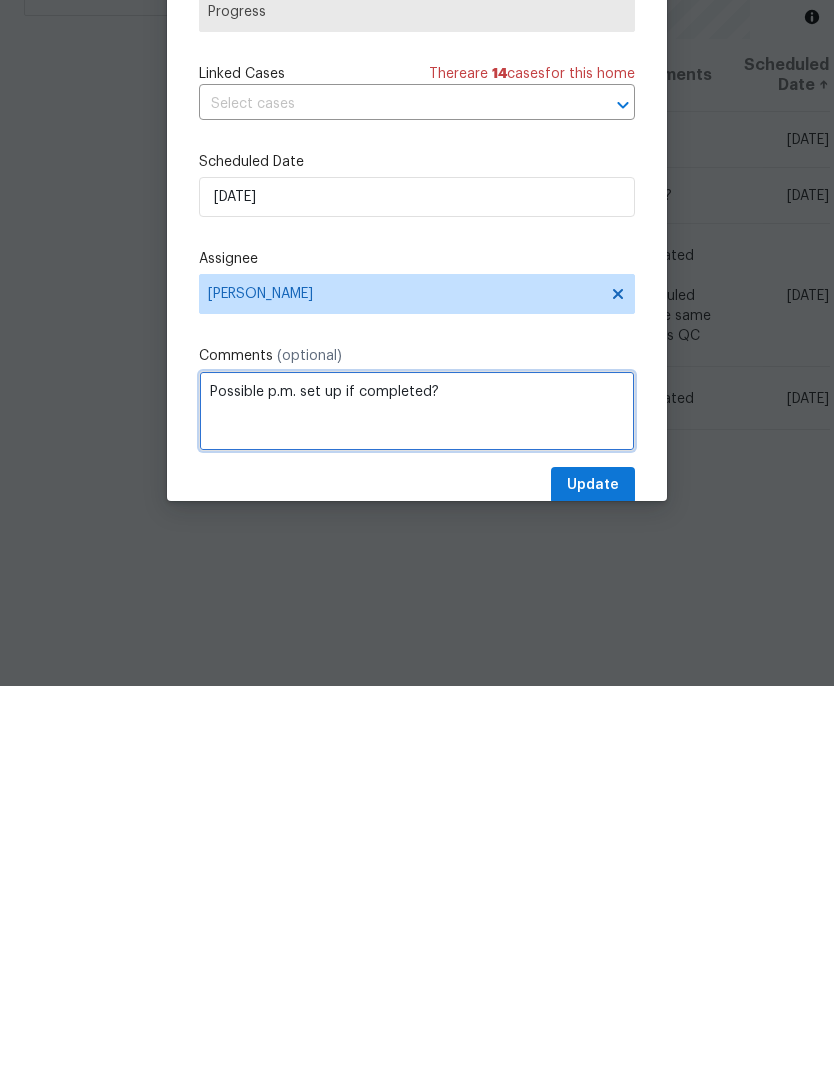 type on "Possible p.m. set up if completed?" 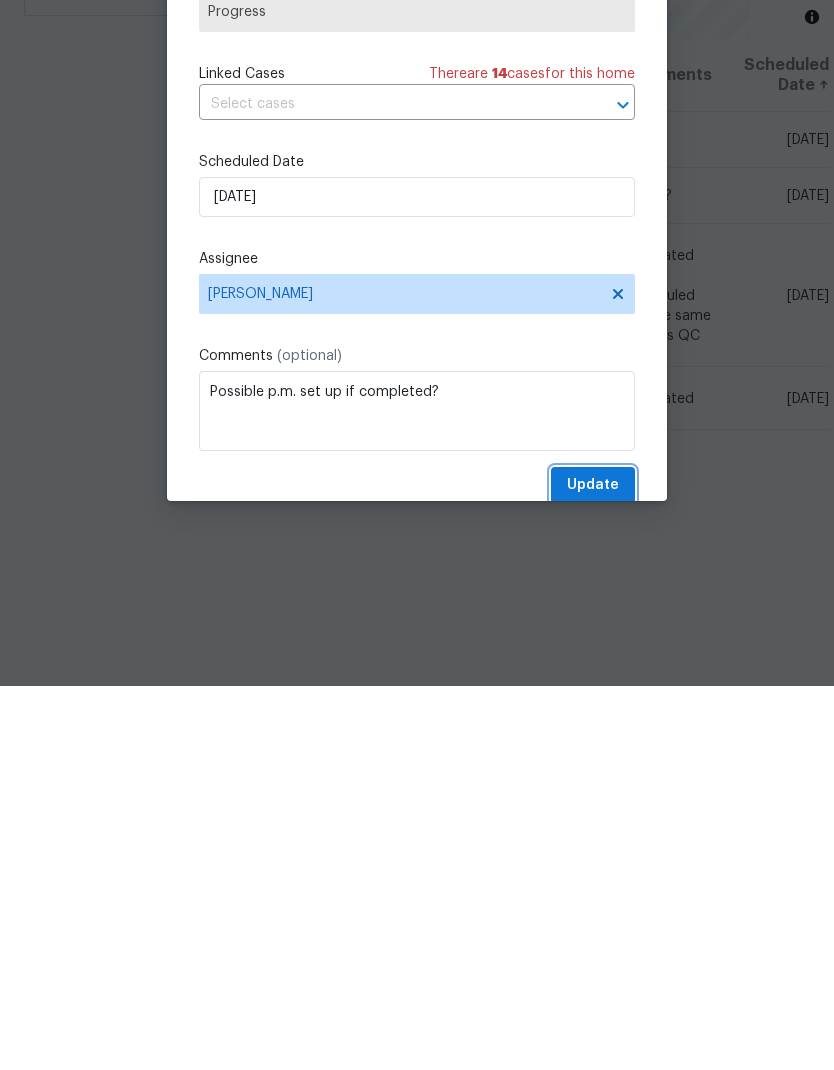 click on "Update" at bounding box center [593, 869] 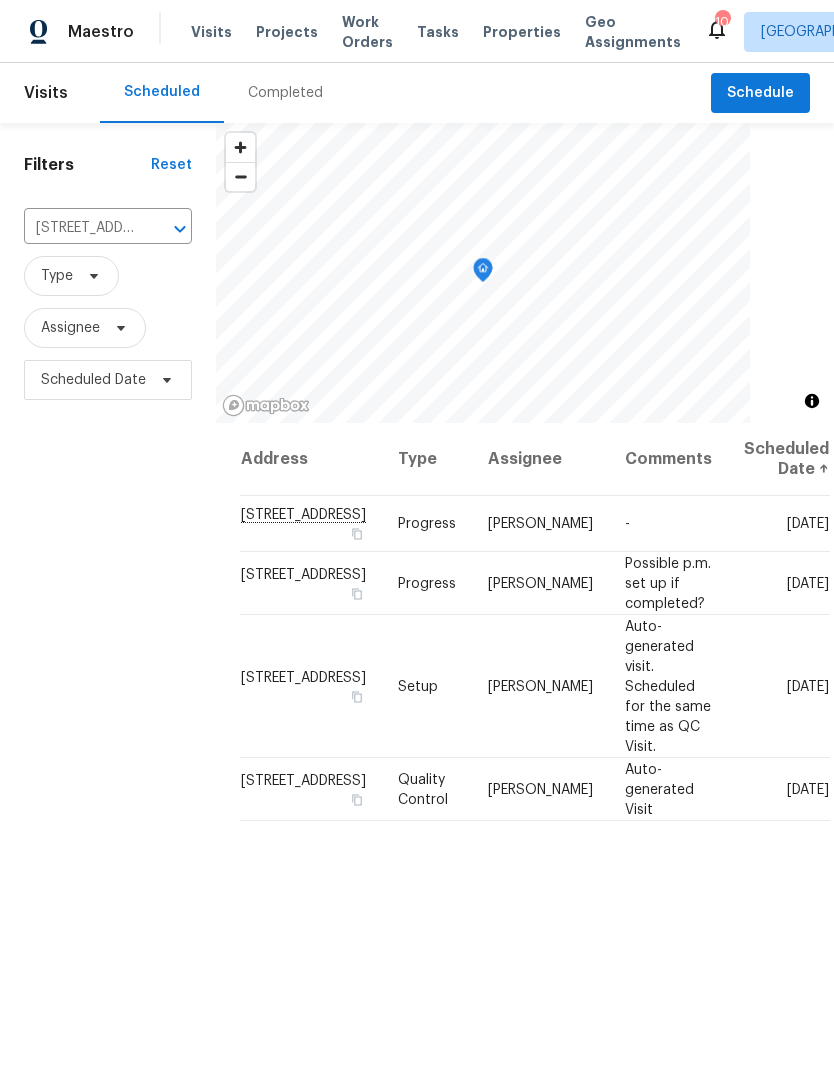 scroll, scrollTop: 0, scrollLeft: 0, axis: both 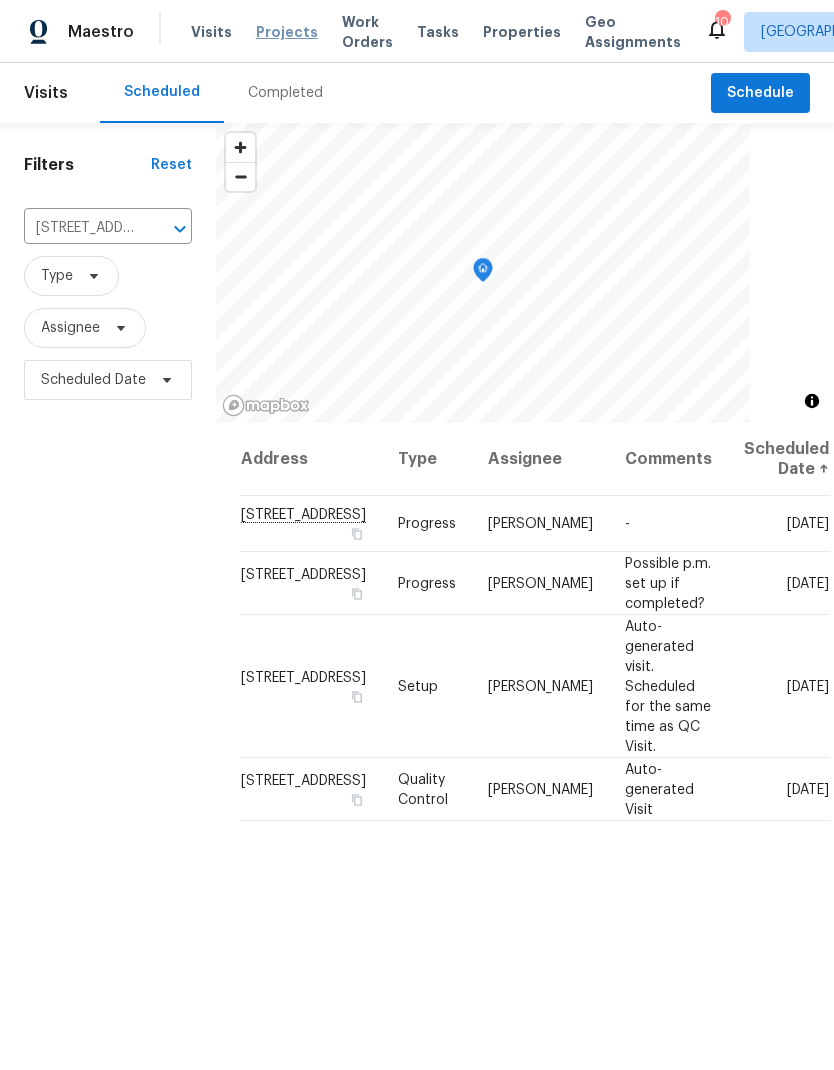 click on "Projects" at bounding box center [287, 32] 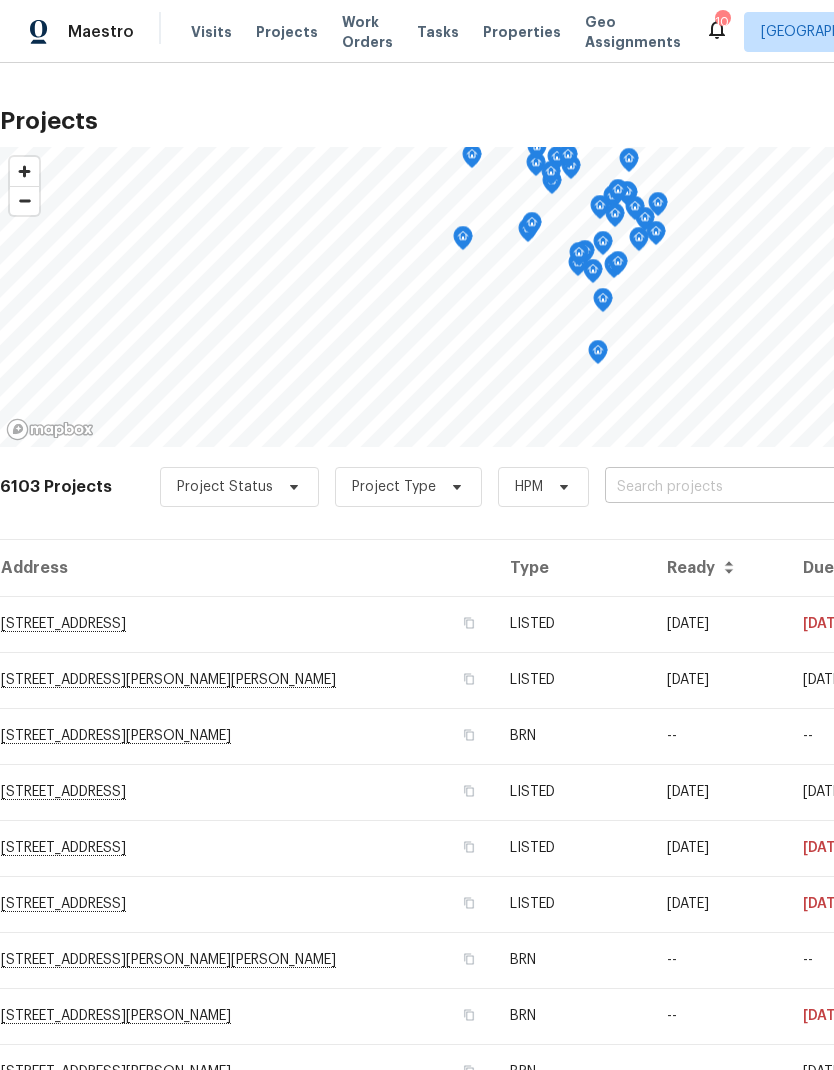 click at bounding box center (719, 487) 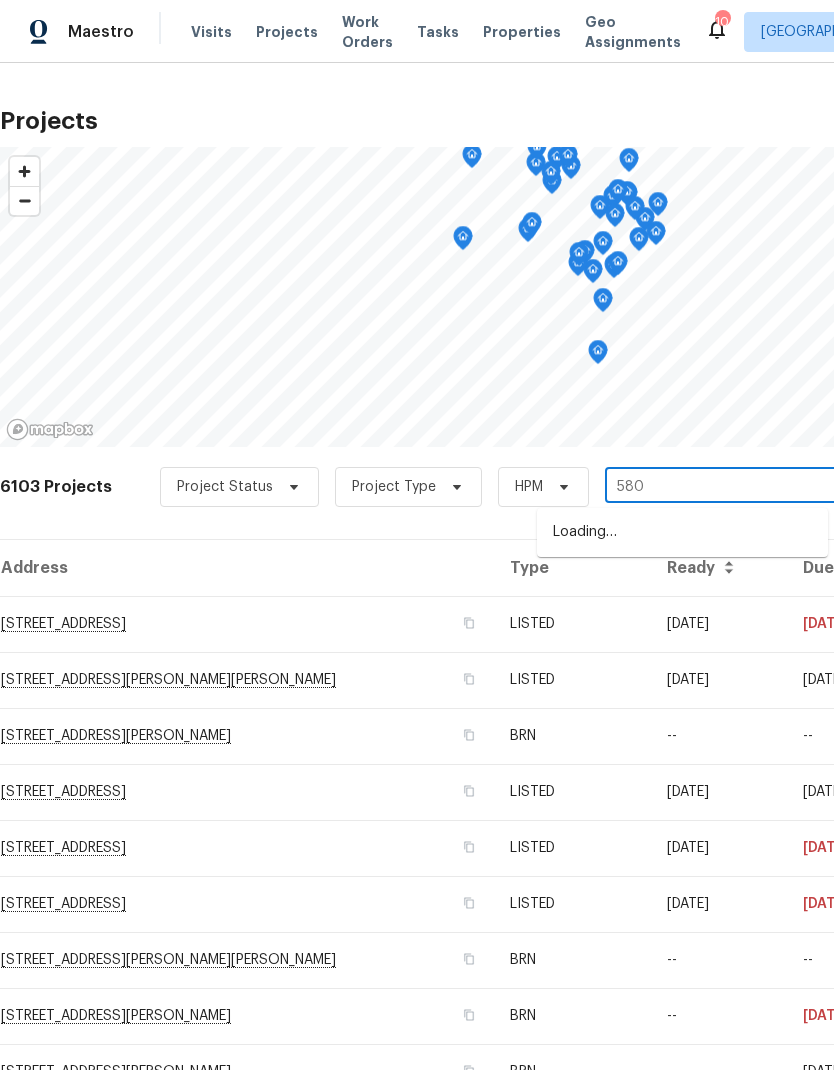 type on "5808" 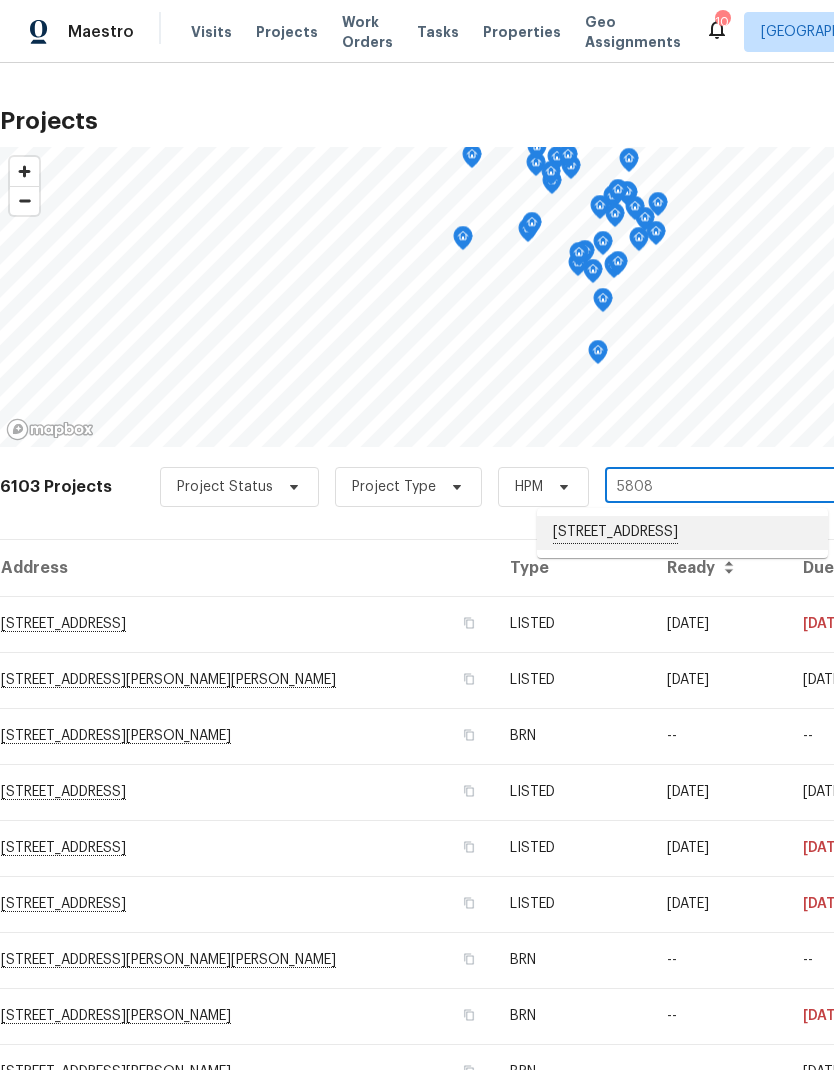 click on "[STREET_ADDRESS]" at bounding box center [682, 533] 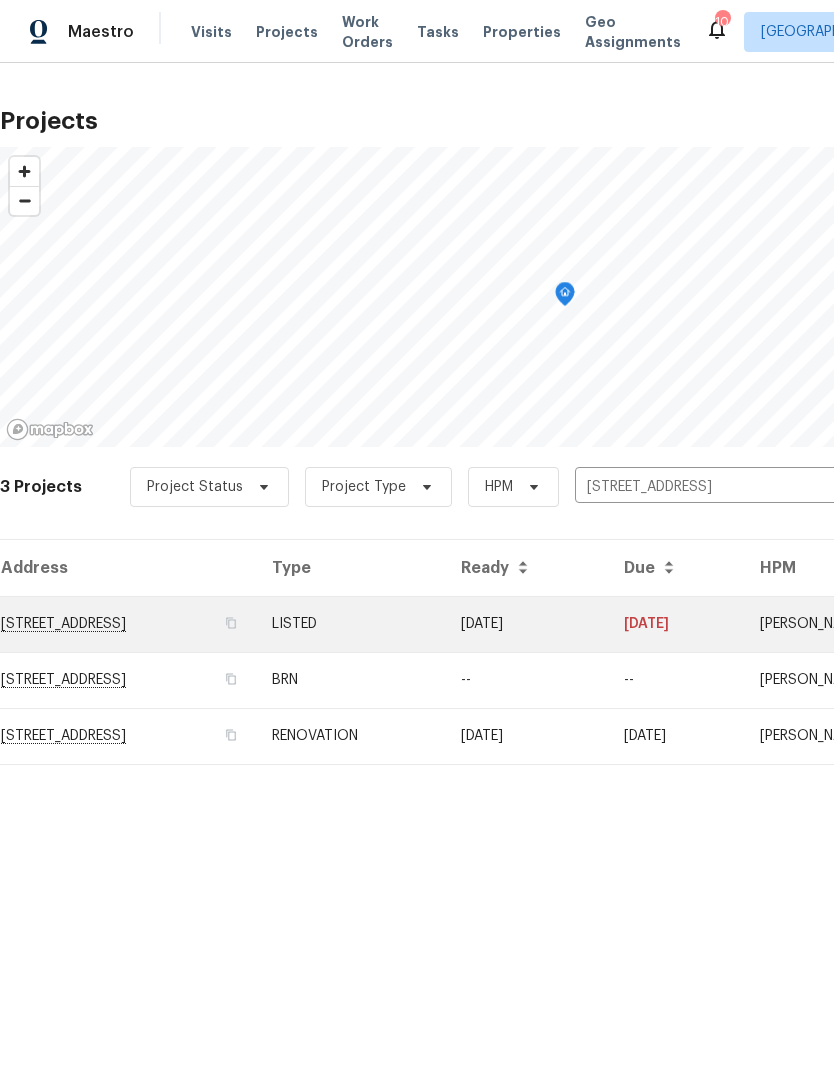 click on "[STREET_ADDRESS]" at bounding box center (128, 624) 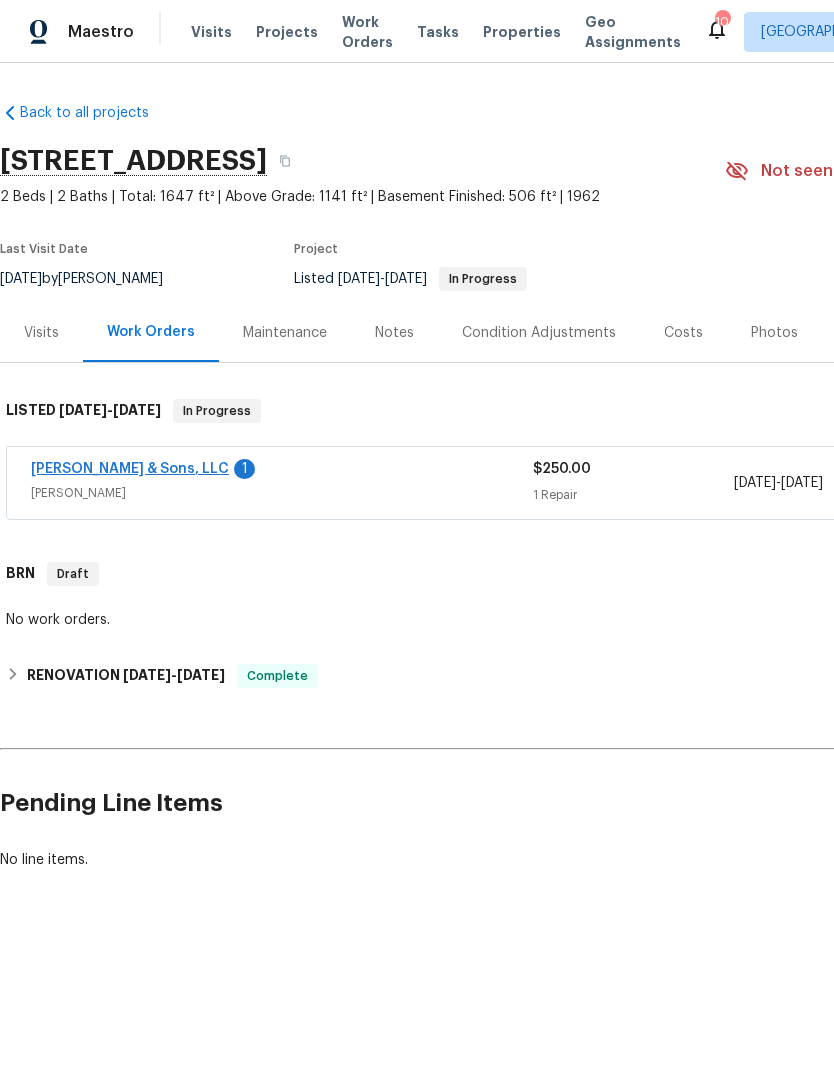 click on "E.H. Renner & Sons, LLC" at bounding box center [130, 469] 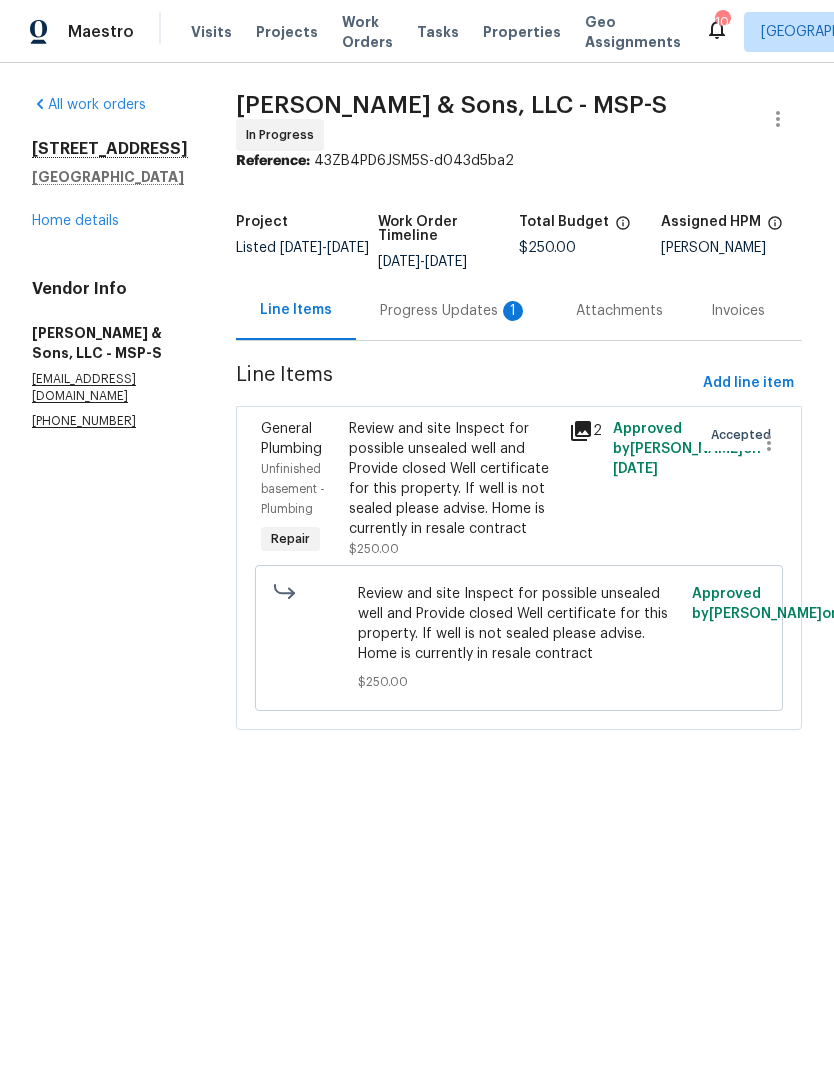 click on "Review and site Inspect for possible unsealed well and Provide closed Well certificate for this property. If well is not sealed please advise.  Home is currently in resale contract" at bounding box center (453, 479) 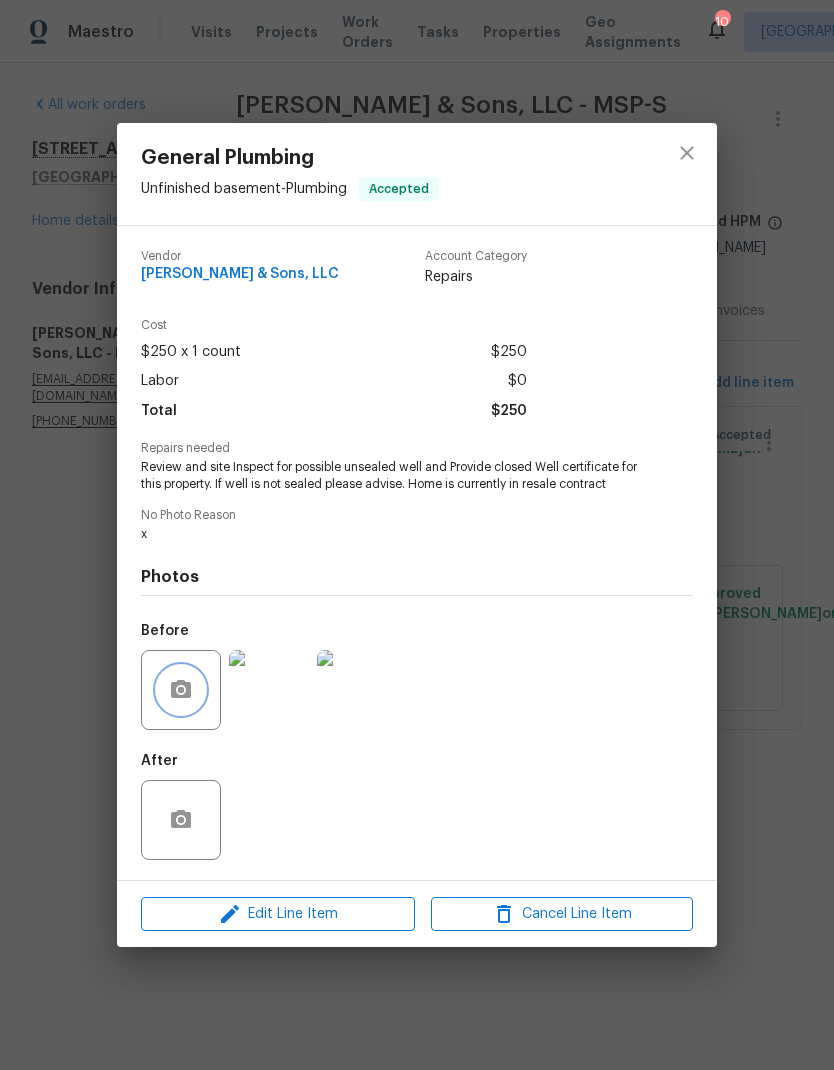 click 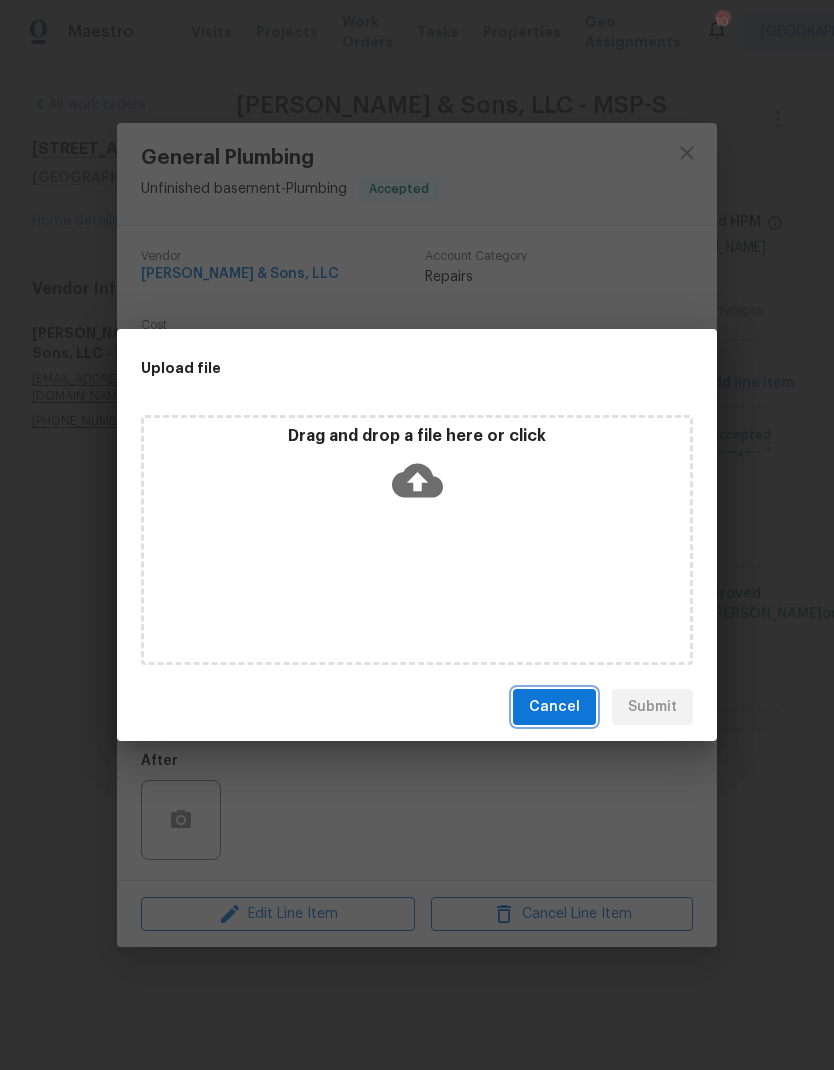 click on "Cancel" at bounding box center (554, 707) 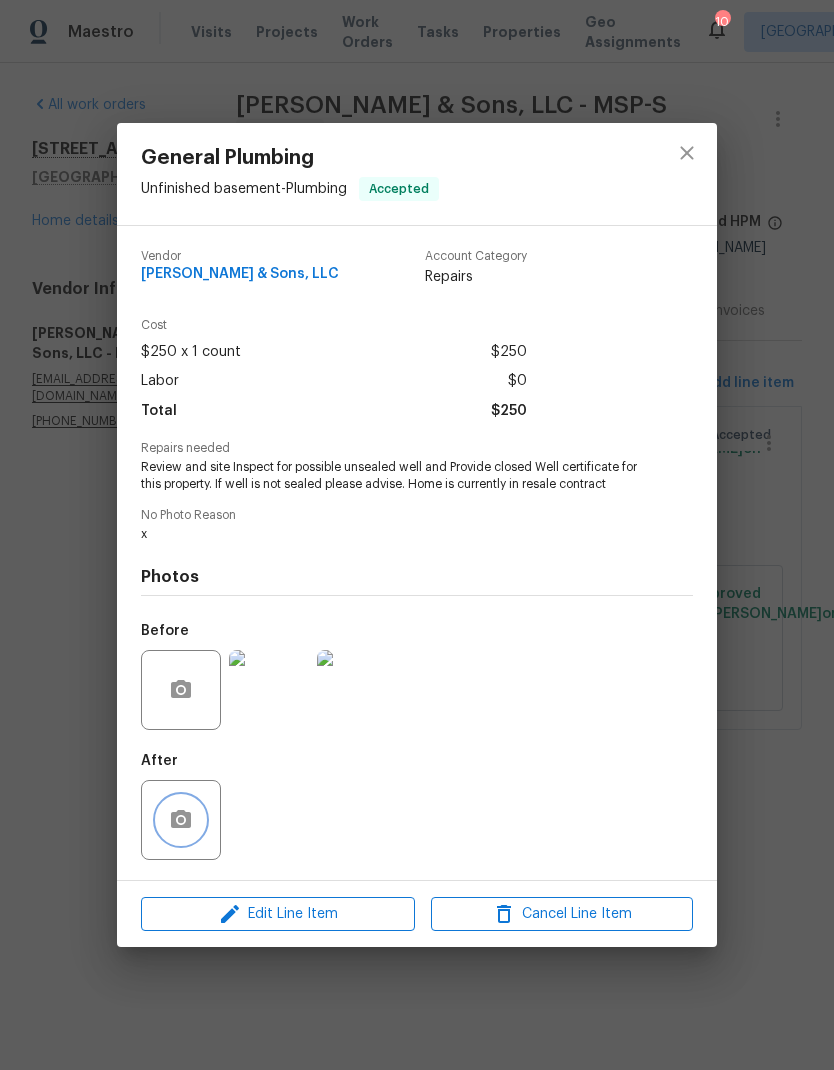 click 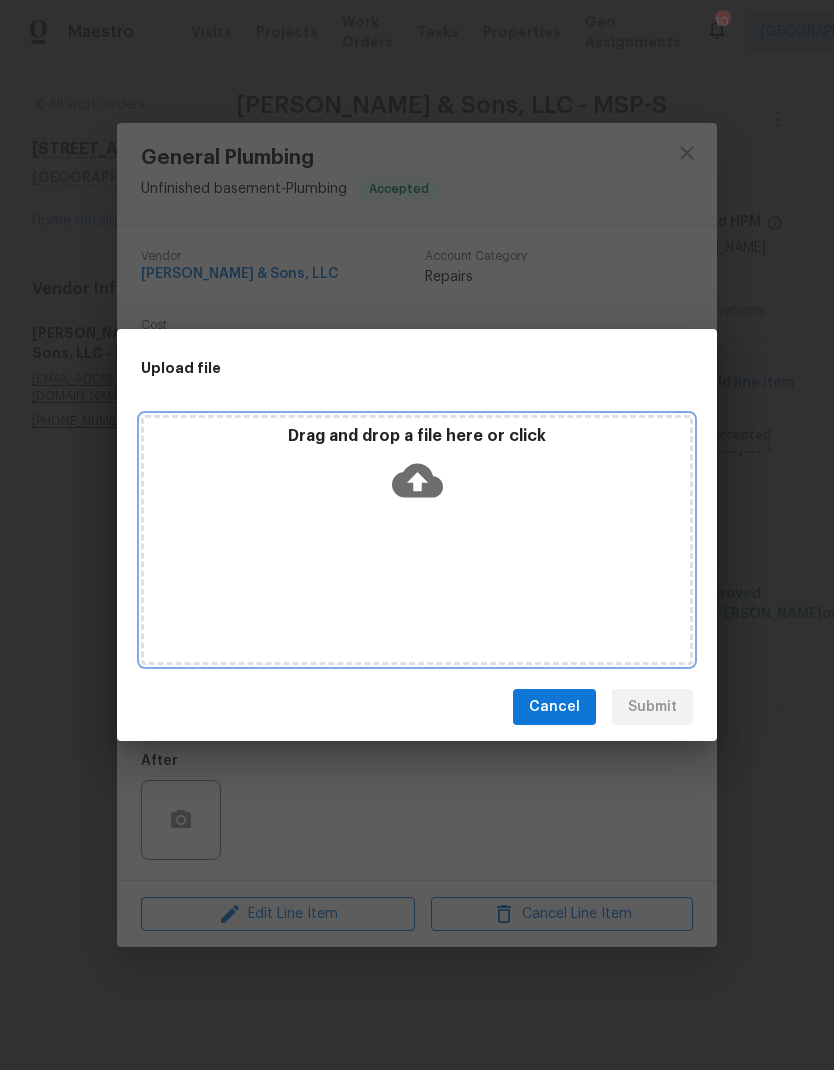 click on "Drag and drop a file here or click" at bounding box center (417, 469) 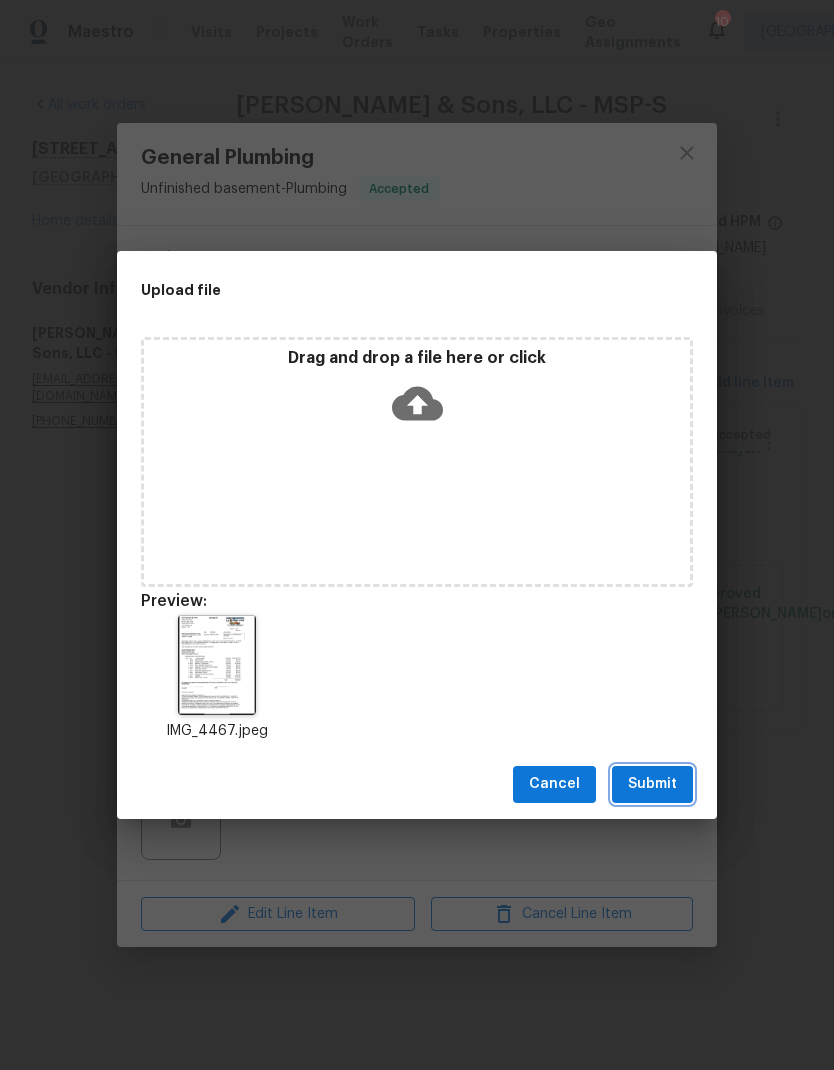 click on "Submit" at bounding box center [652, 784] 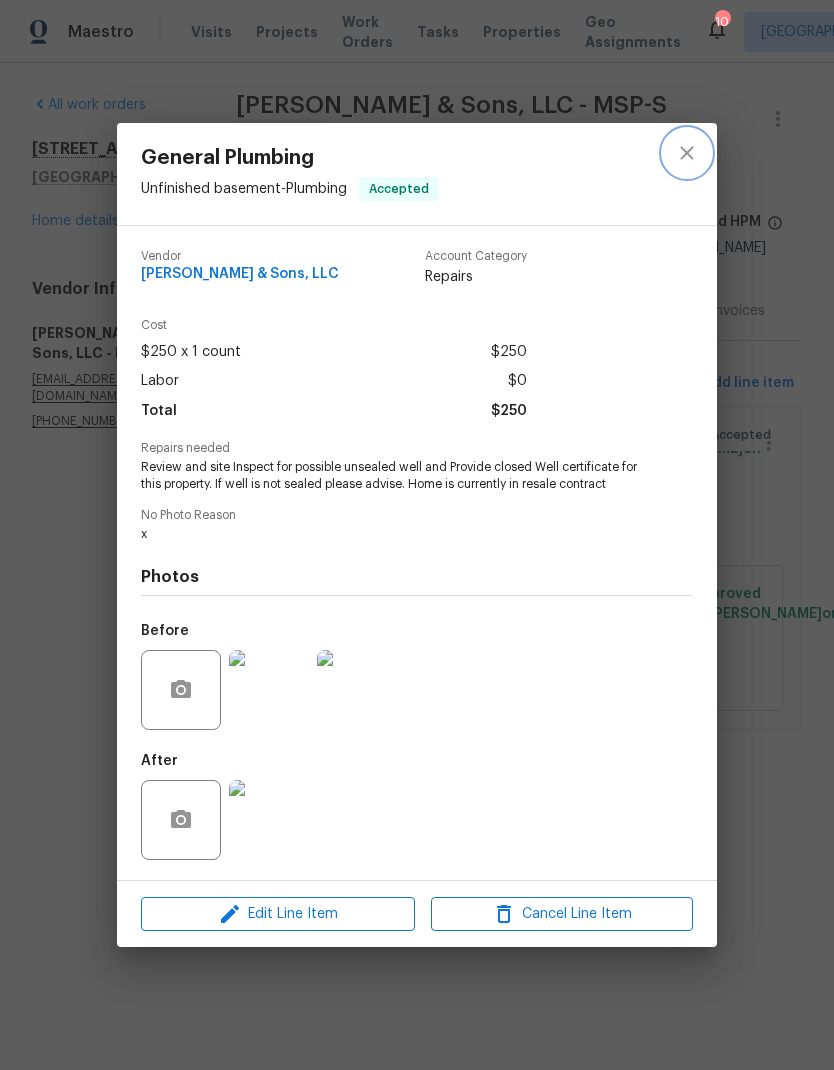click 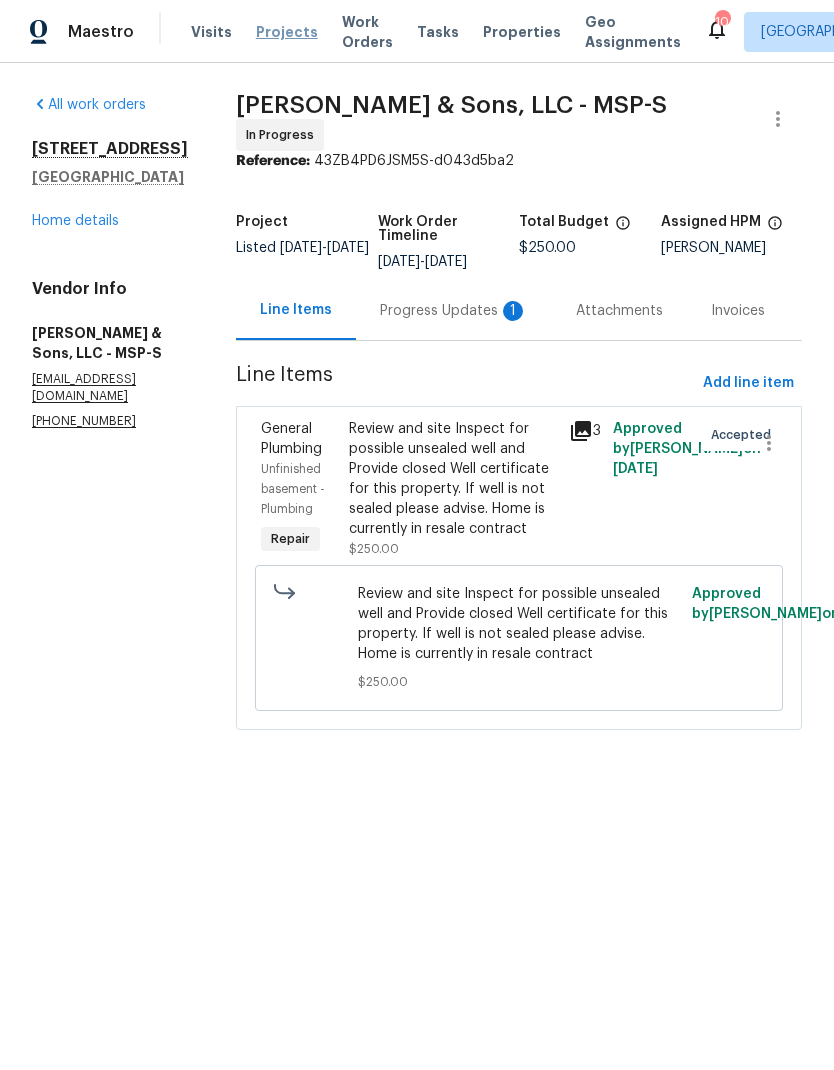 click on "Projects" at bounding box center [287, 32] 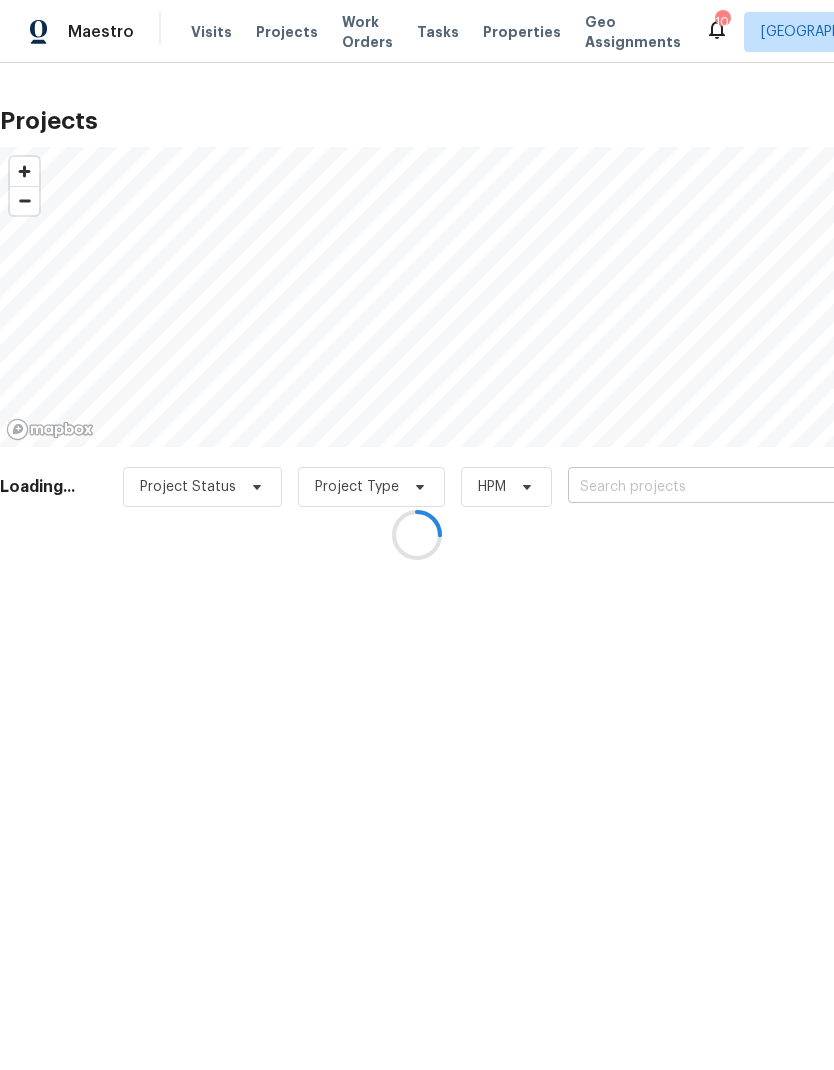 click at bounding box center (682, 487) 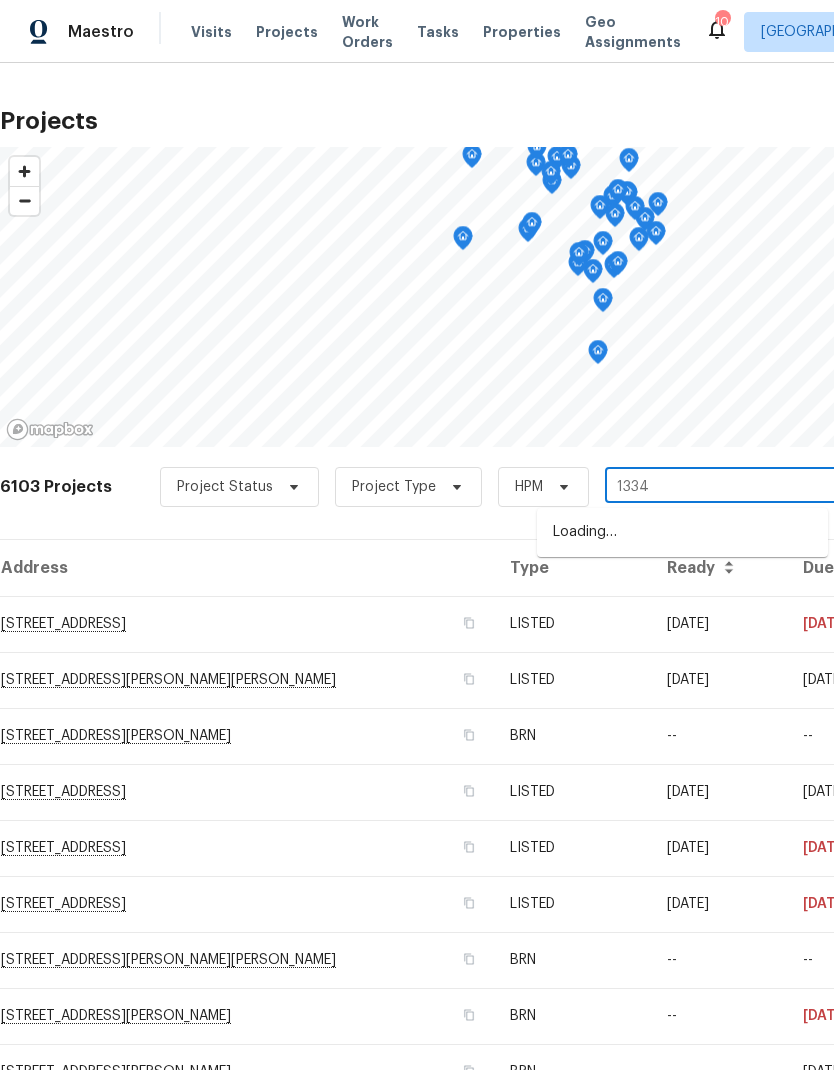 type on "13343" 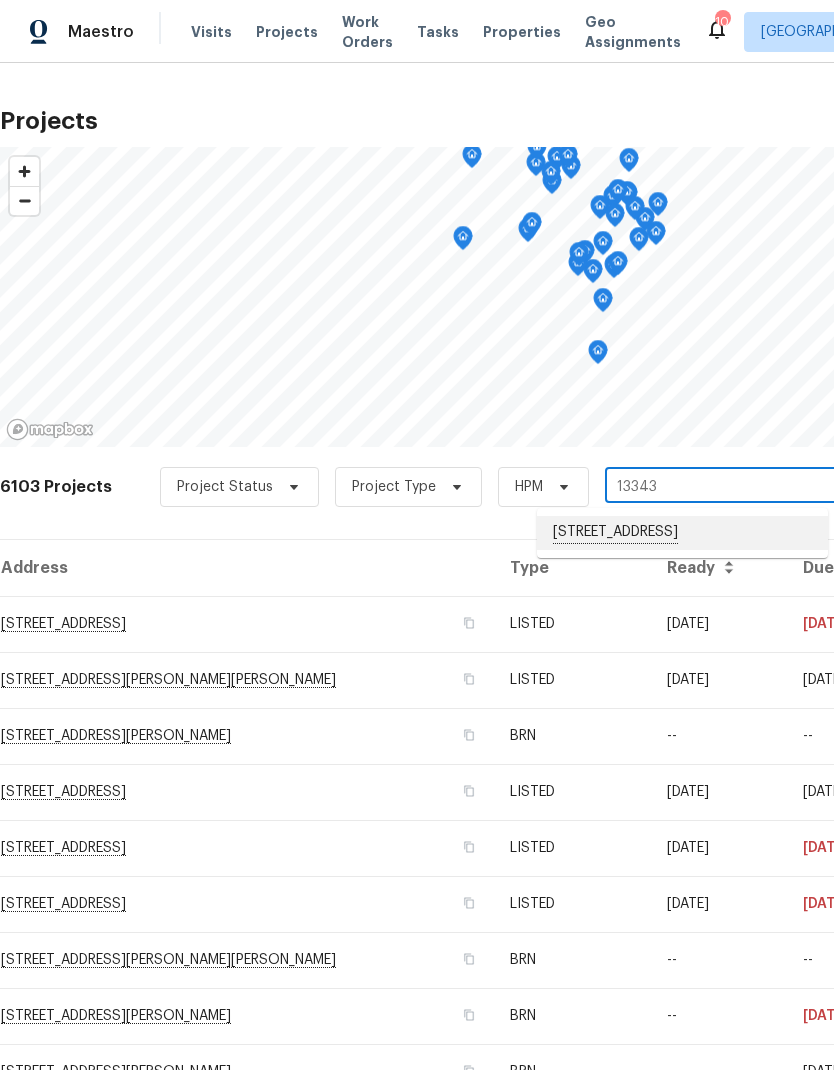 click on "[STREET_ADDRESS]" at bounding box center (682, 533) 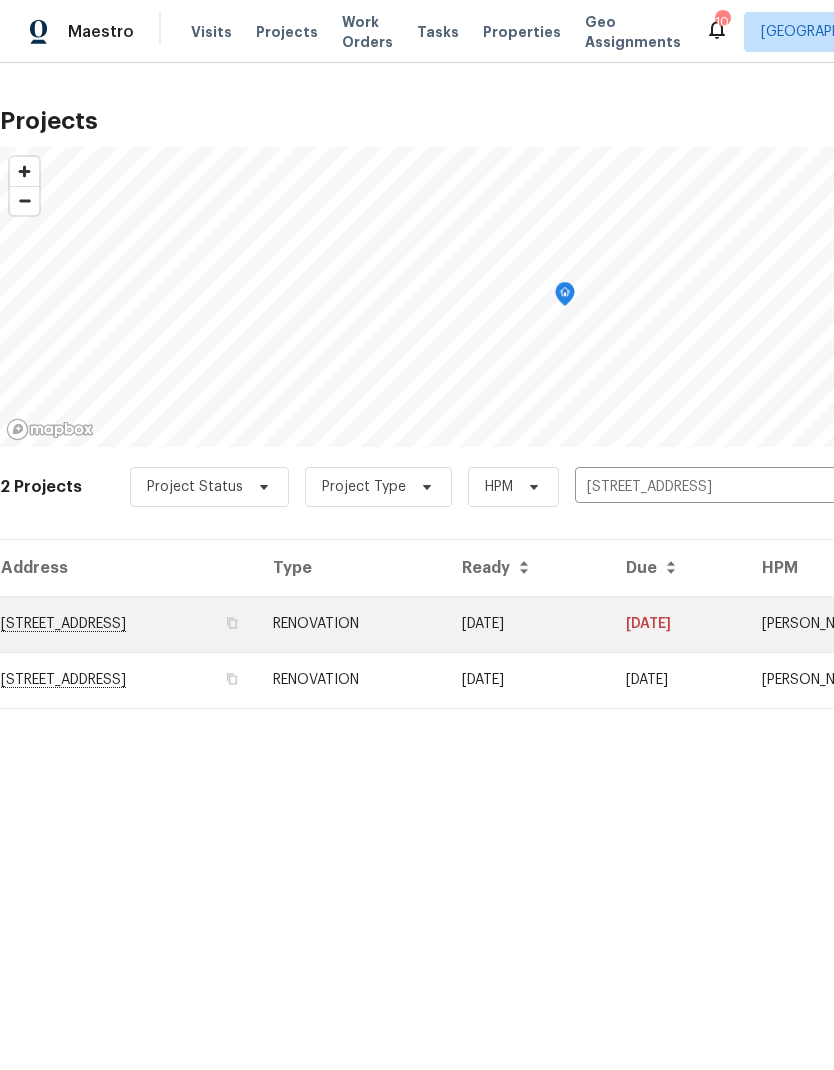 click on "[STREET_ADDRESS]" at bounding box center (128, 624) 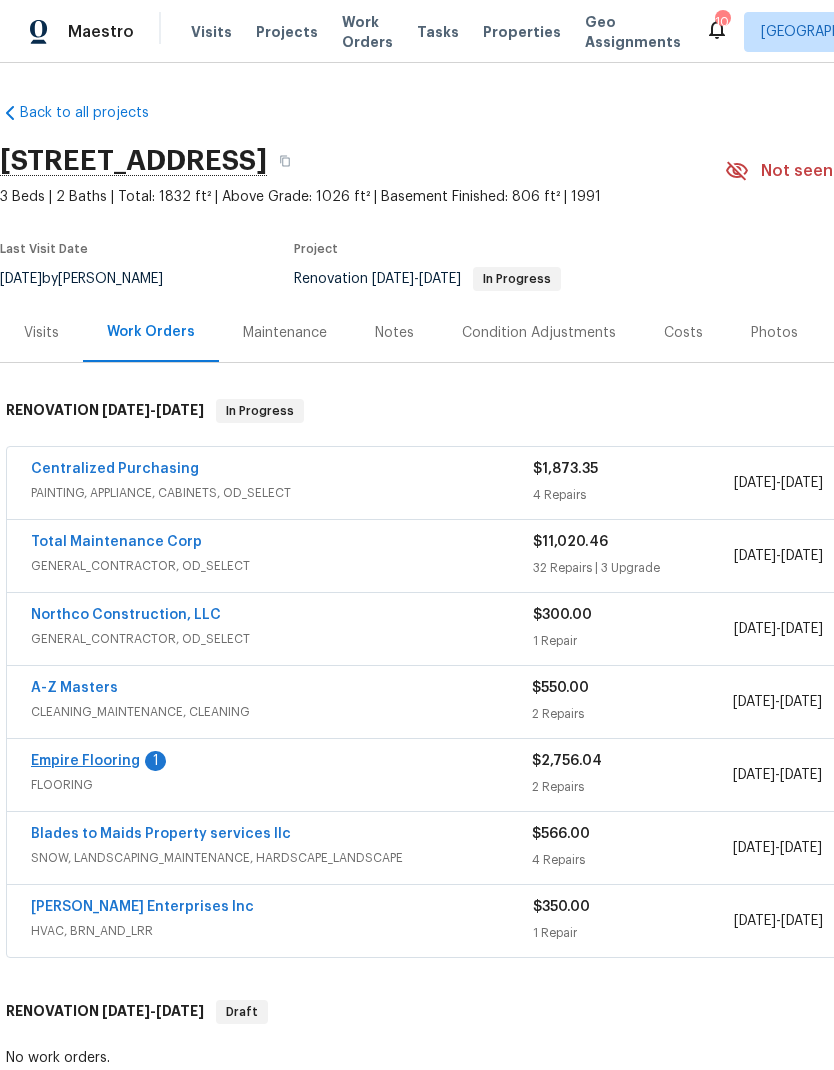 click on "Empire Flooring" at bounding box center (85, 761) 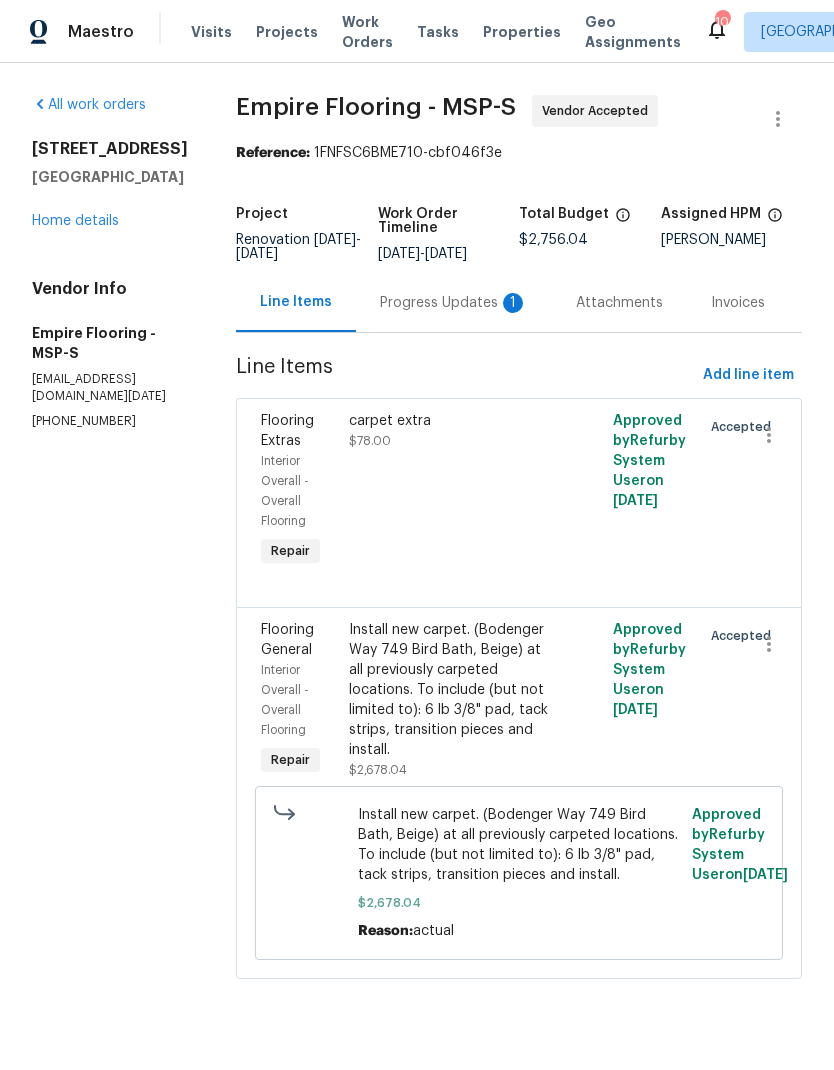 click on "Progress Updates 1" at bounding box center [454, 303] 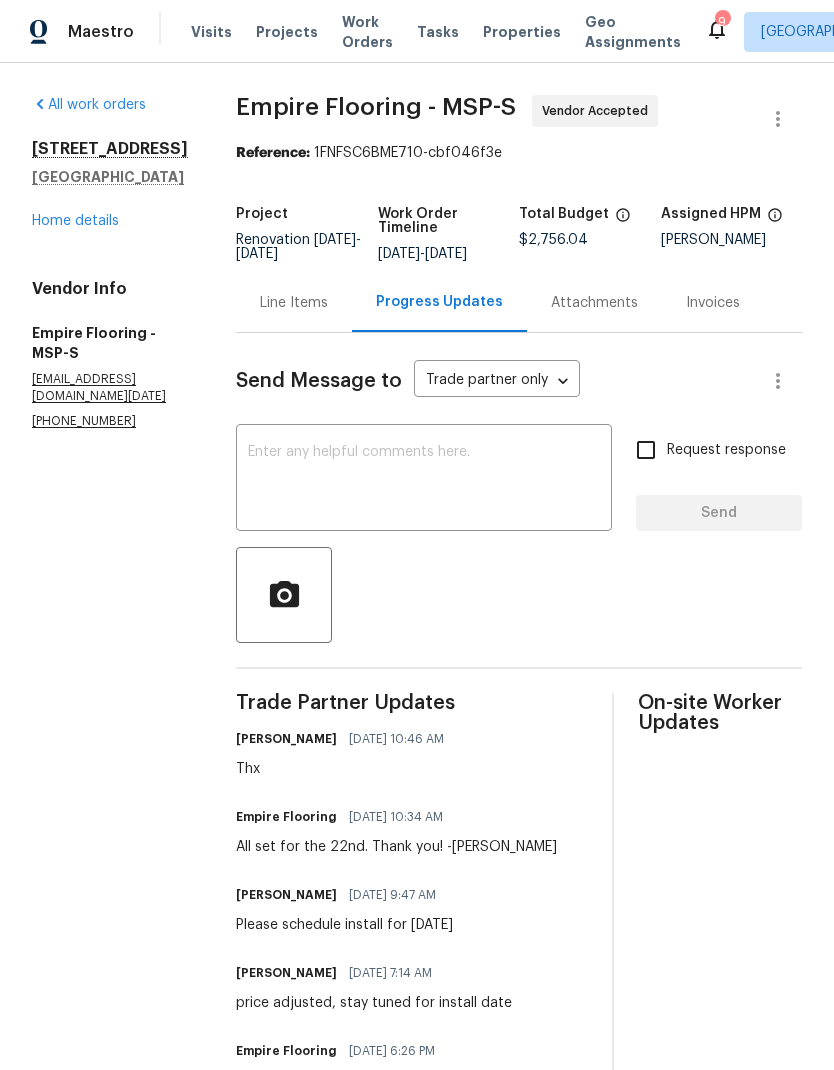 scroll, scrollTop: 0, scrollLeft: 0, axis: both 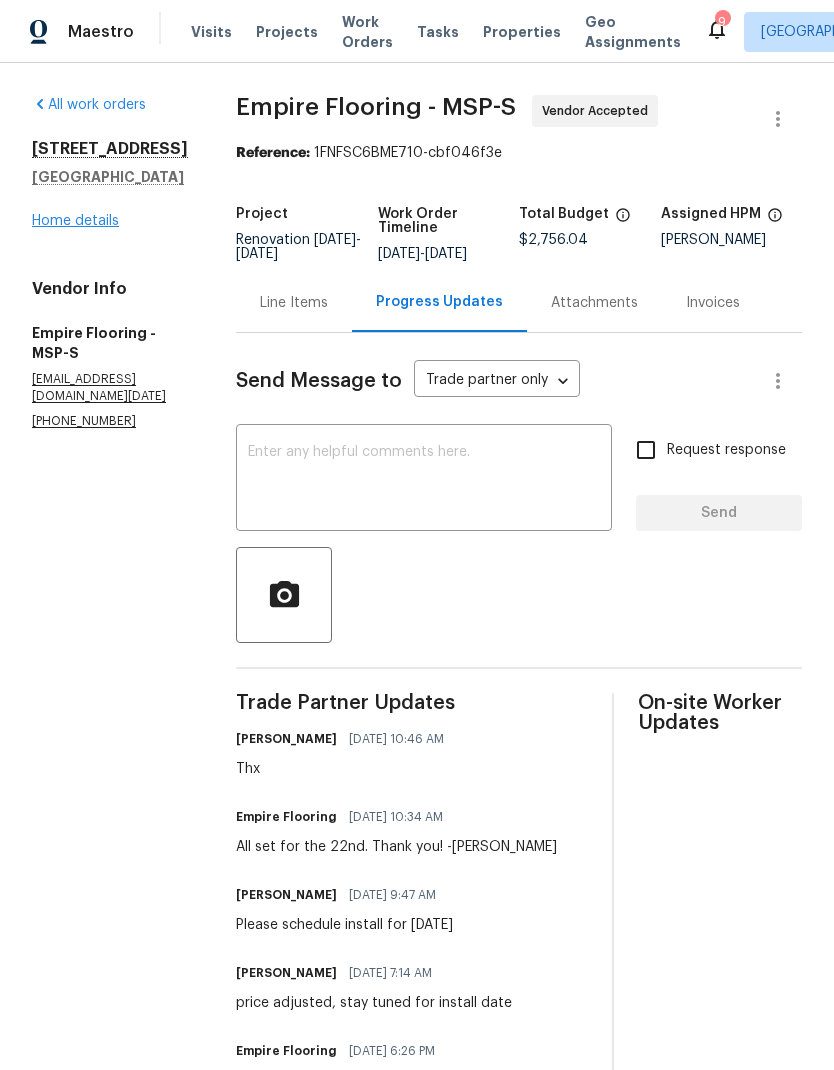 click on "Home details" at bounding box center (75, 221) 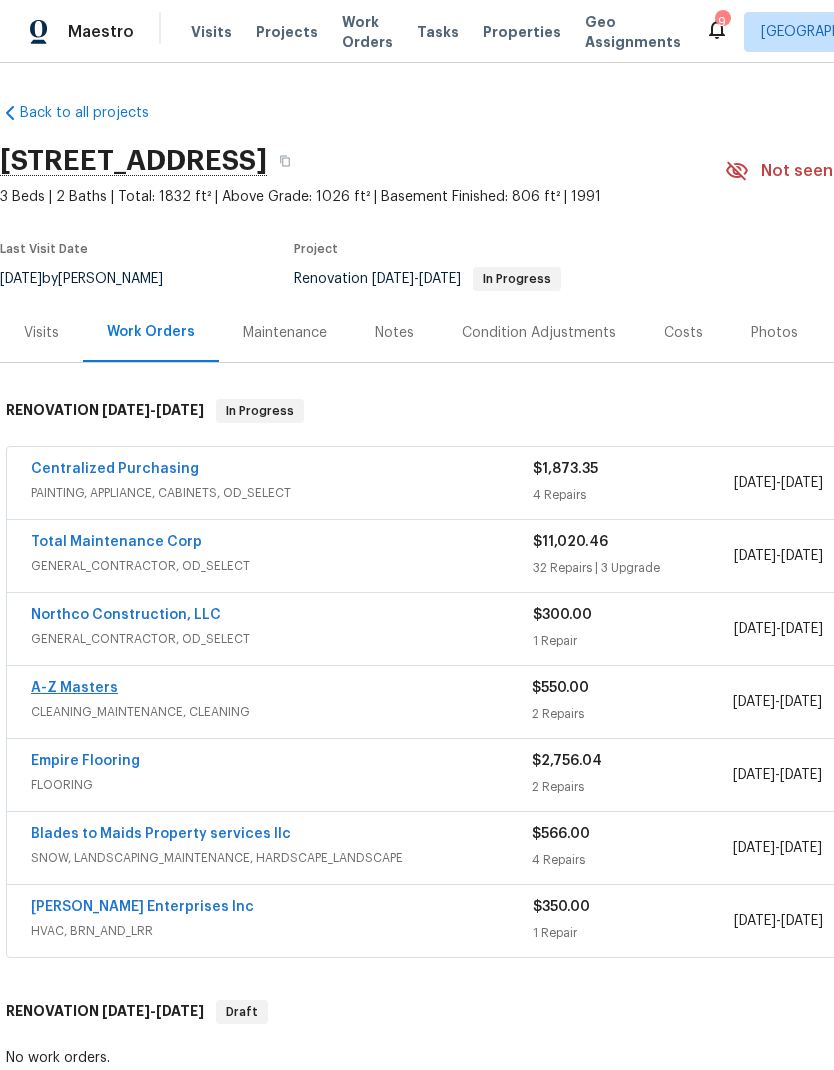 click on "A-Z Masters" at bounding box center [74, 688] 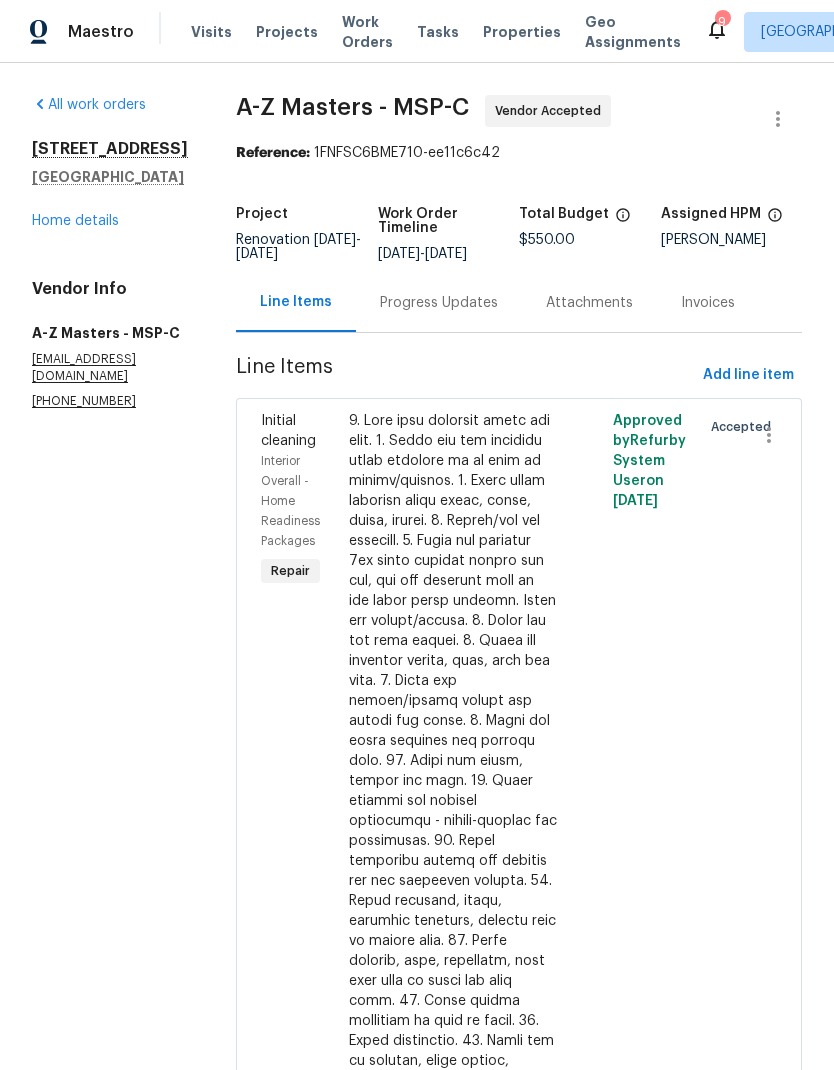 click on "Progress Updates" at bounding box center [439, 303] 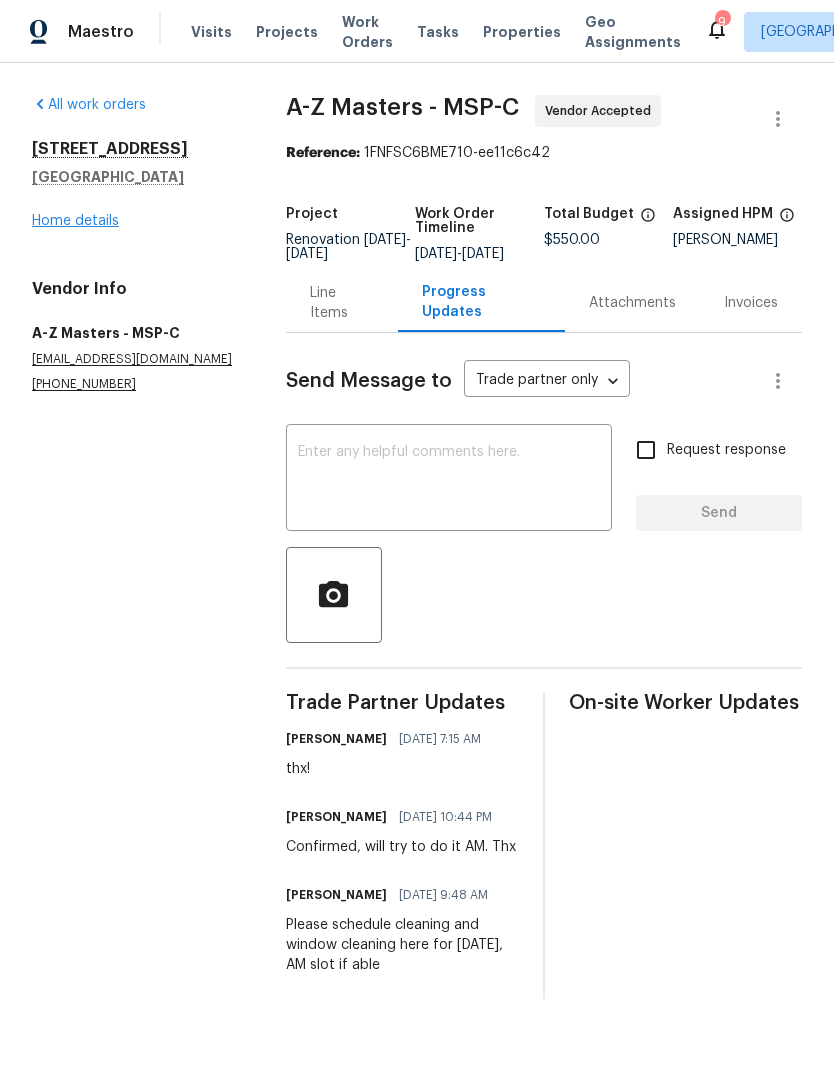 click on "Home details" at bounding box center [75, 221] 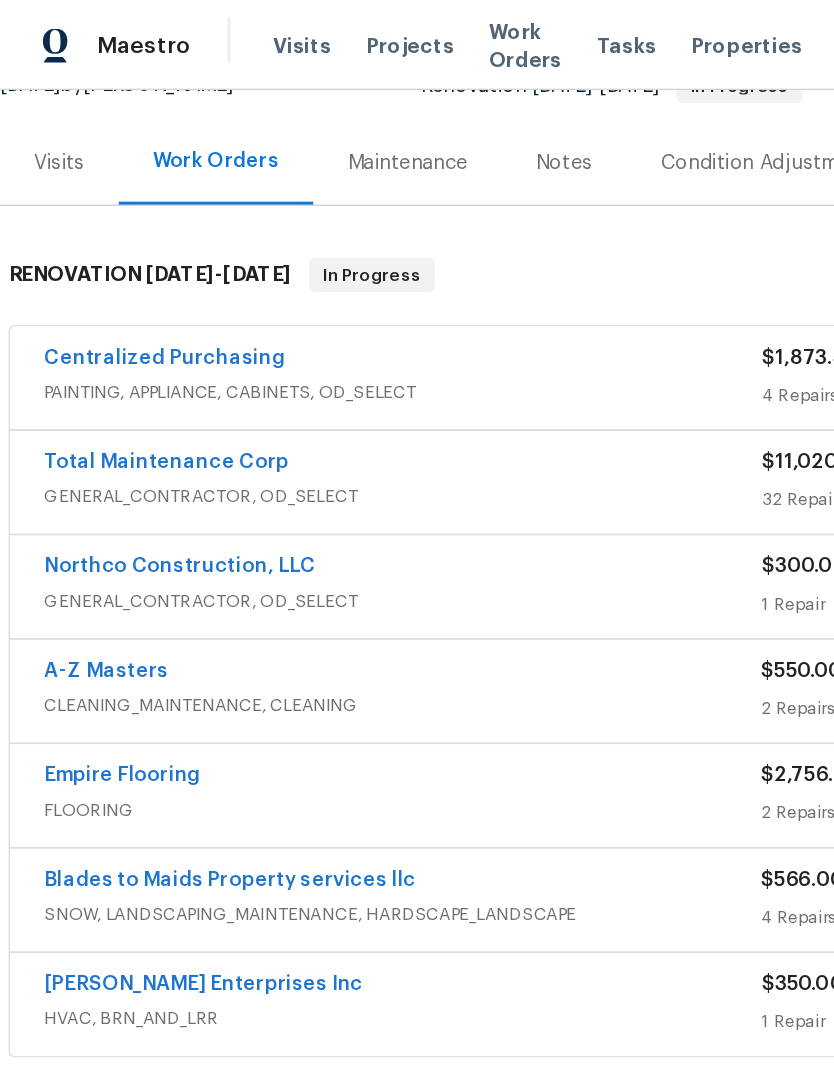 scroll, scrollTop: 218, scrollLeft: 0, axis: vertical 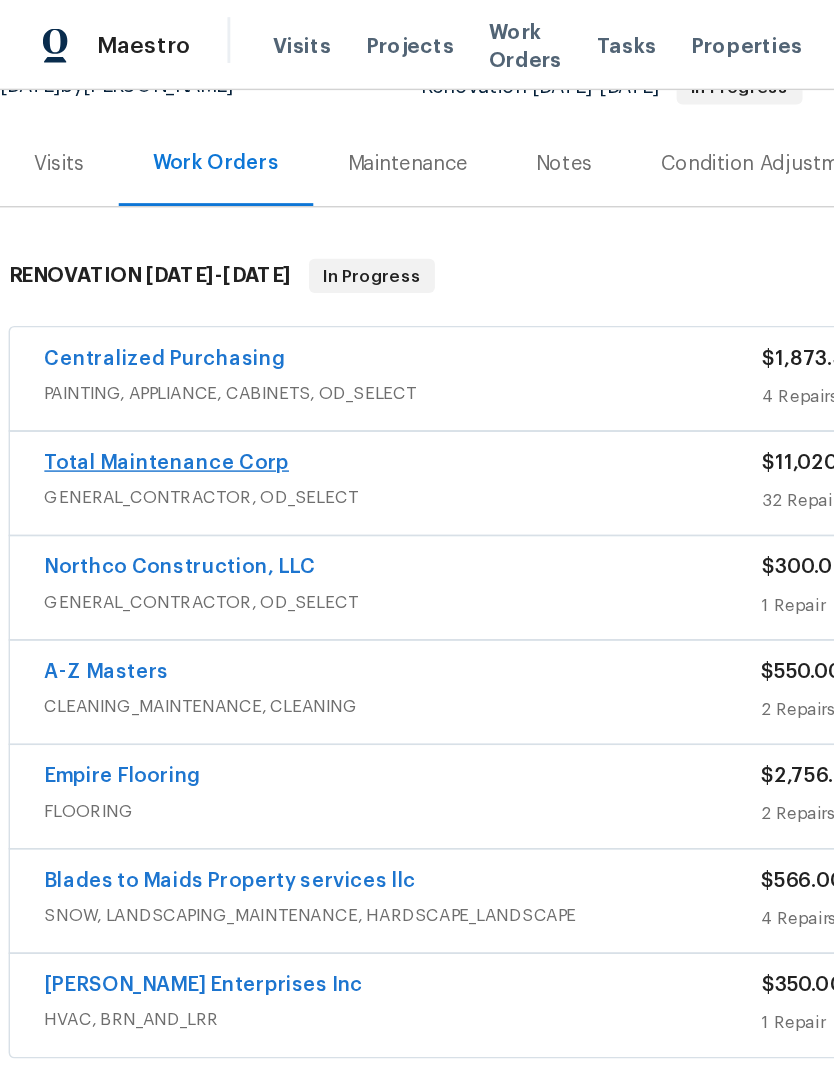 click on "Total Maintenance Corp" at bounding box center [116, 324] 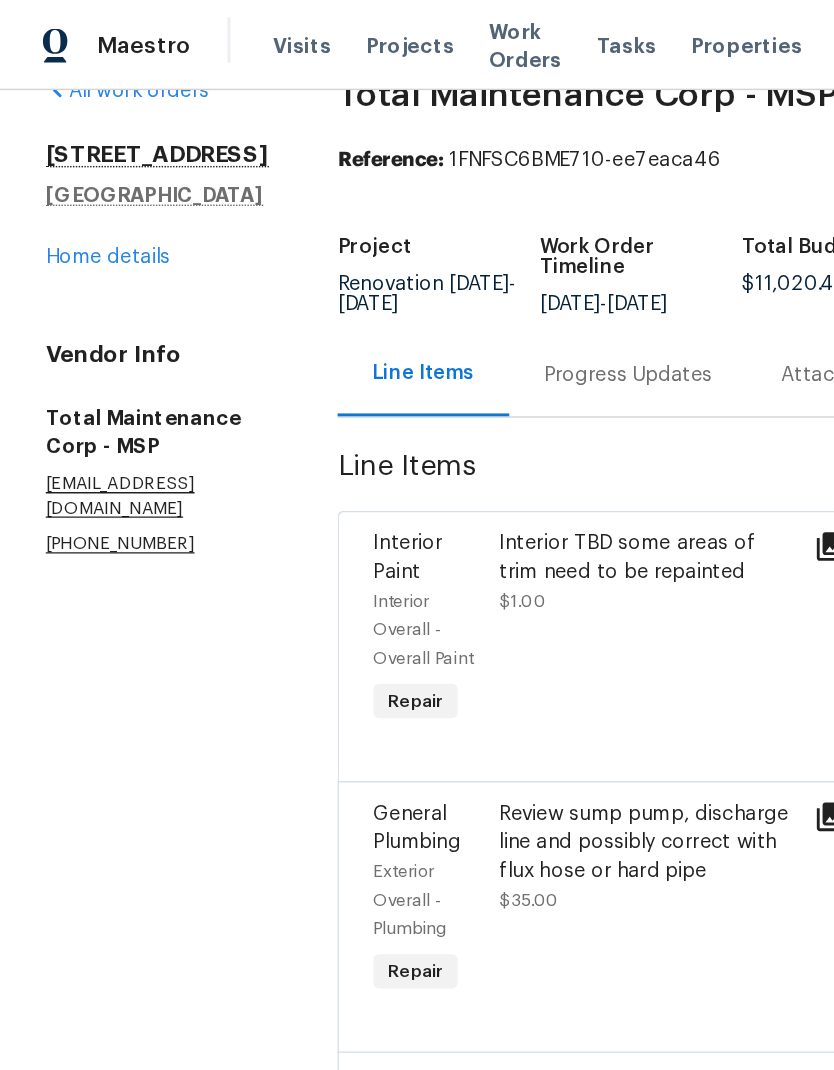 scroll, scrollTop: 44, scrollLeft: 0, axis: vertical 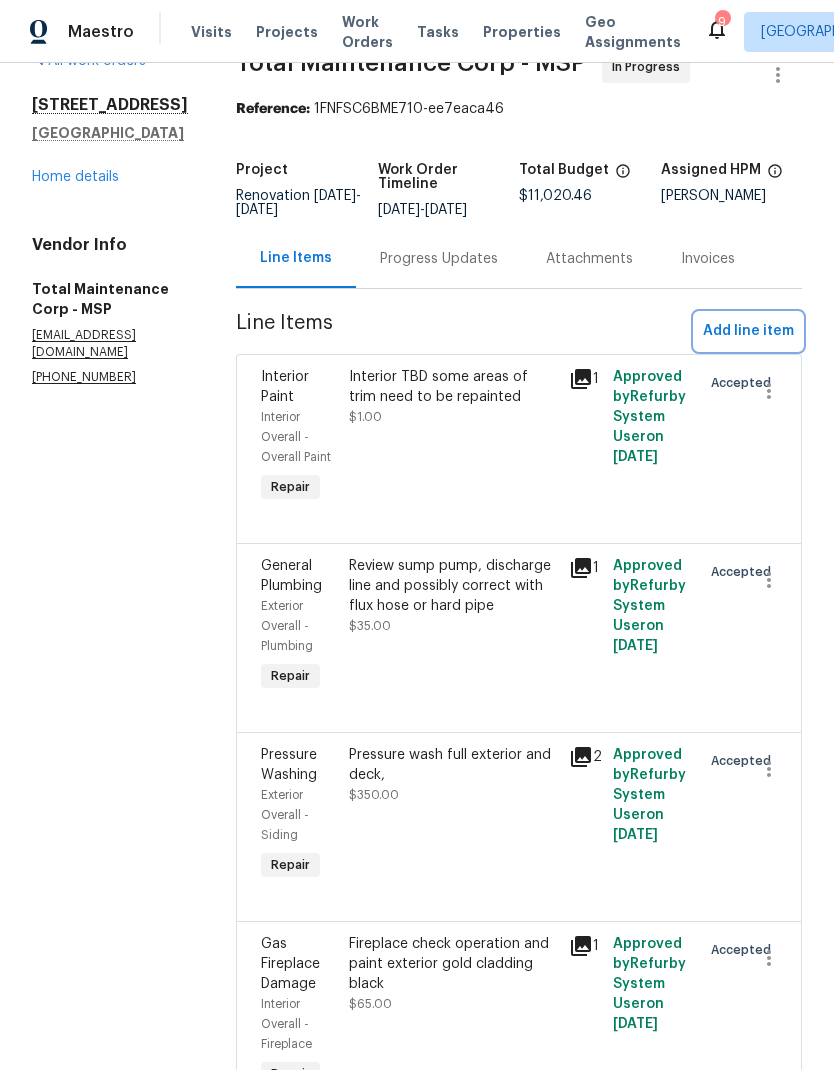 click on "Add line item" at bounding box center (748, 331) 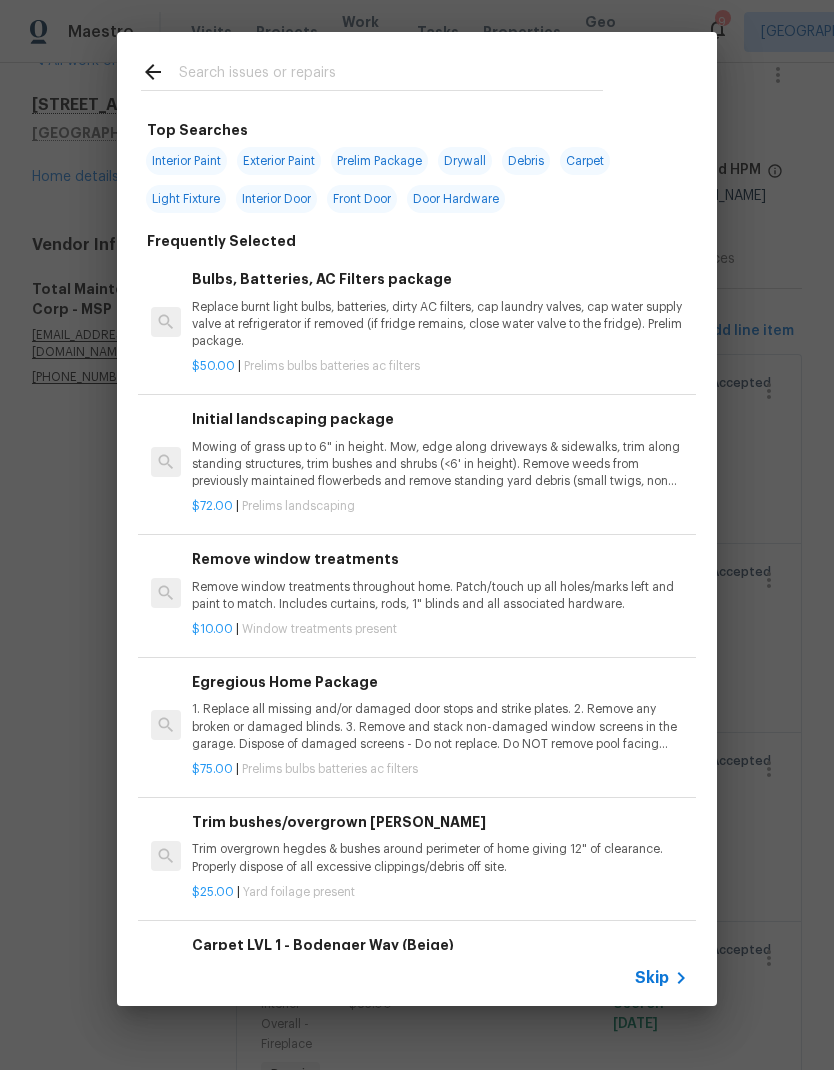 click at bounding box center (391, 75) 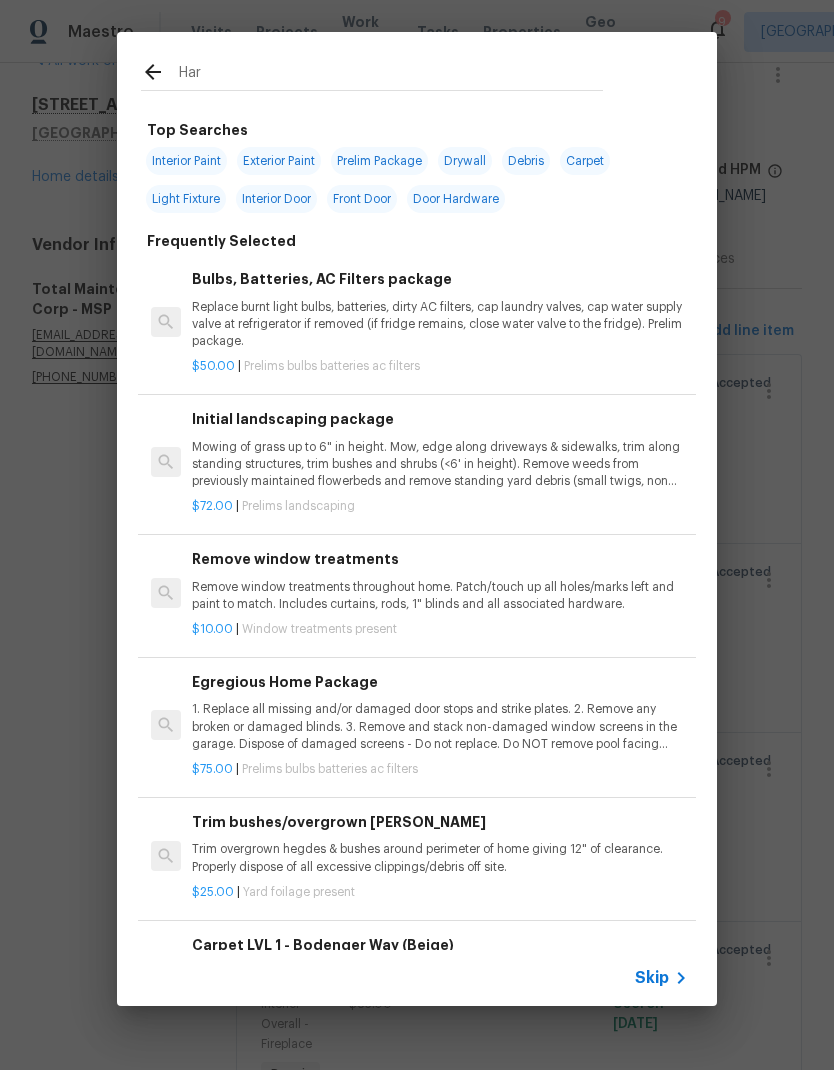 type on "Hard" 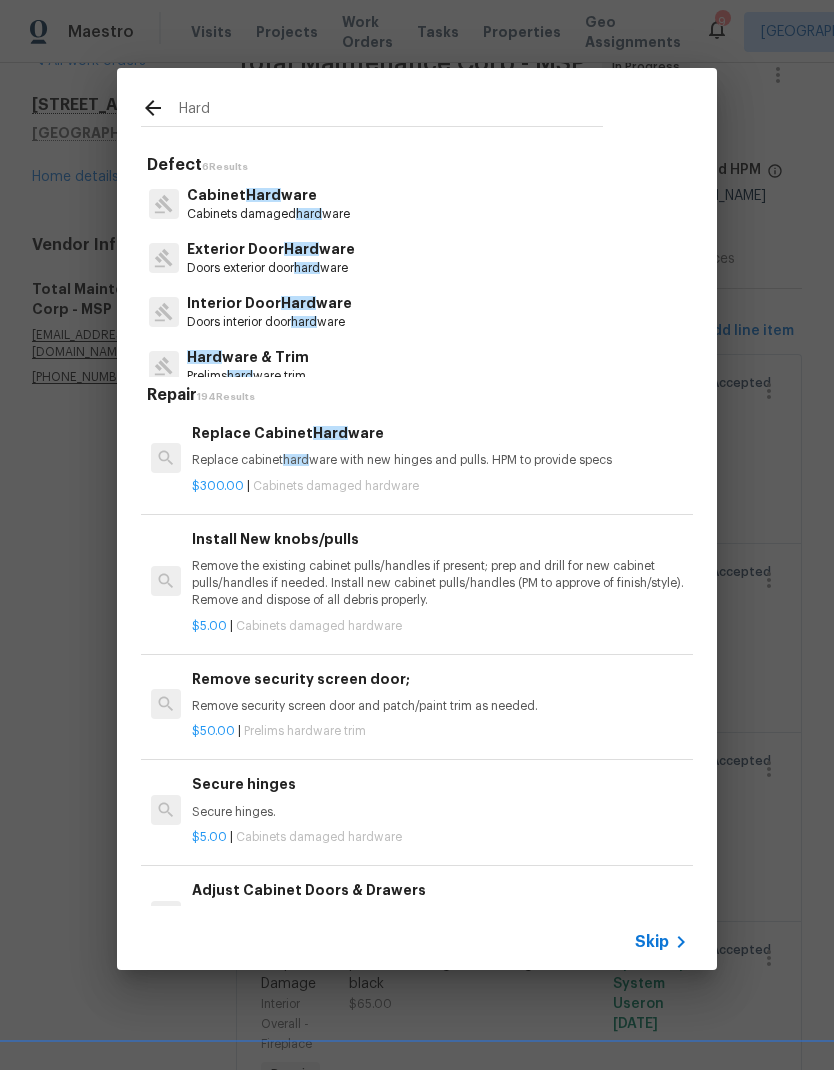 click on "Interior Door  Hard ware" at bounding box center (269, 303) 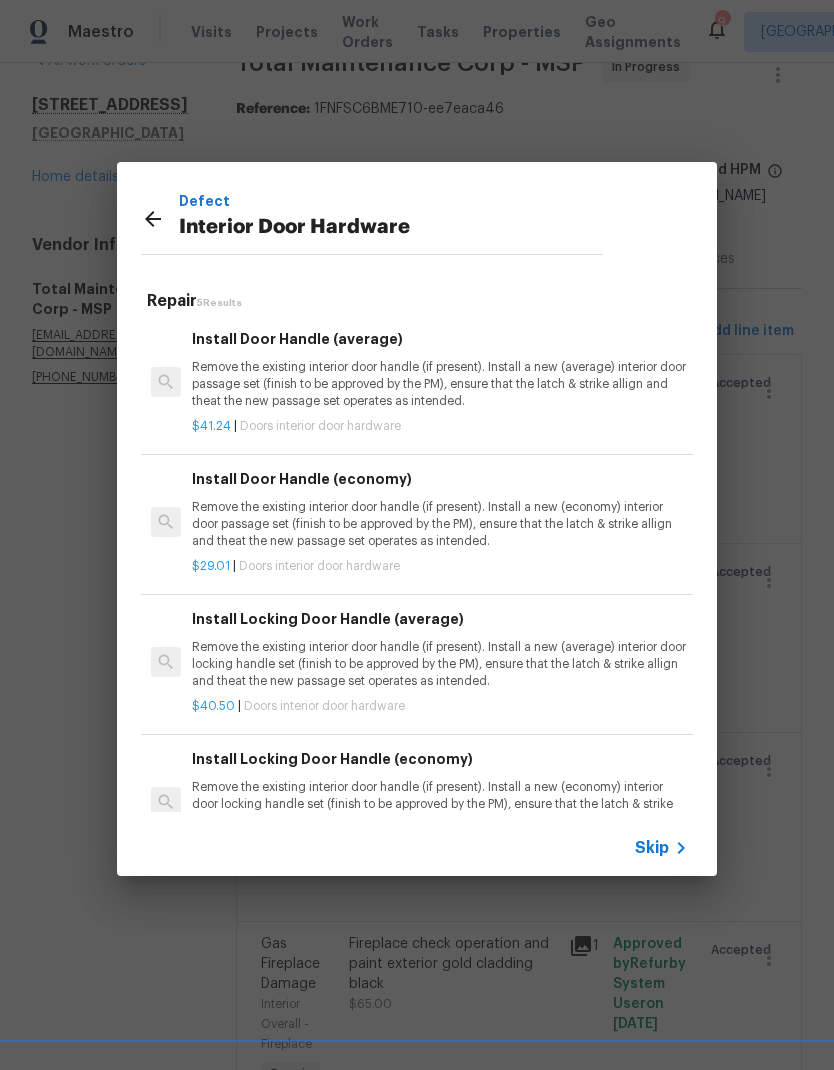 click on "Remove the existing interior door handle (if present). Install a new (average) interior door passage set (finish to be approved by the PM), ensure that the latch & strike allign and theat the new passage set operates as intended." at bounding box center [440, 384] 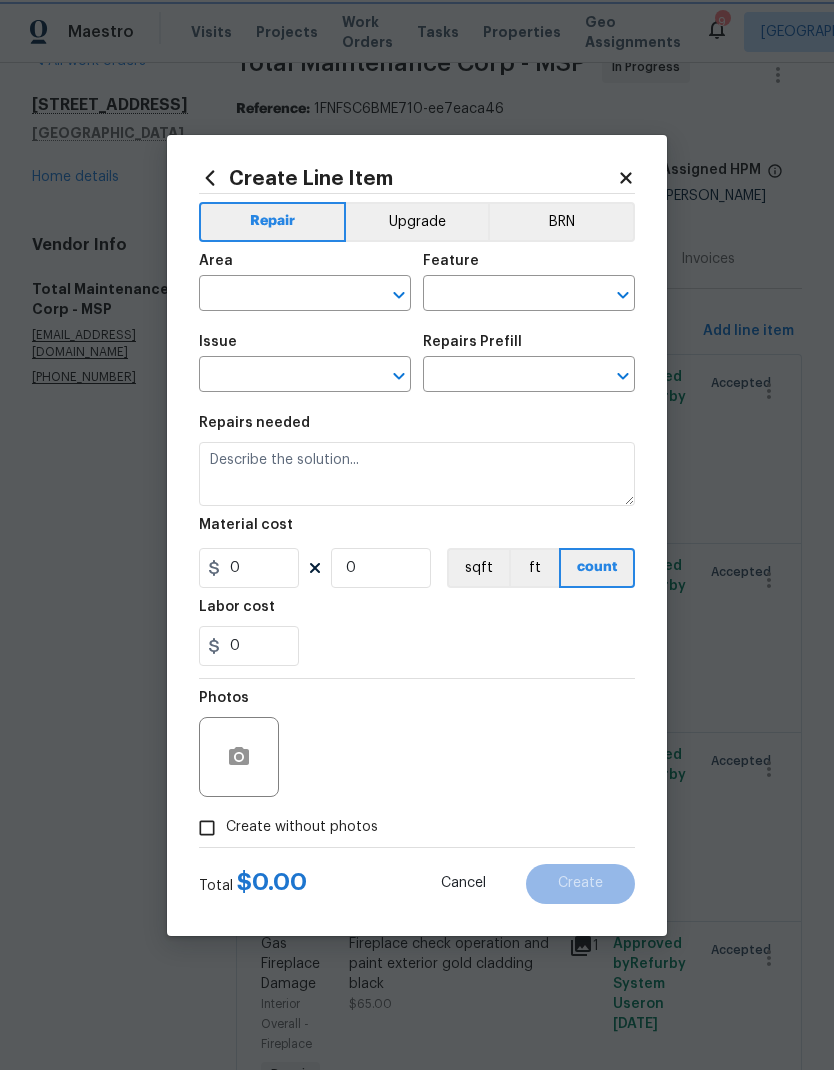 type on "Interior Door" 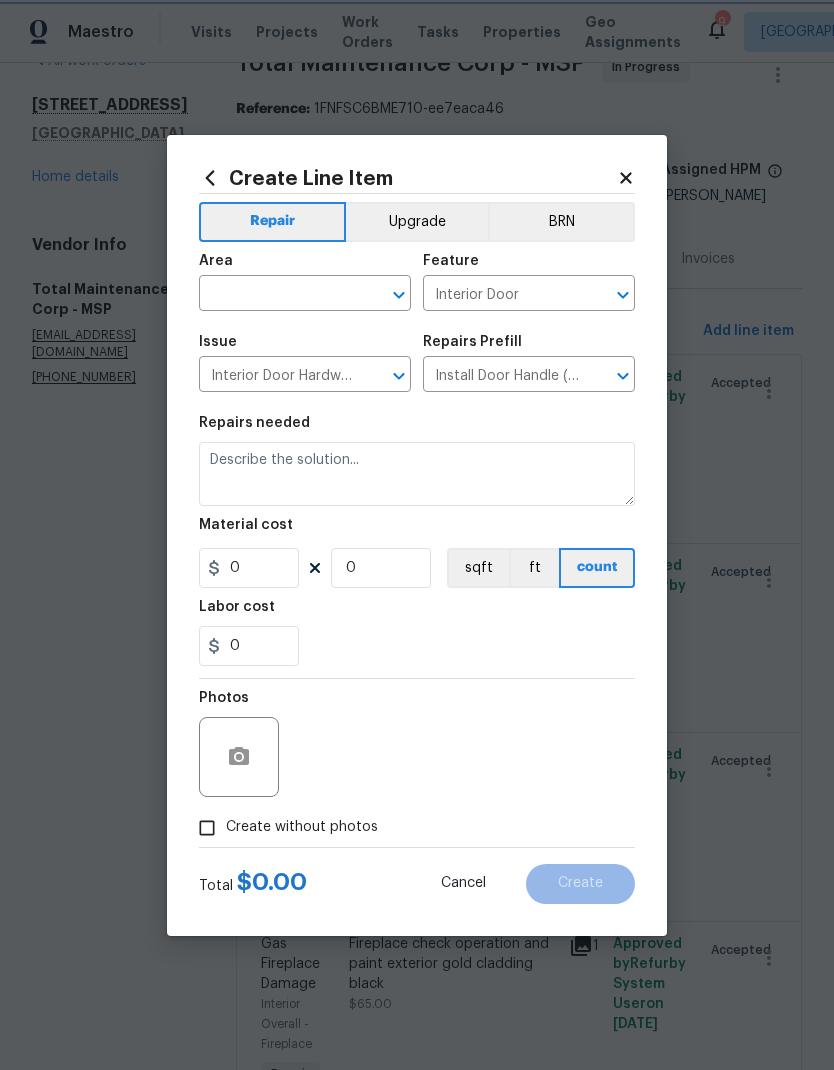type on "Remove the existing interior door handle (if present). Install a new (average) interior door passage set (finish to be approved by the PM), ensure that the latch & strike allign and theat the new passage set operates as intended." 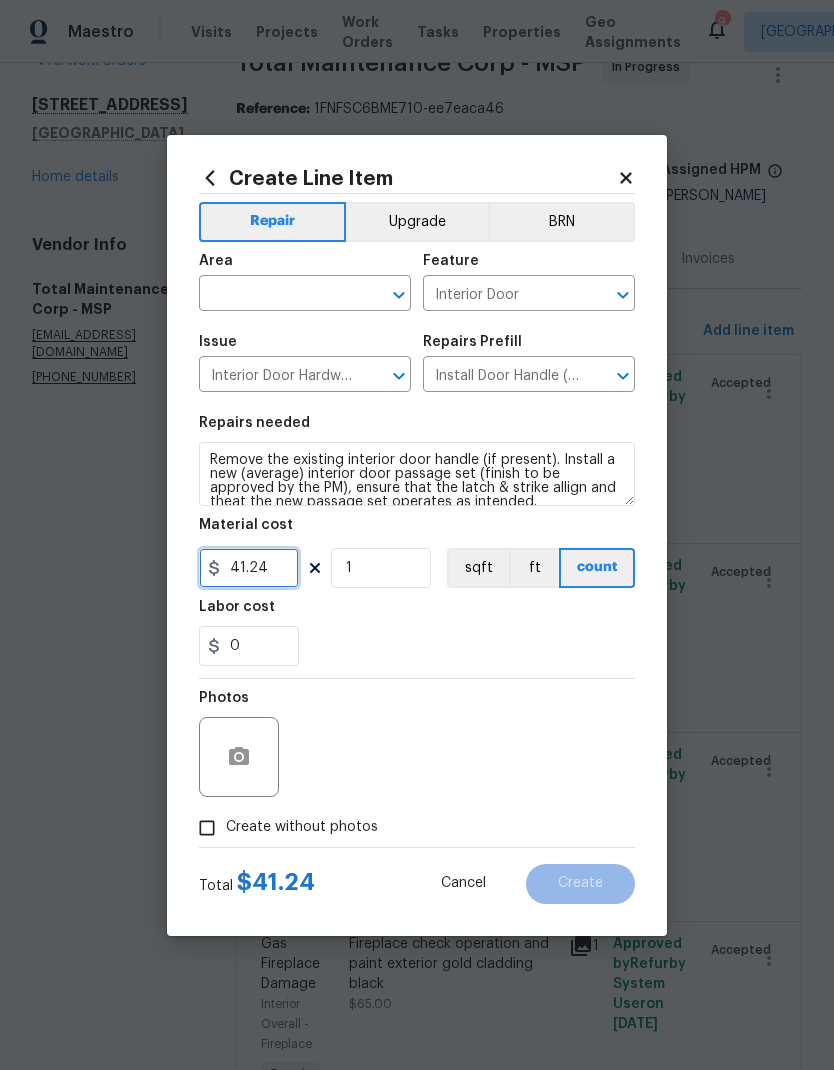 click on "41.24" at bounding box center (249, 568) 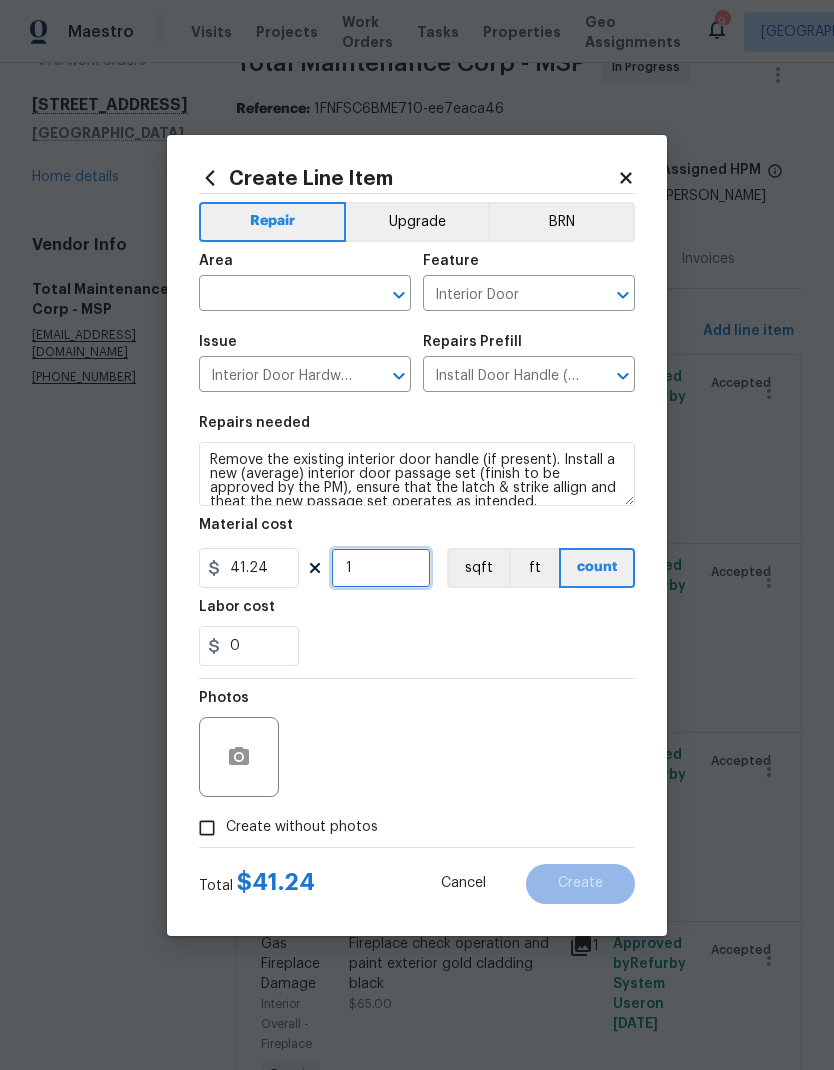 click on "1" at bounding box center (381, 568) 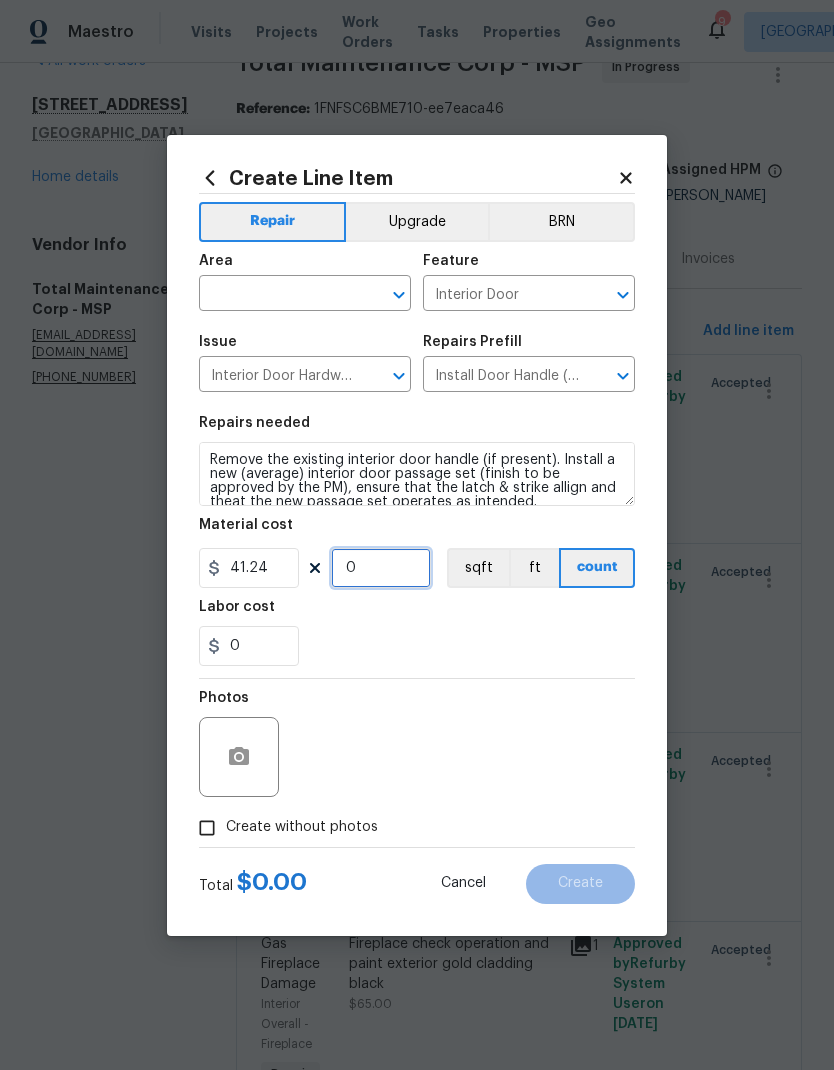 type on "4" 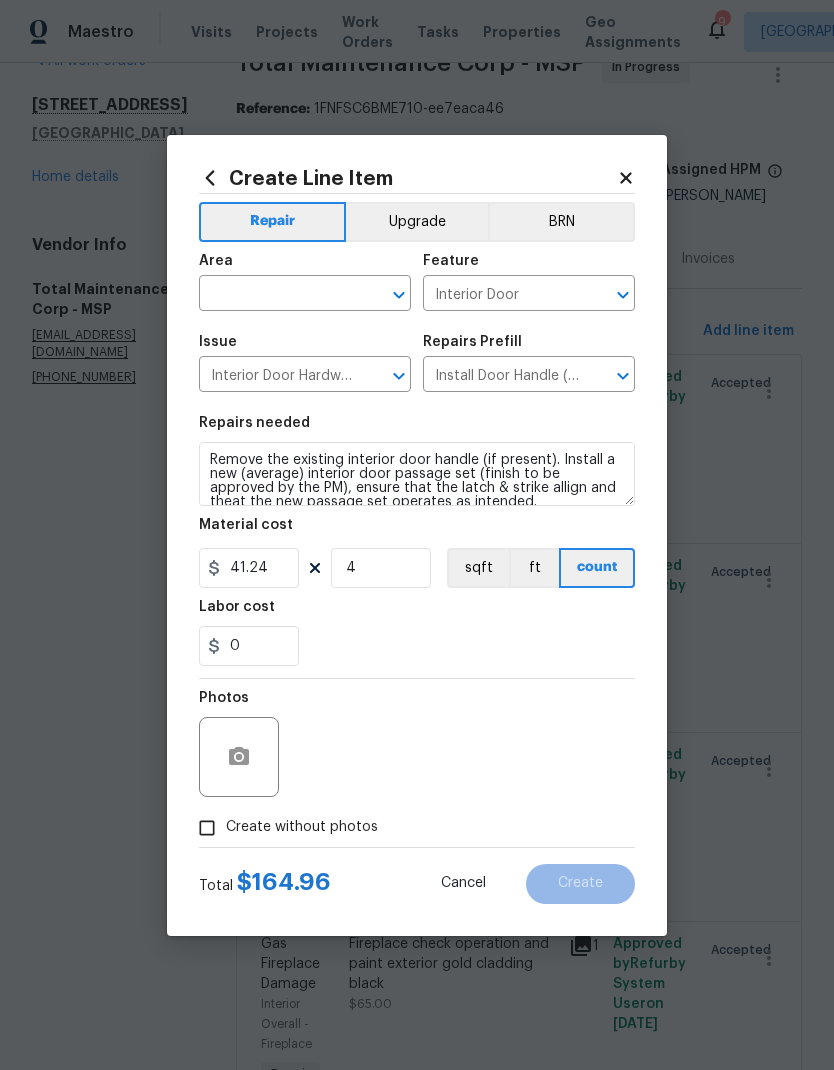 click on "0" at bounding box center (417, 646) 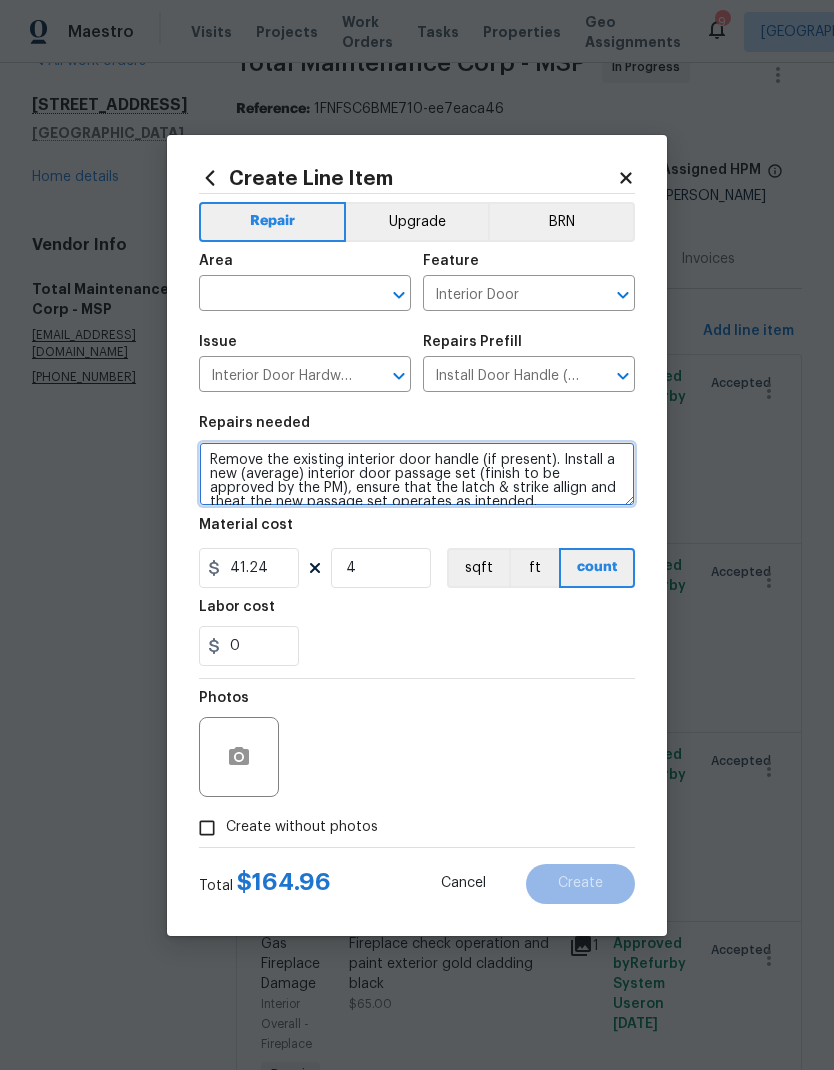 click on "Remove the existing interior door handle (if present). Install a new (average) interior door passage set (finish to be approved by the PM), ensure that the latch & strike allign and theat the new passage set operates as intended." at bounding box center (417, 474) 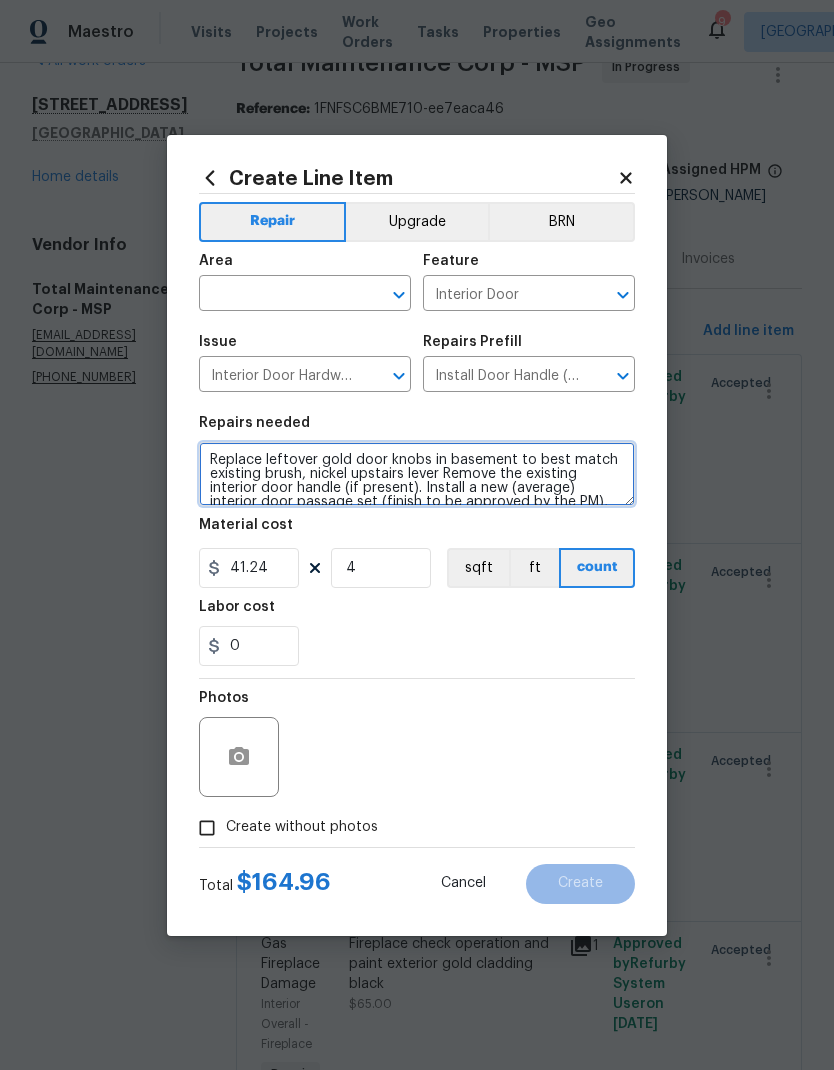 type on "Replace leftover gold door knobs in basement to best match existing brush, nickel upstairs lever Remove the existing interior door handle (if present). Install a new (average) interior door passage set (finish to be approved by the PM), ensure that the latch & strike allign and theat the new passage set operates as intended." 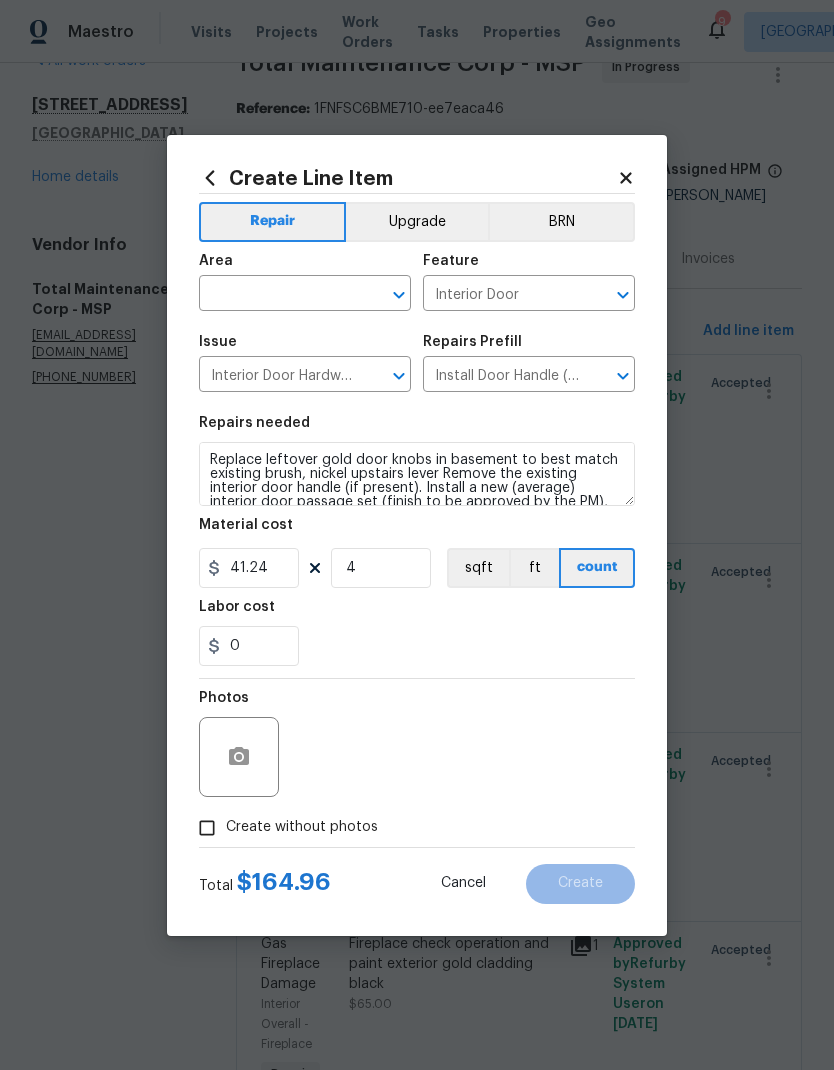 click on "0" at bounding box center [417, 646] 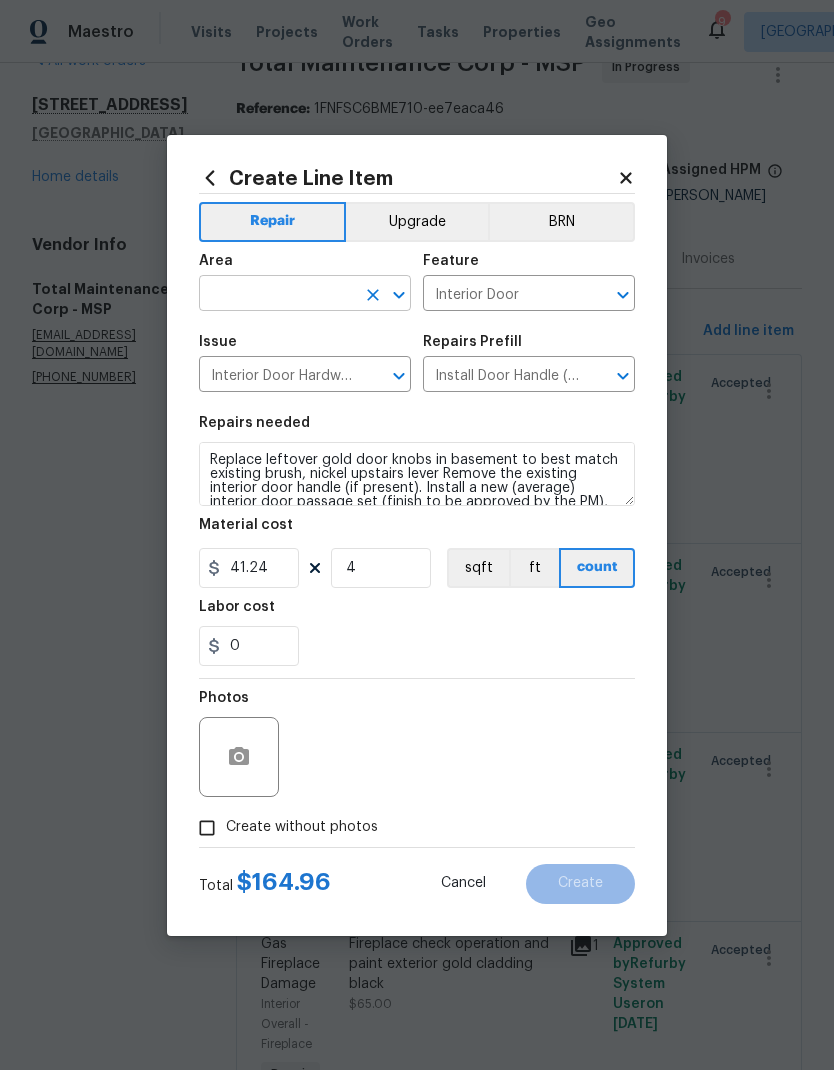 click at bounding box center [277, 295] 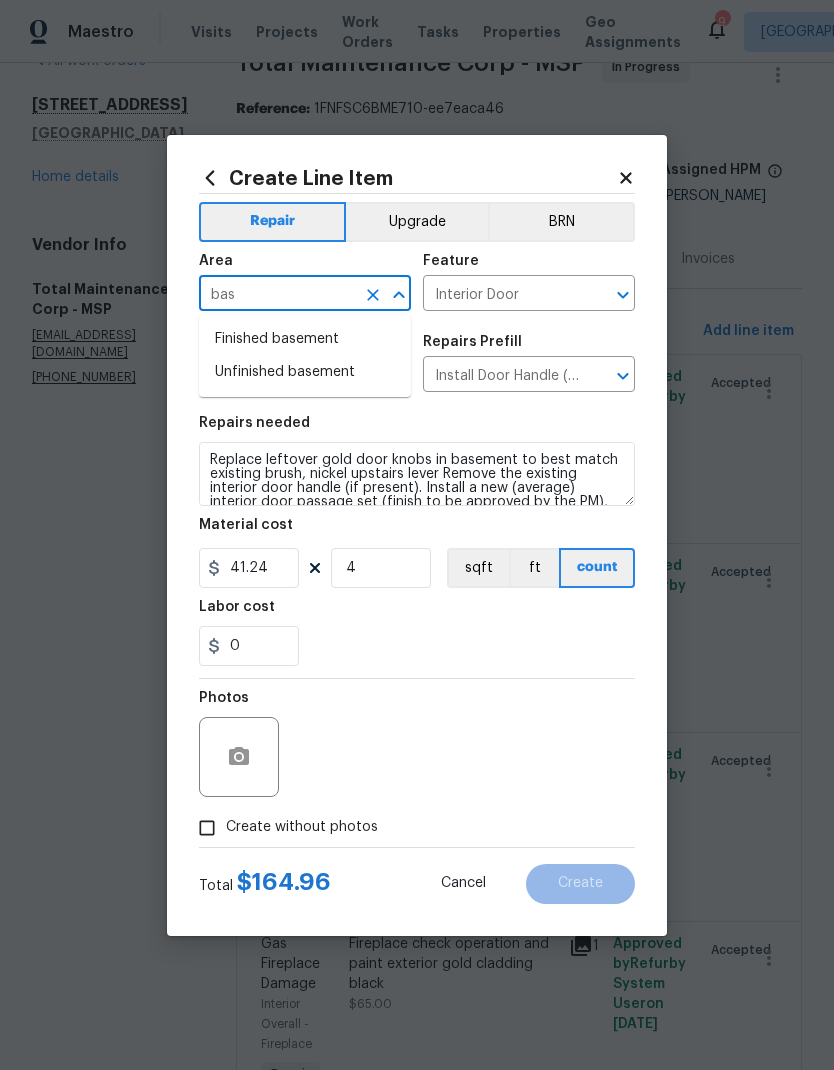 click on "Finished basement" at bounding box center [305, 339] 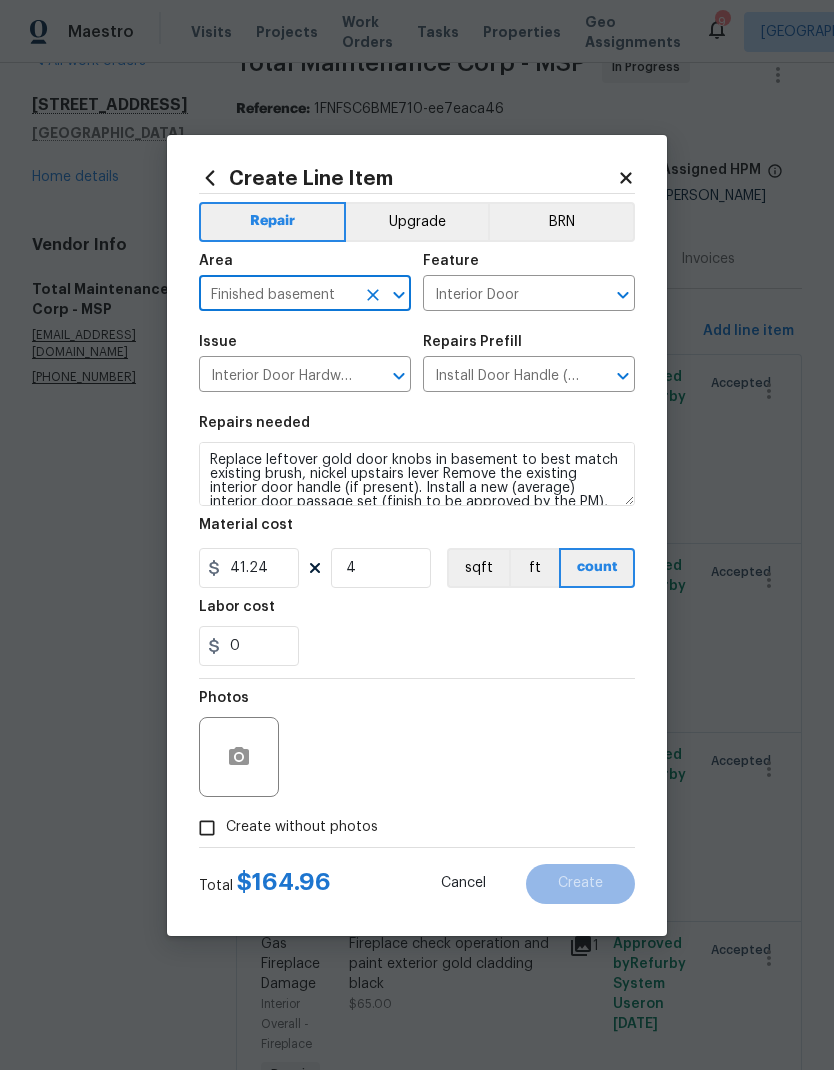 click on "0" at bounding box center (417, 646) 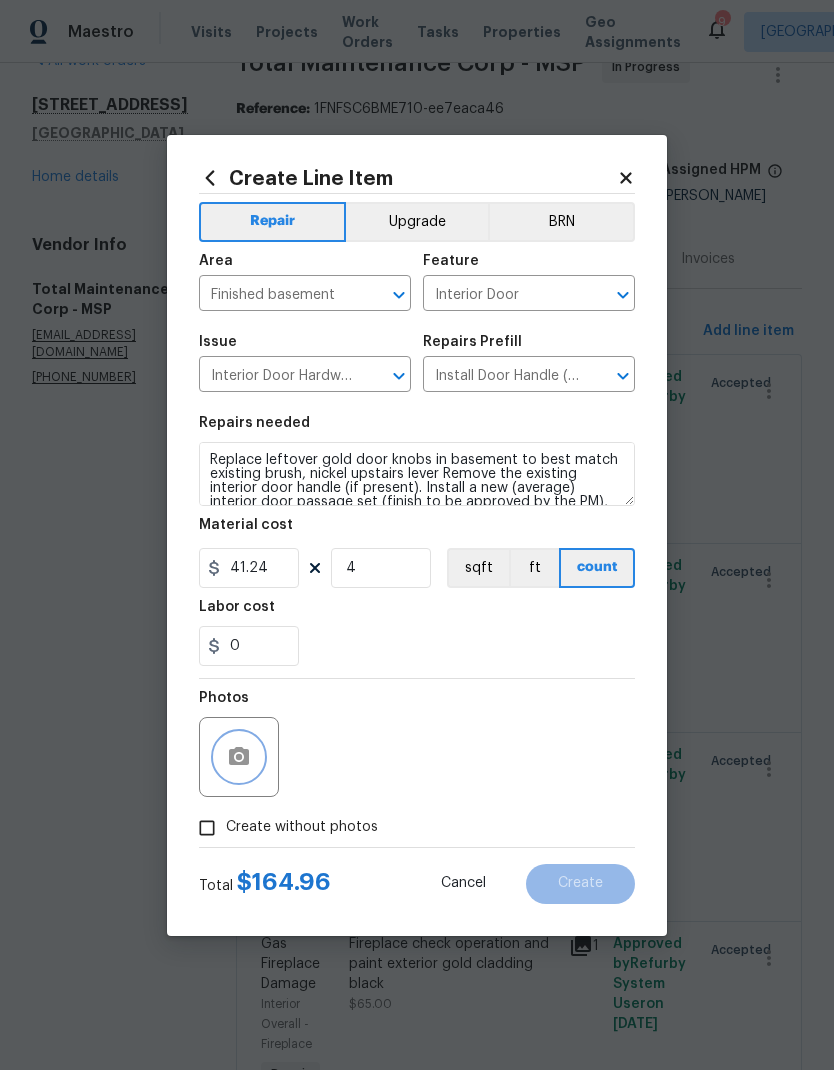 click at bounding box center (239, 757) 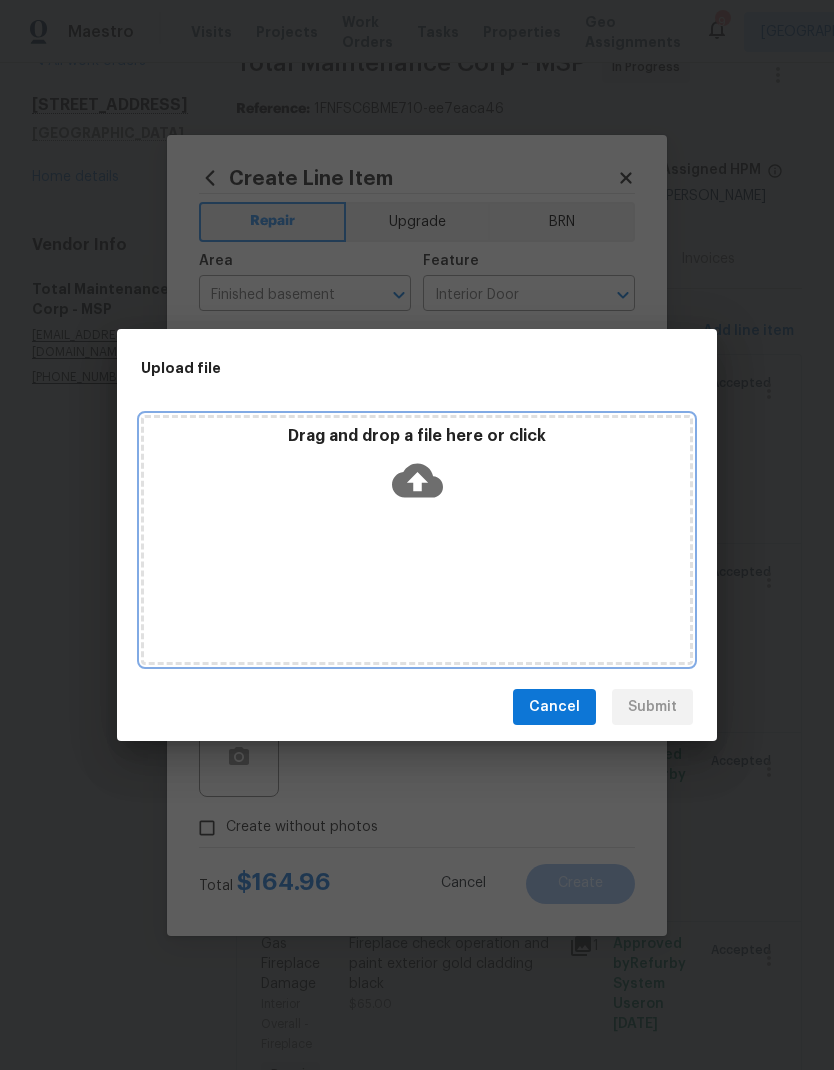 click 